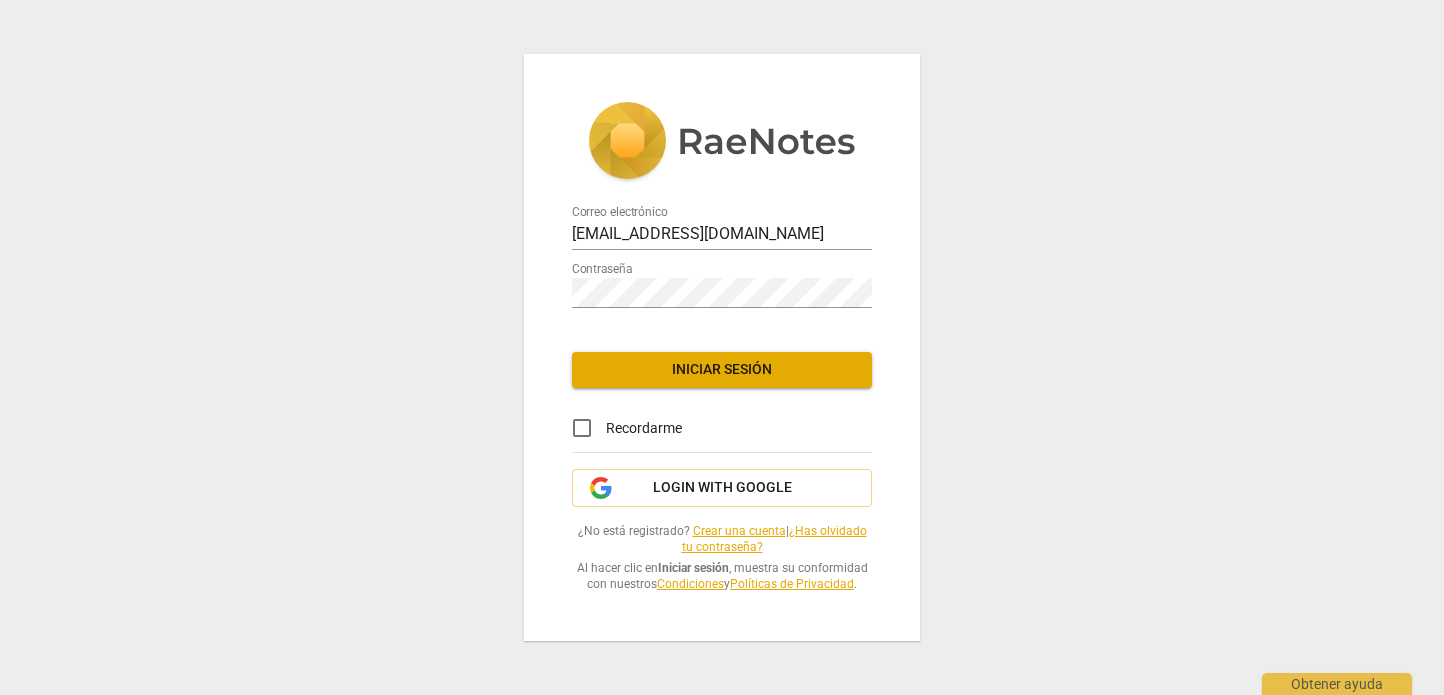 scroll, scrollTop: 0, scrollLeft: 0, axis: both 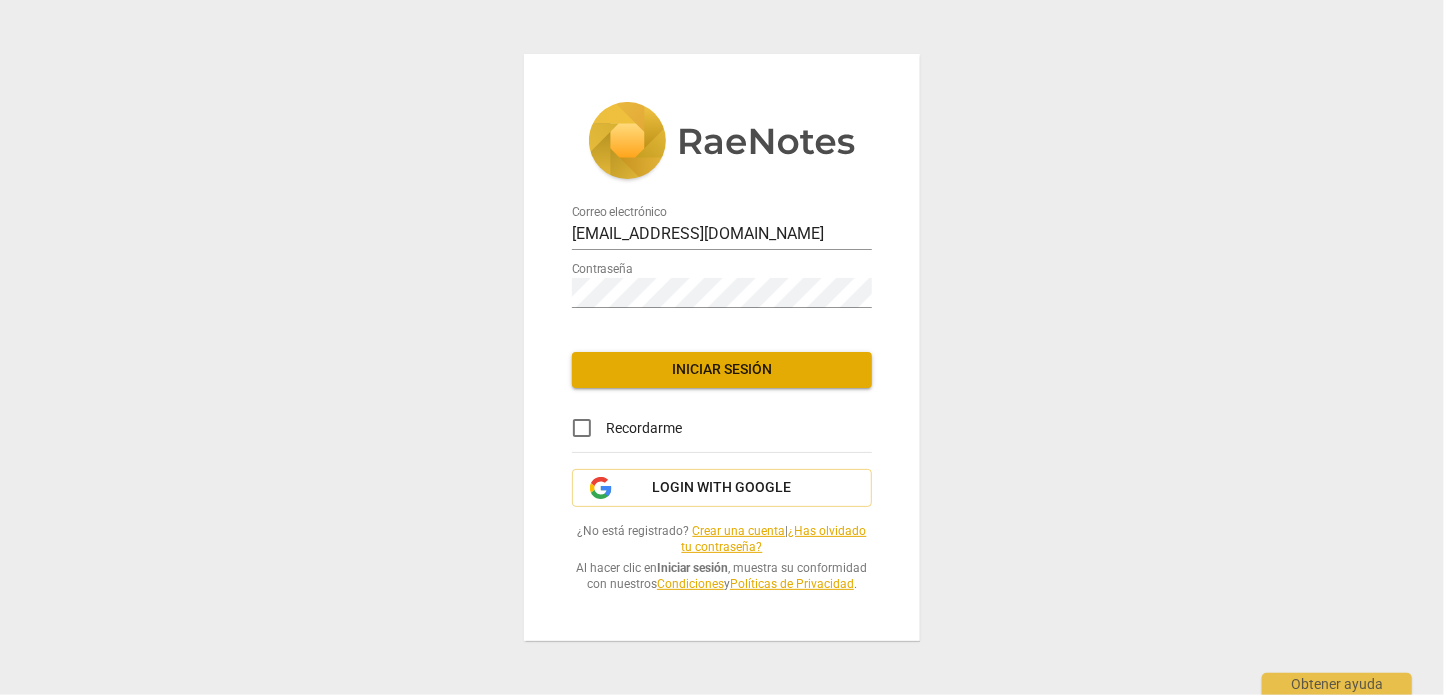 click on "Correo electrónico contacto@team-power.com.mx Contraseña Iniciar sesión Recordarme Login with Google ¿No está registrado?   Crear una cuenta    |    ¿Has olvidado tu contraseña? Al hacer clic en   Iniciar sesión , muestra su conformidad con nuestros  Condiciones  y  Políticas de Privacidad  ." at bounding box center [722, 347] 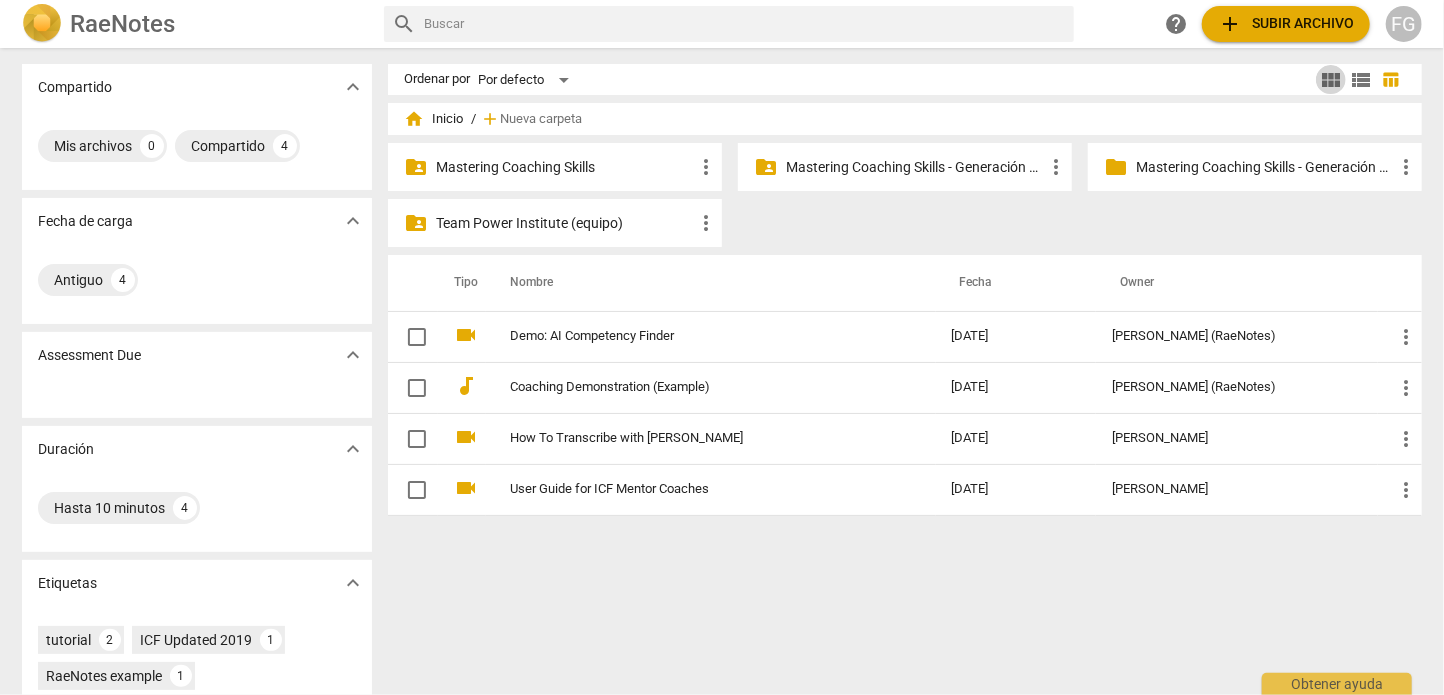 click on "view_module" at bounding box center (1331, 80) 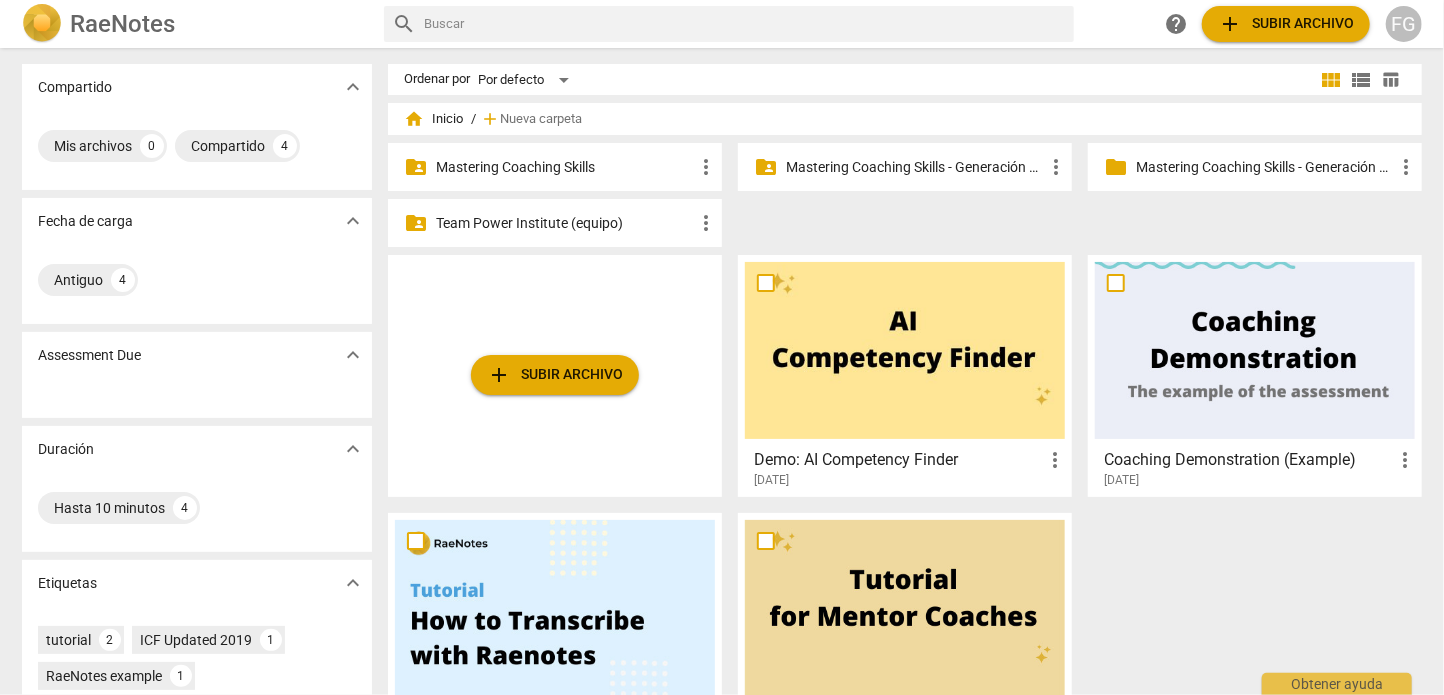 click on "view_list" at bounding box center [1361, 80] 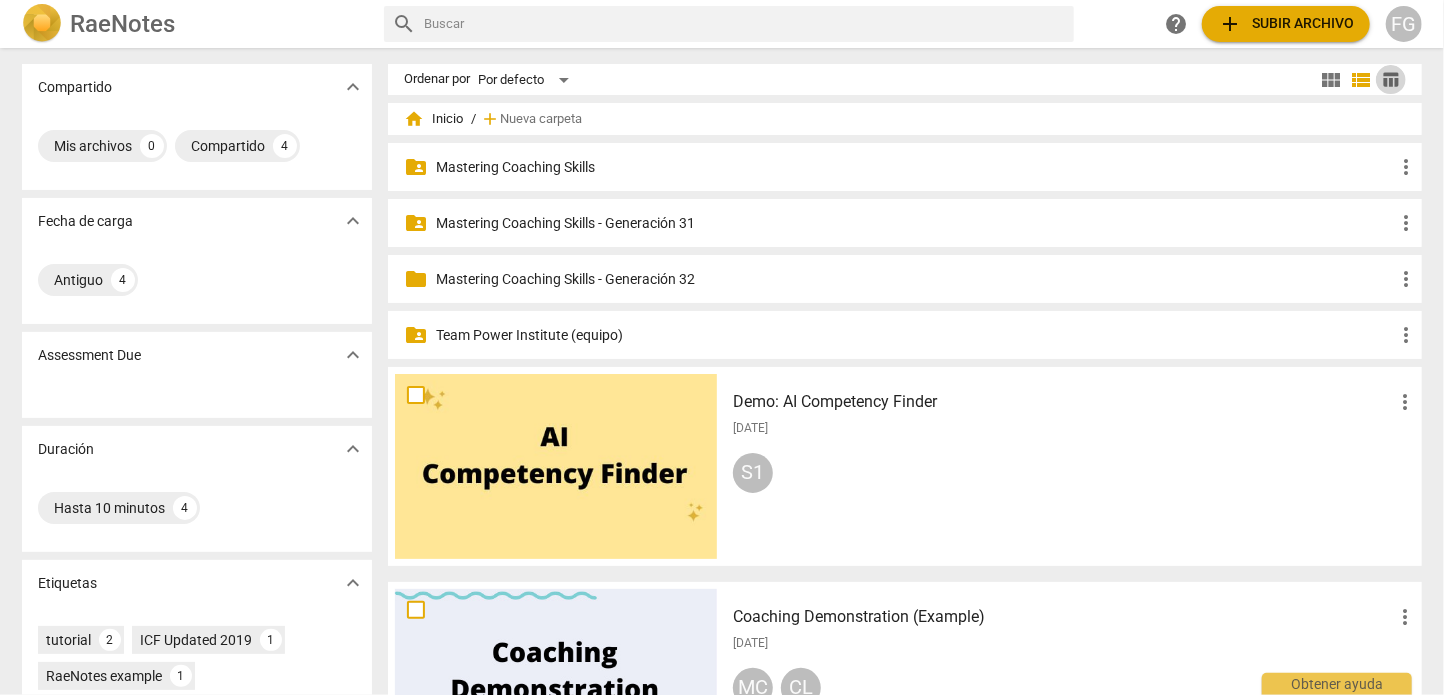 click on "table_chart" at bounding box center [1391, 79] 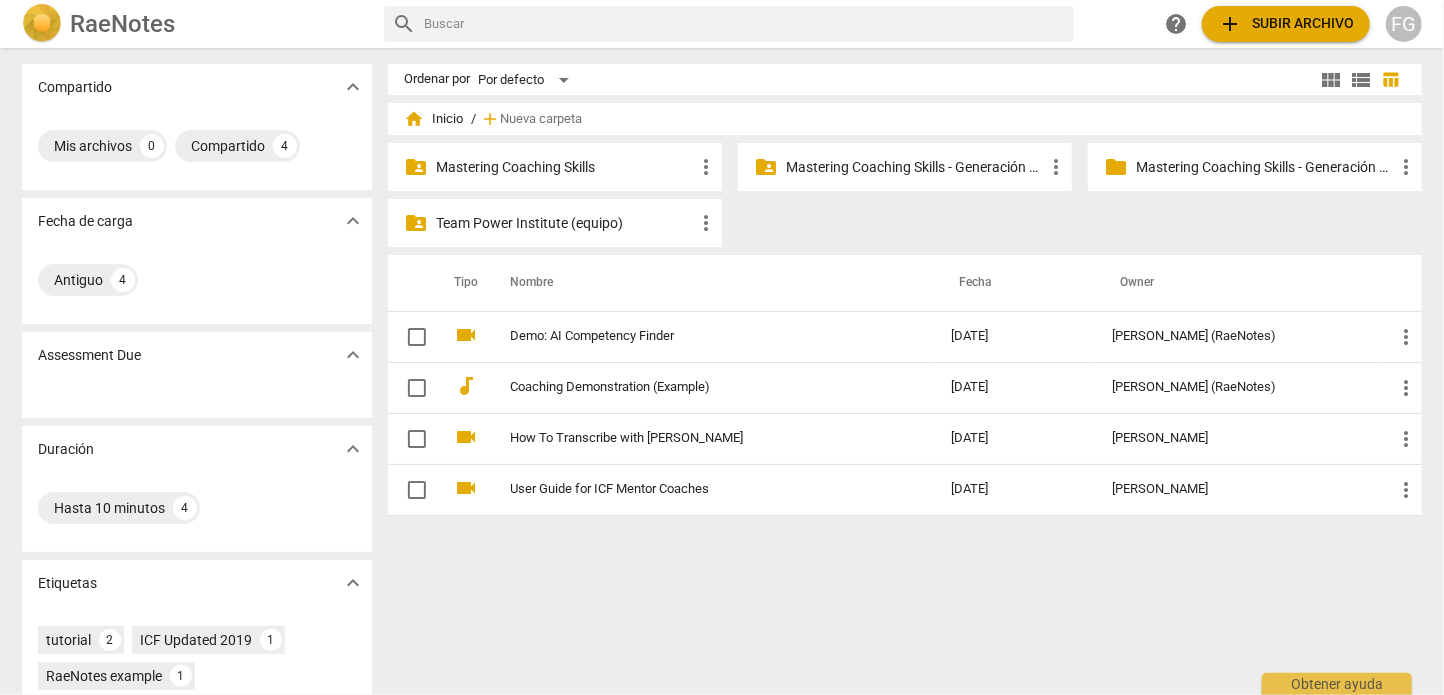 click on "view_module" at bounding box center (1331, 80) 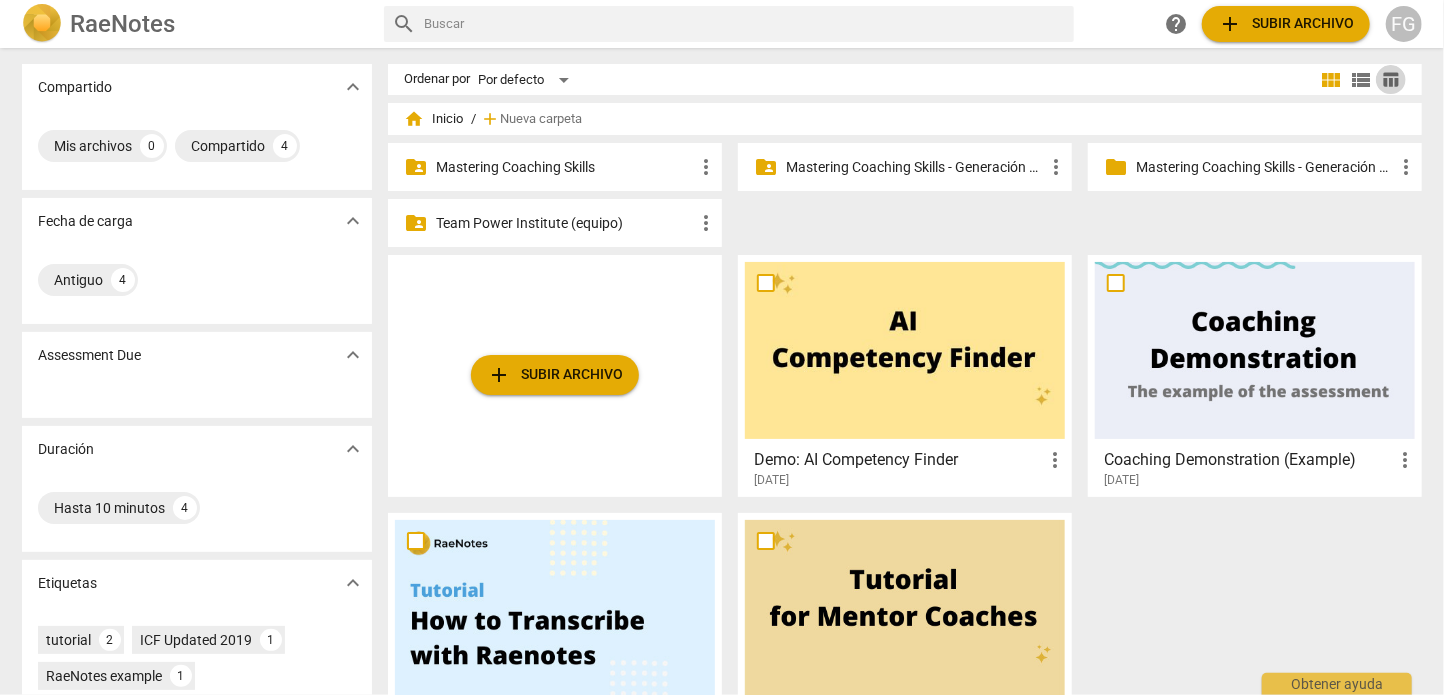 click on "table_chart" at bounding box center (1391, 79) 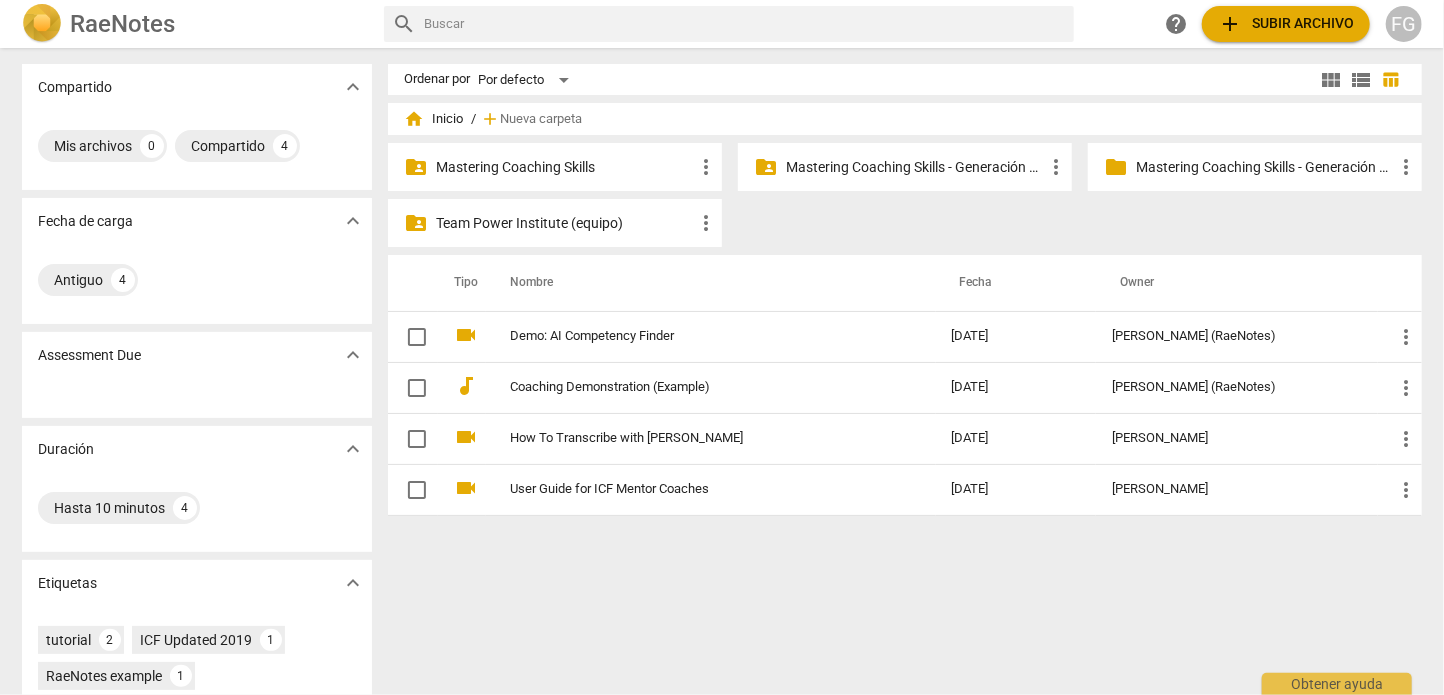 click on "view_list" at bounding box center (1361, 80) 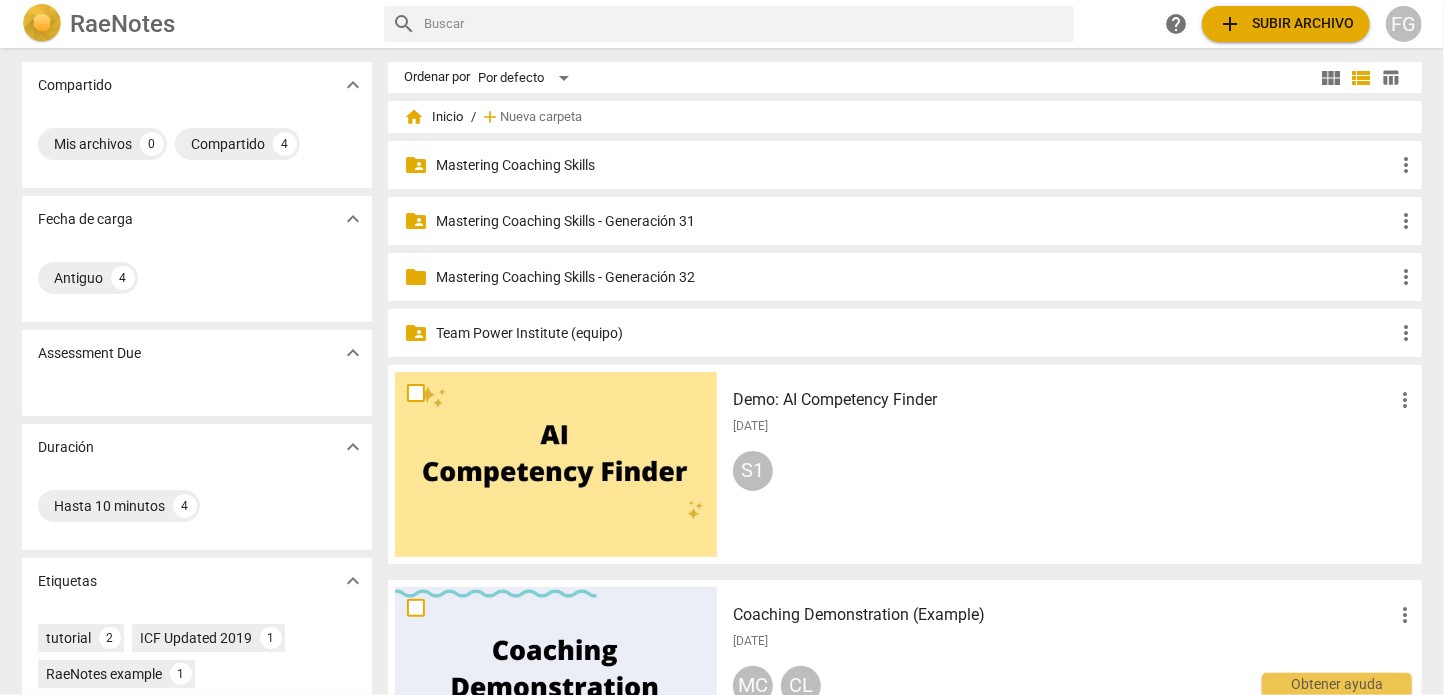 scroll, scrollTop: 0, scrollLeft: 0, axis: both 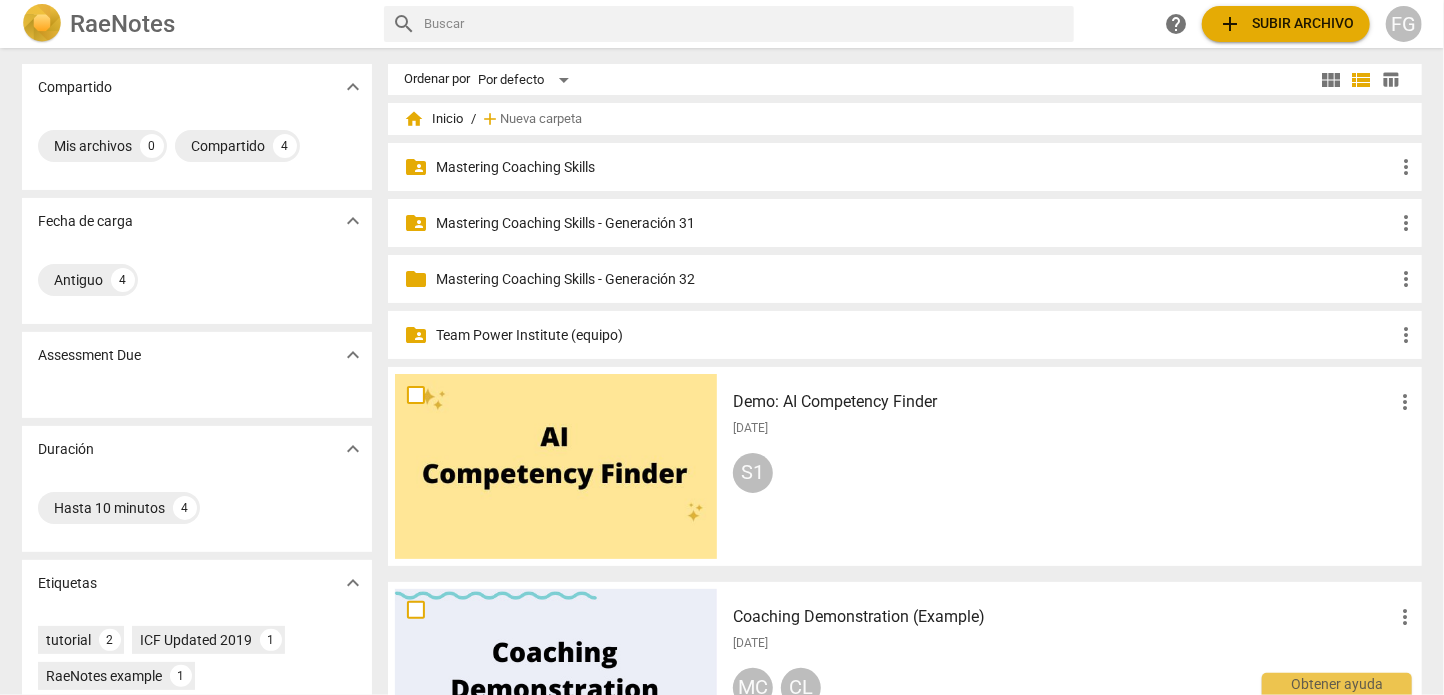 click on "view_module" at bounding box center [1331, 80] 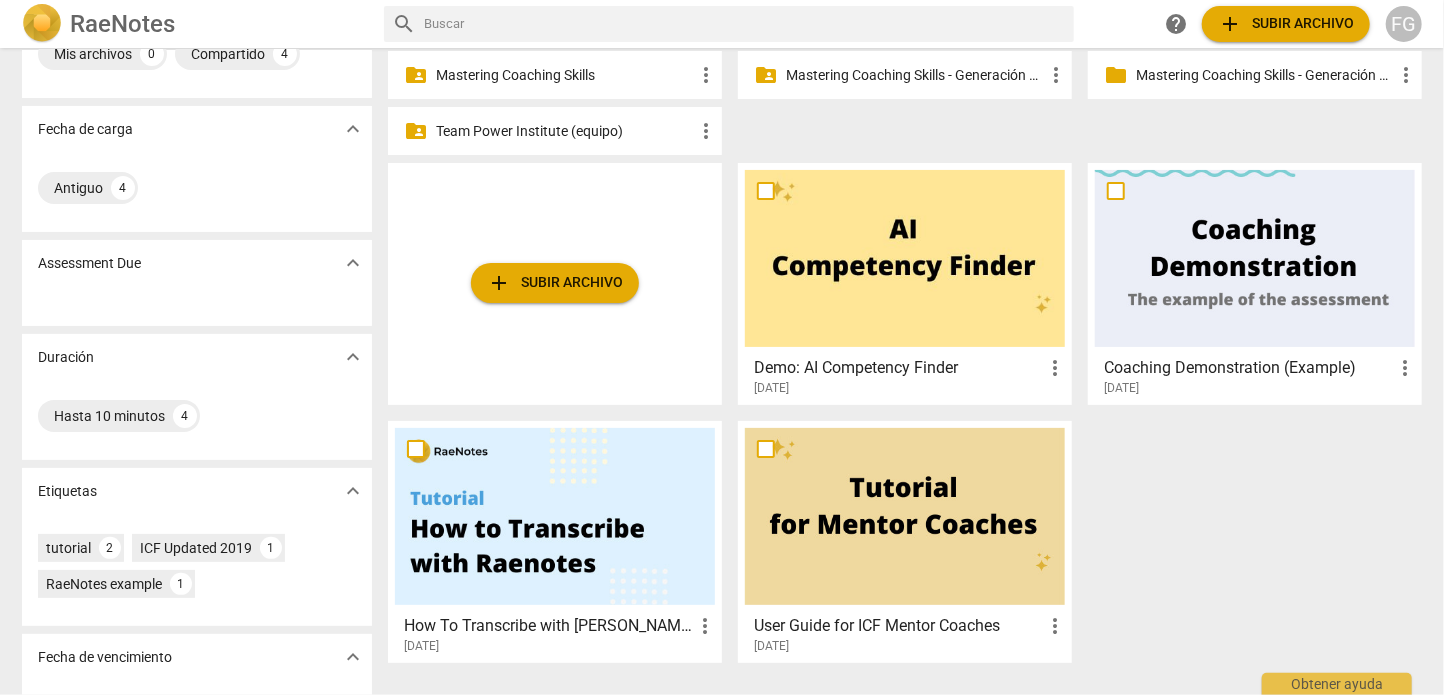 scroll, scrollTop: 0, scrollLeft: 0, axis: both 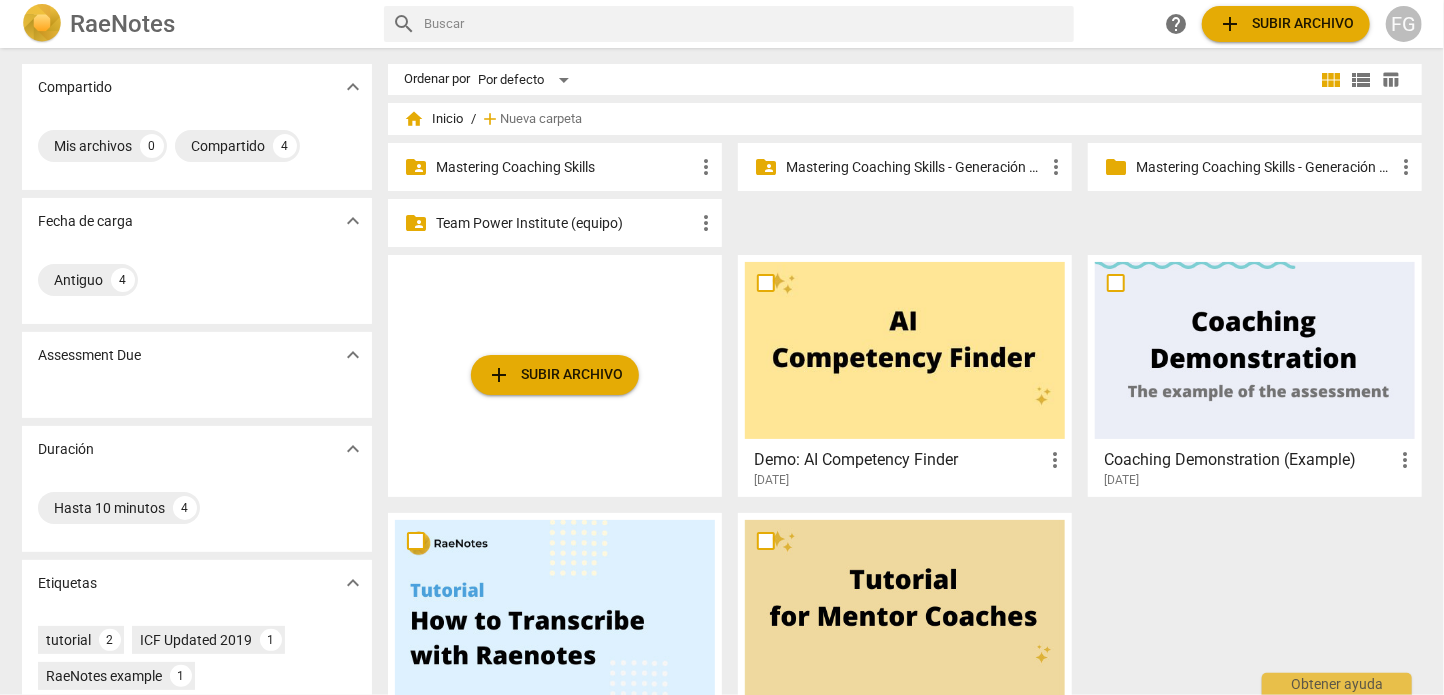 click on "view_list" at bounding box center (1361, 80) 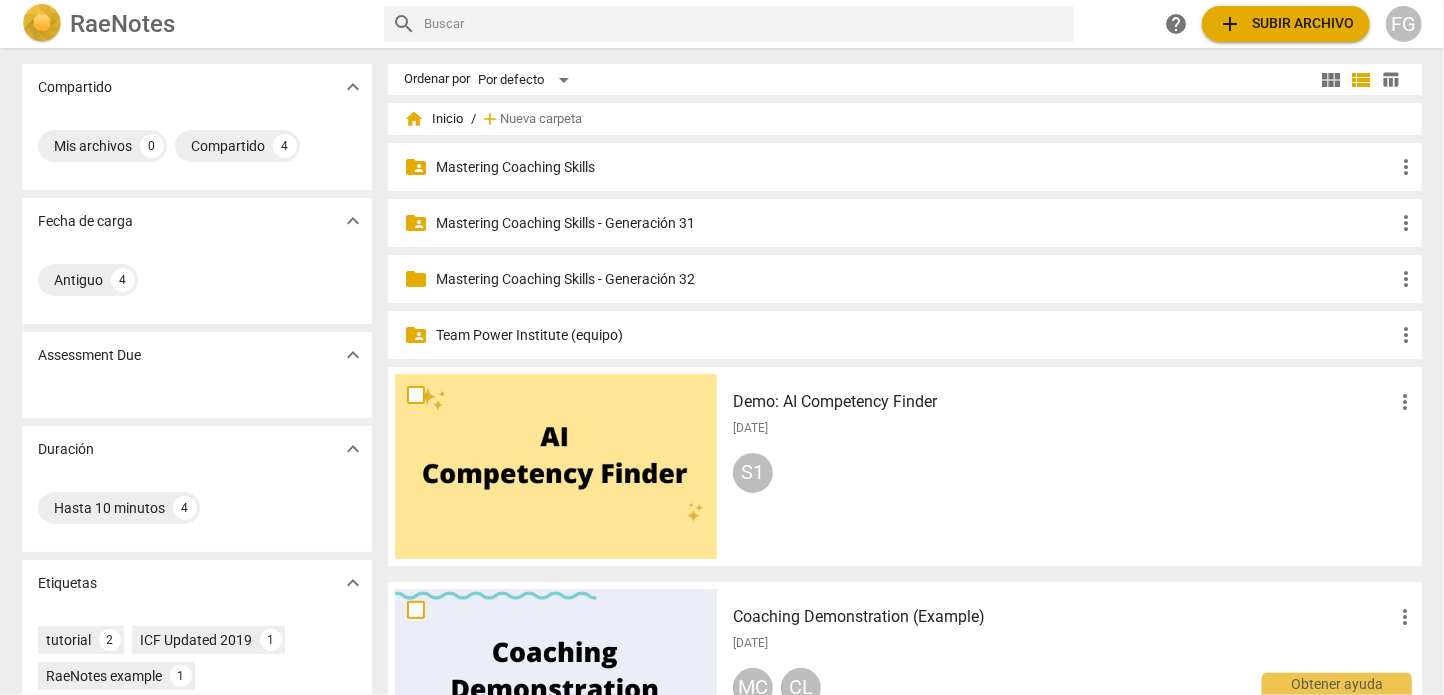 click on "Mastering Coaching Skills - Generación 31" at bounding box center [915, 223] 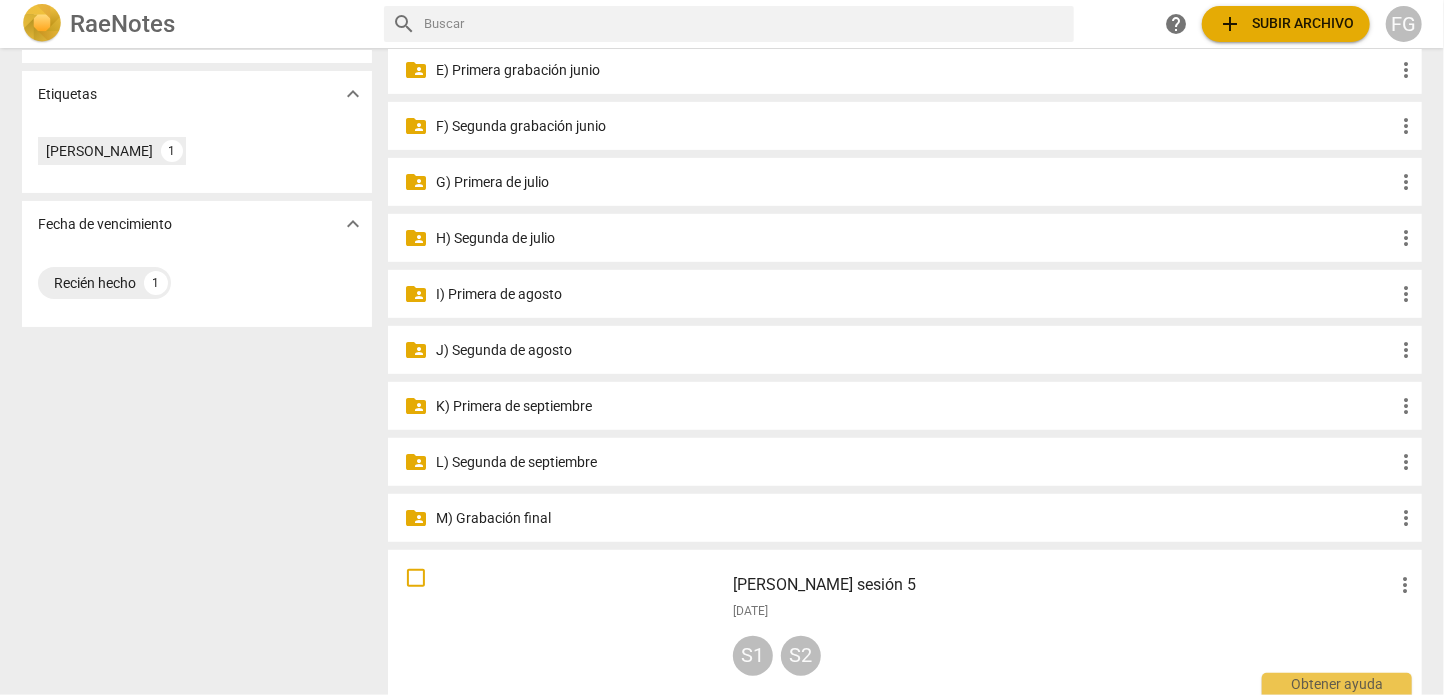 scroll, scrollTop: 499, scrollLeft: 0, axis: vertical 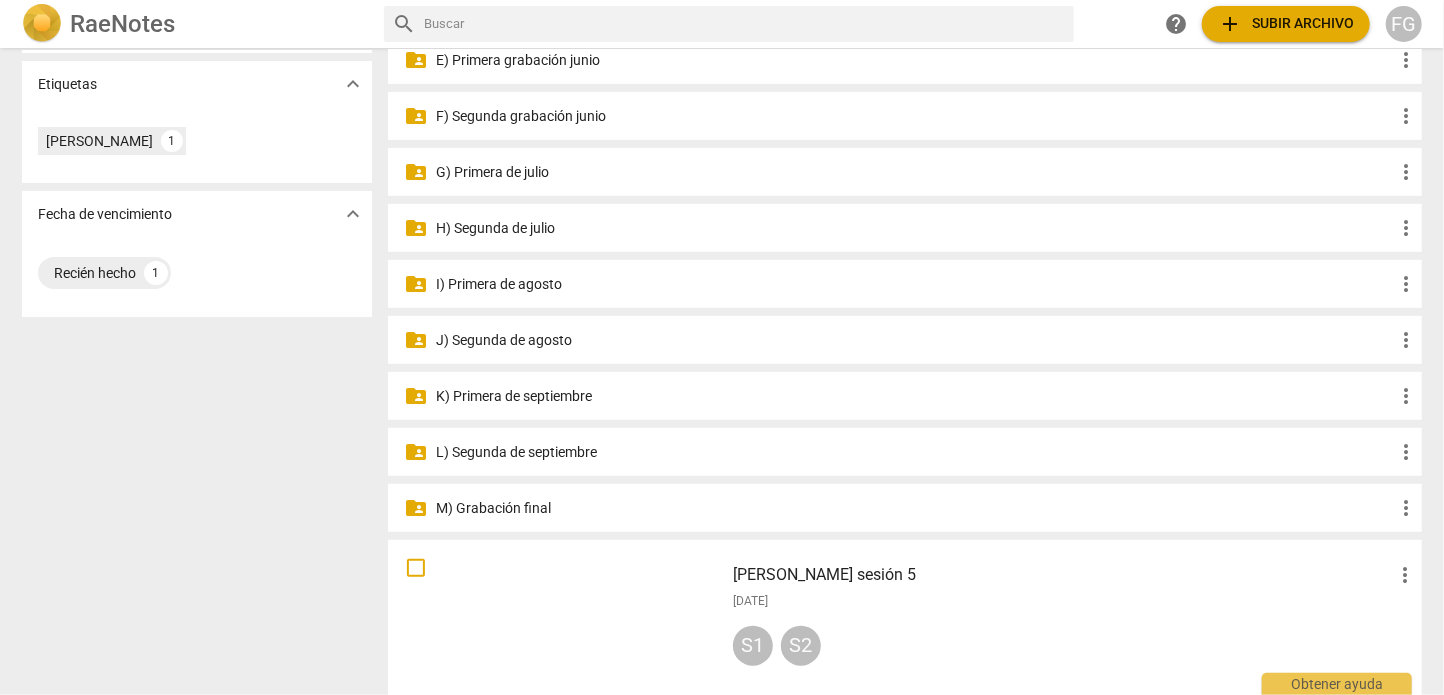 click on "I) Primera de agosto" at bounding box center [915, 284] 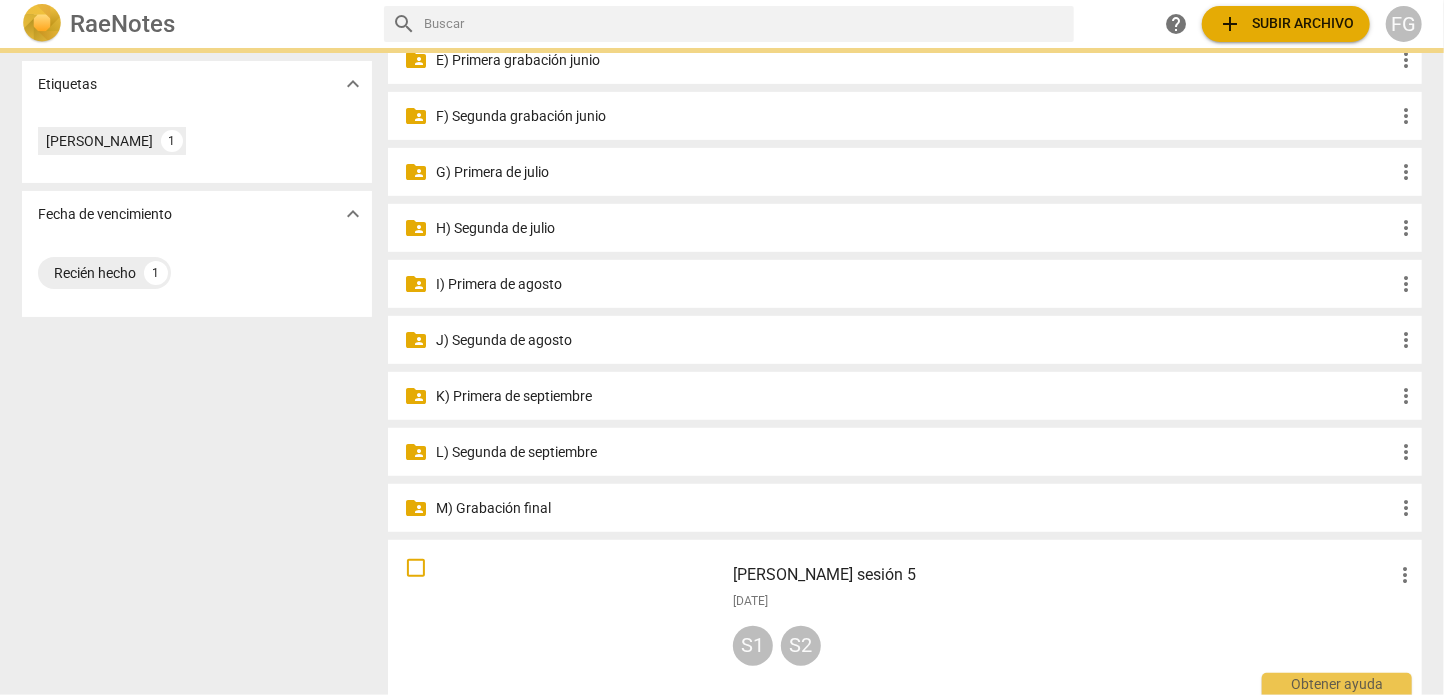 scroll, scrollTop: 0, scrollLeft: 0, axis: both 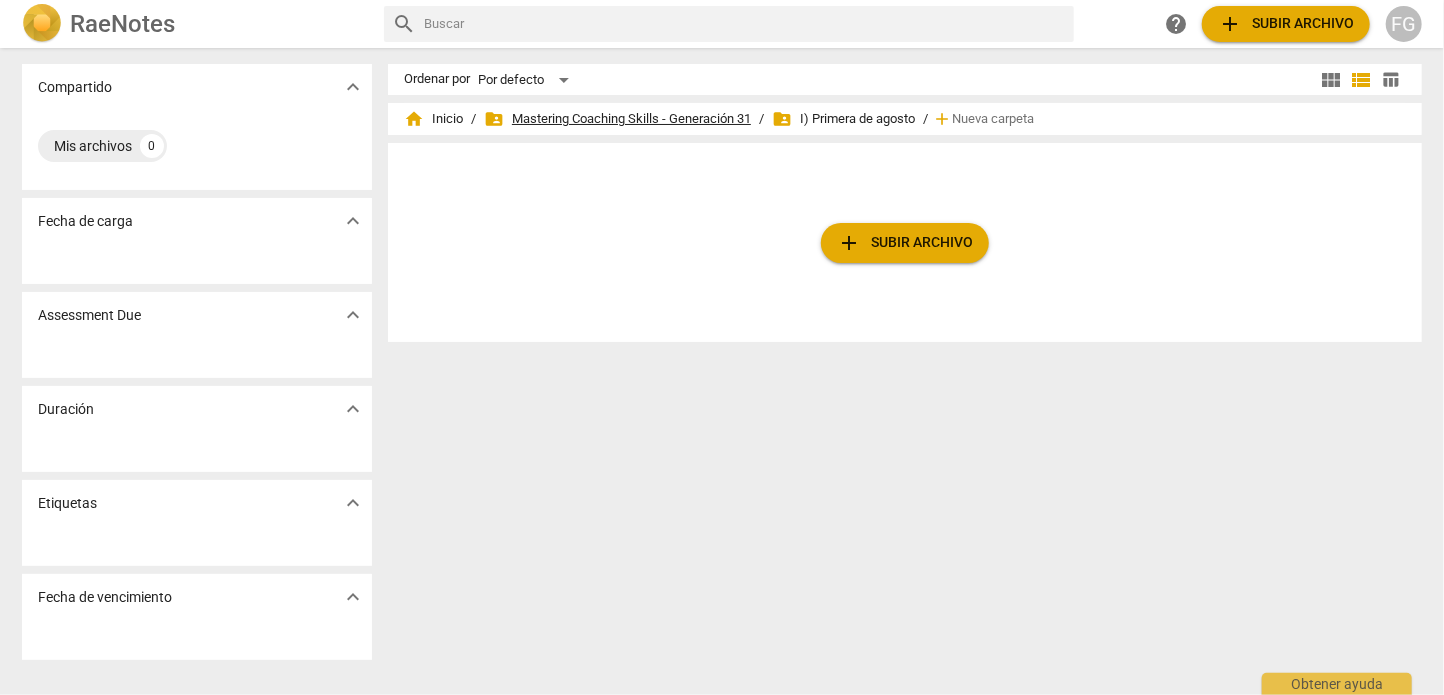 click on "folder_shared Mastering Coaching Skills - Generación 31" at bounding box center (617, 119) 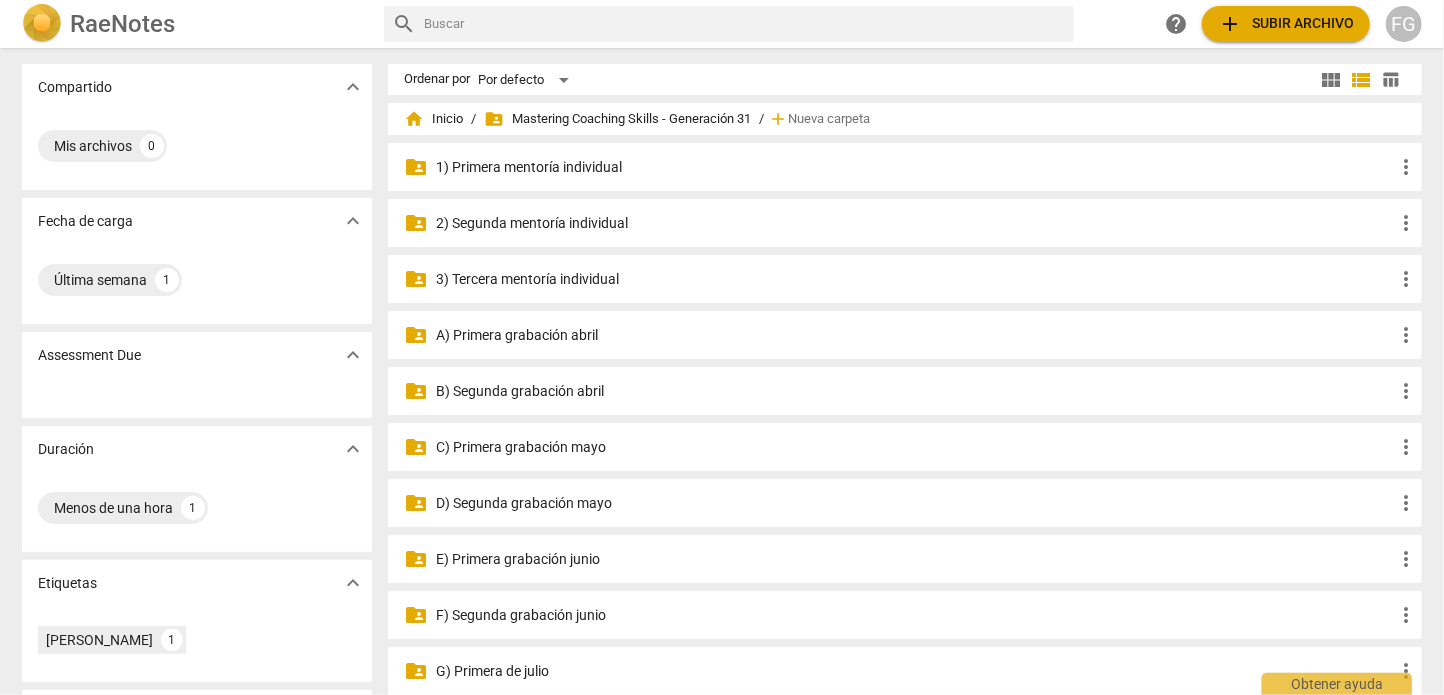 click on "C) Primera grabación mayo" at bounding box center (915, 447) 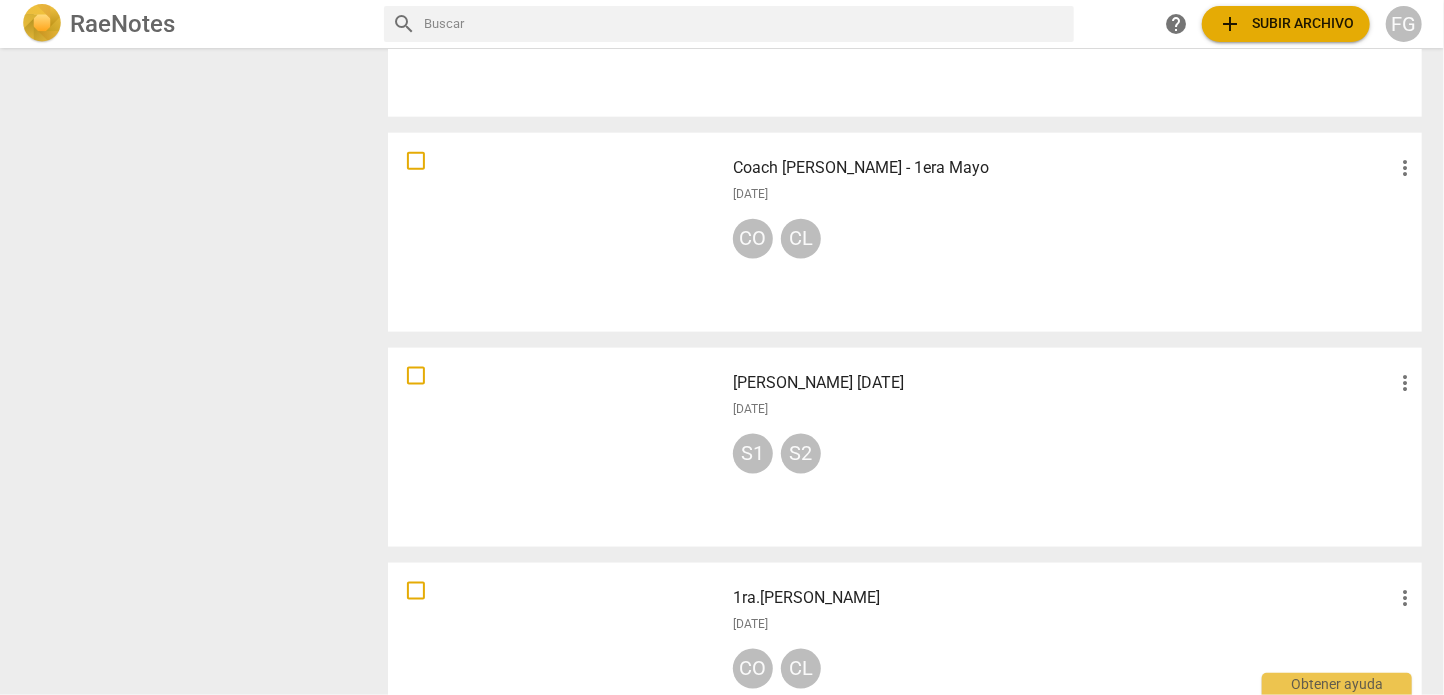scroll, scrollTop: 1461, scrollLeft: 0, axis: vertical 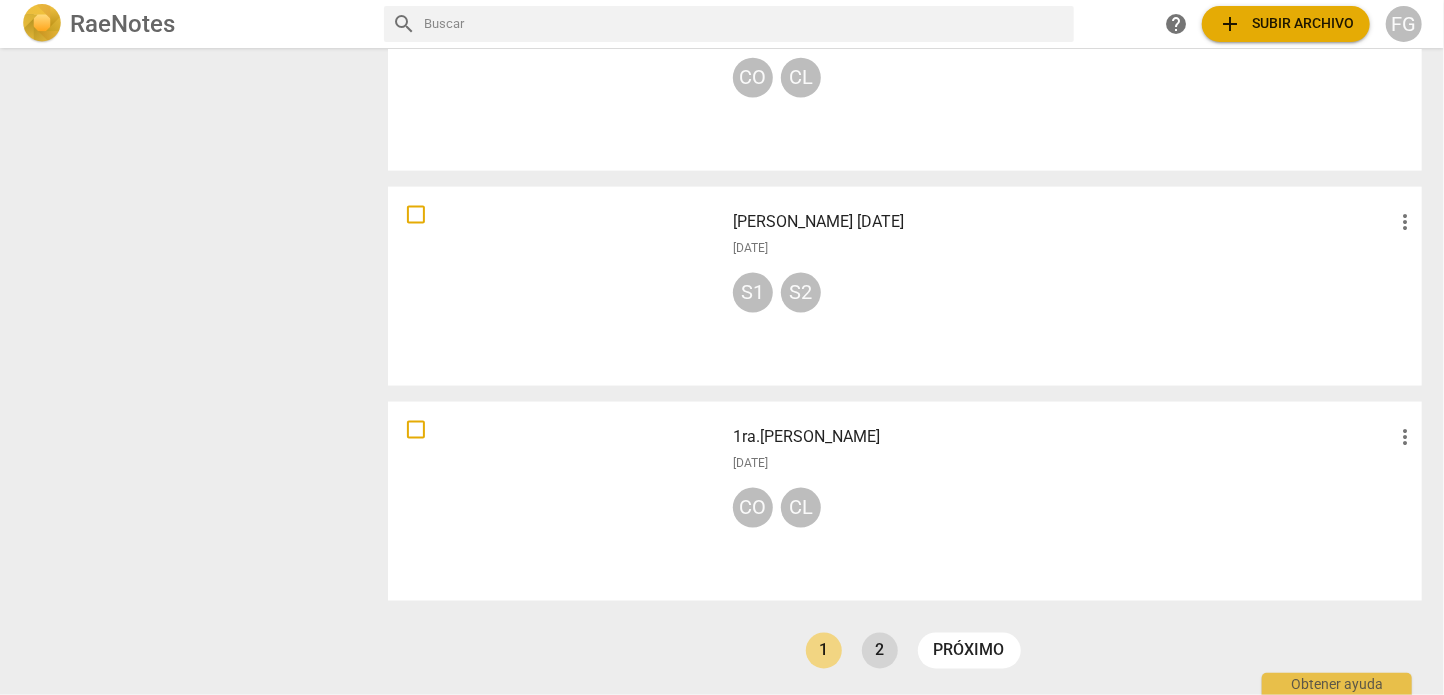click on "2" at bounding box center [880, 651] 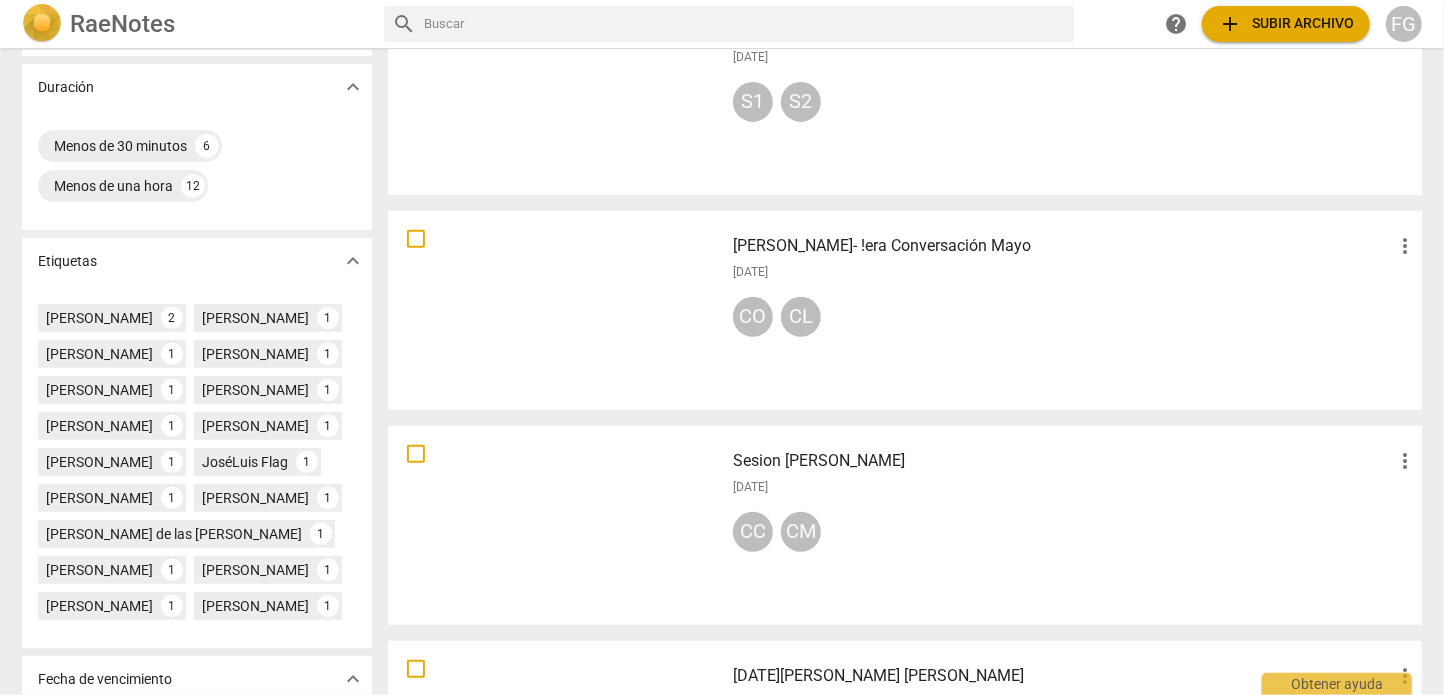 scroll, scrollTop: 0, scrollLeft: 0, axis: both 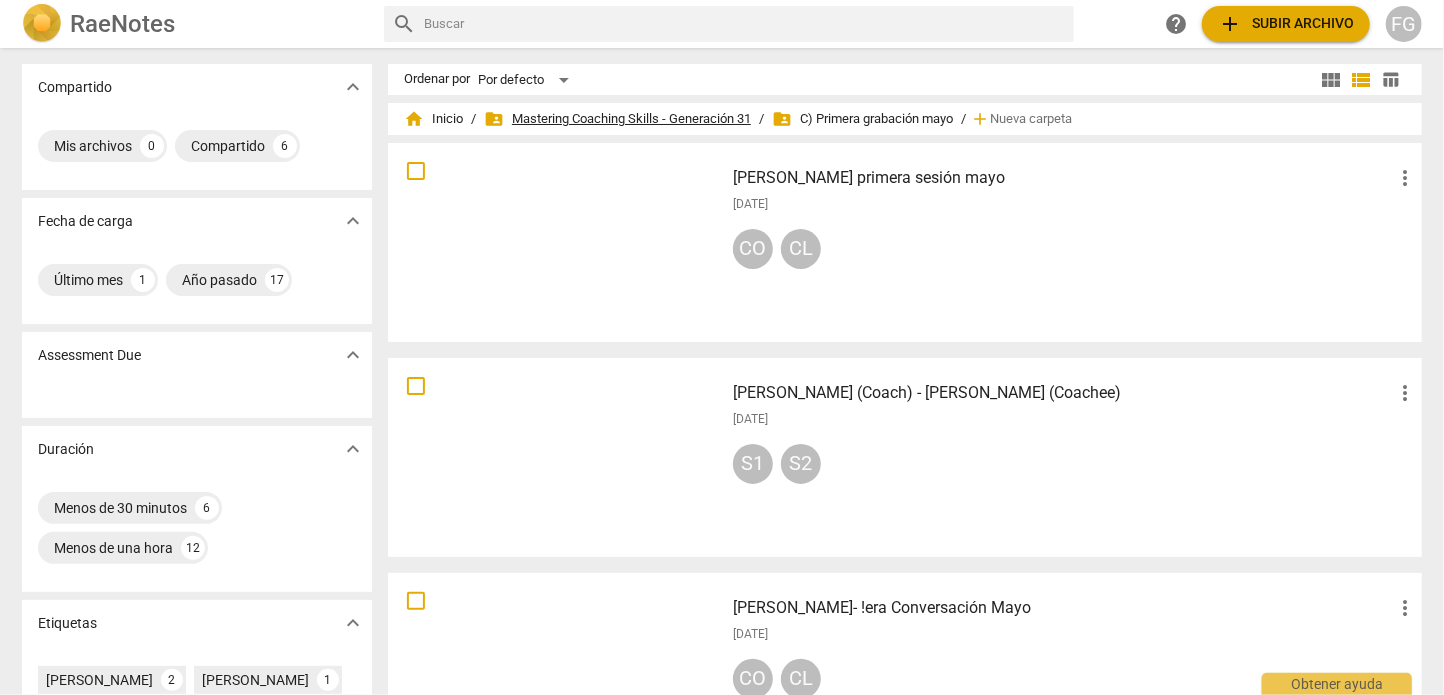 click on "folder_shared Mastering Coaching Skills - Generación 31" at bounding box center [617, 119] 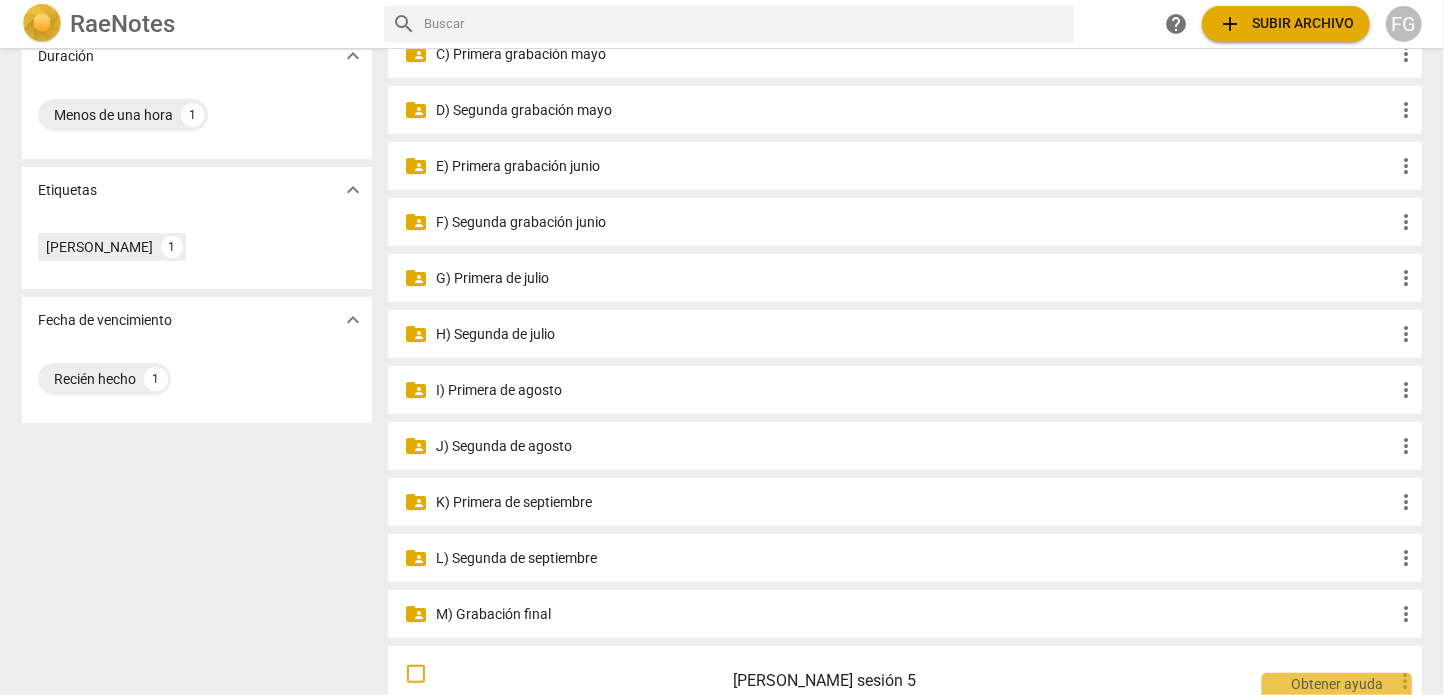 scroll, scrollTop: 400, scrollLeft: 0, axis: vertical 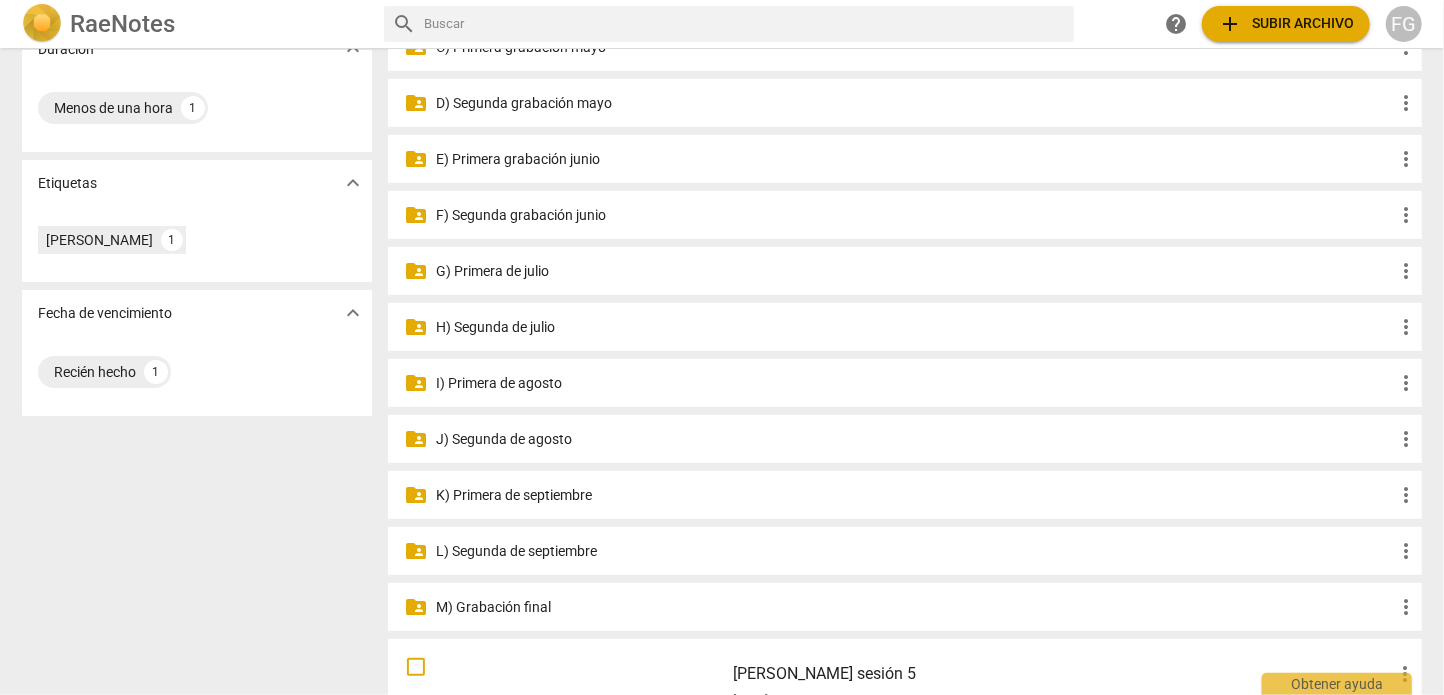 click on "I) Primera de agosto" at bounding box center (915, 383) 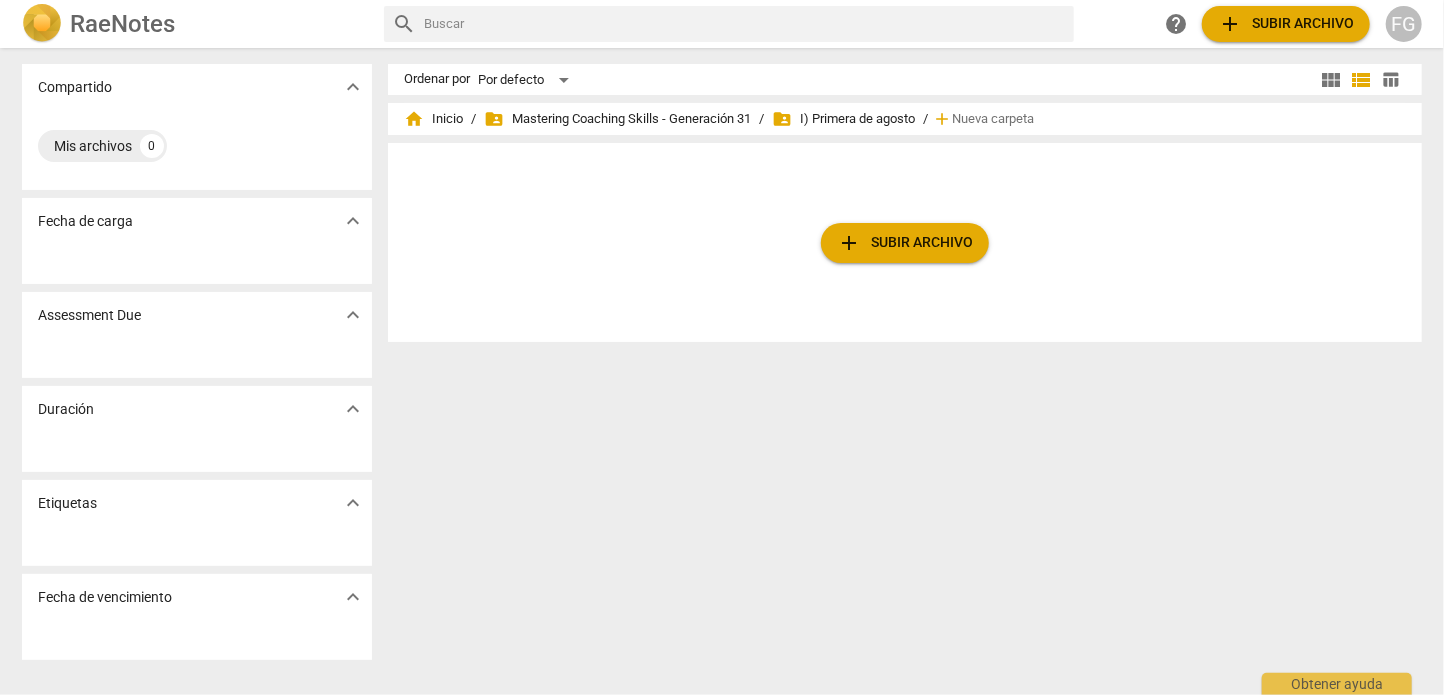 click on "FG" at bounding box center [1404, 24] 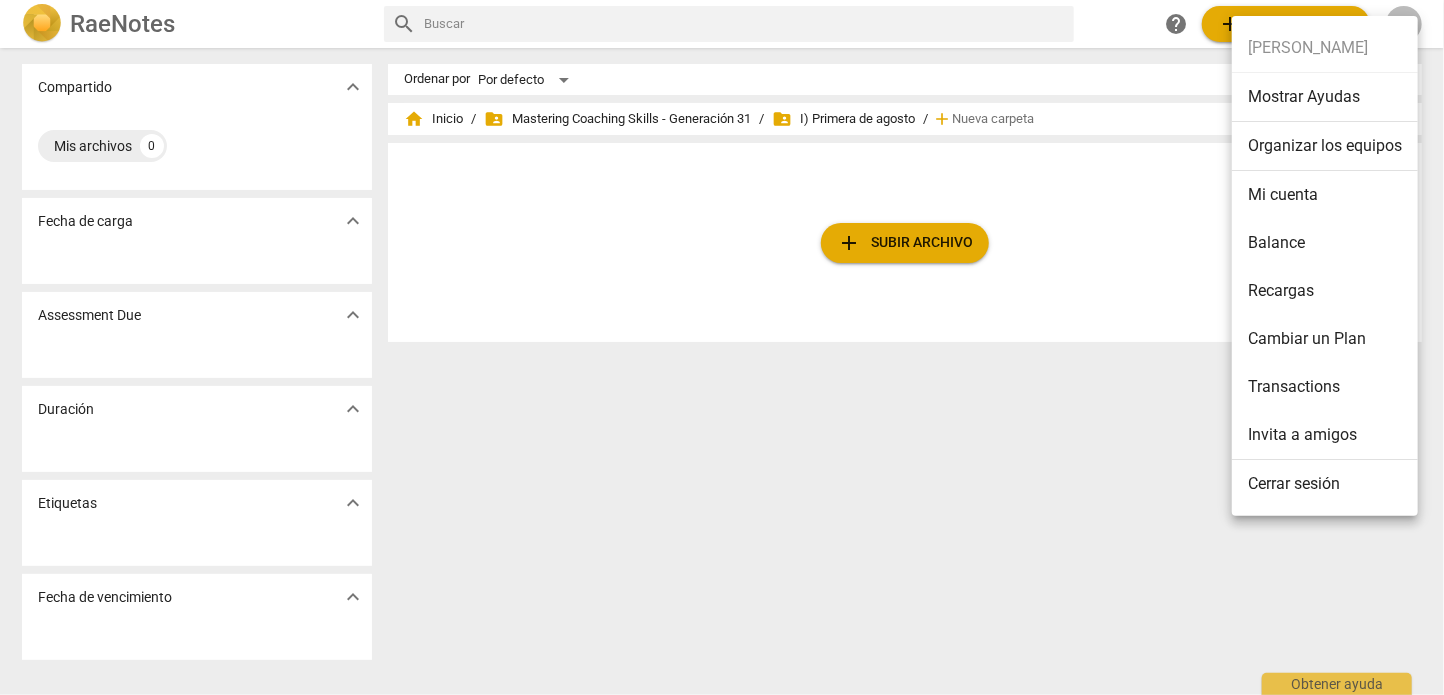click on "Cerrar sesión" at bounding box center (1325, 484) 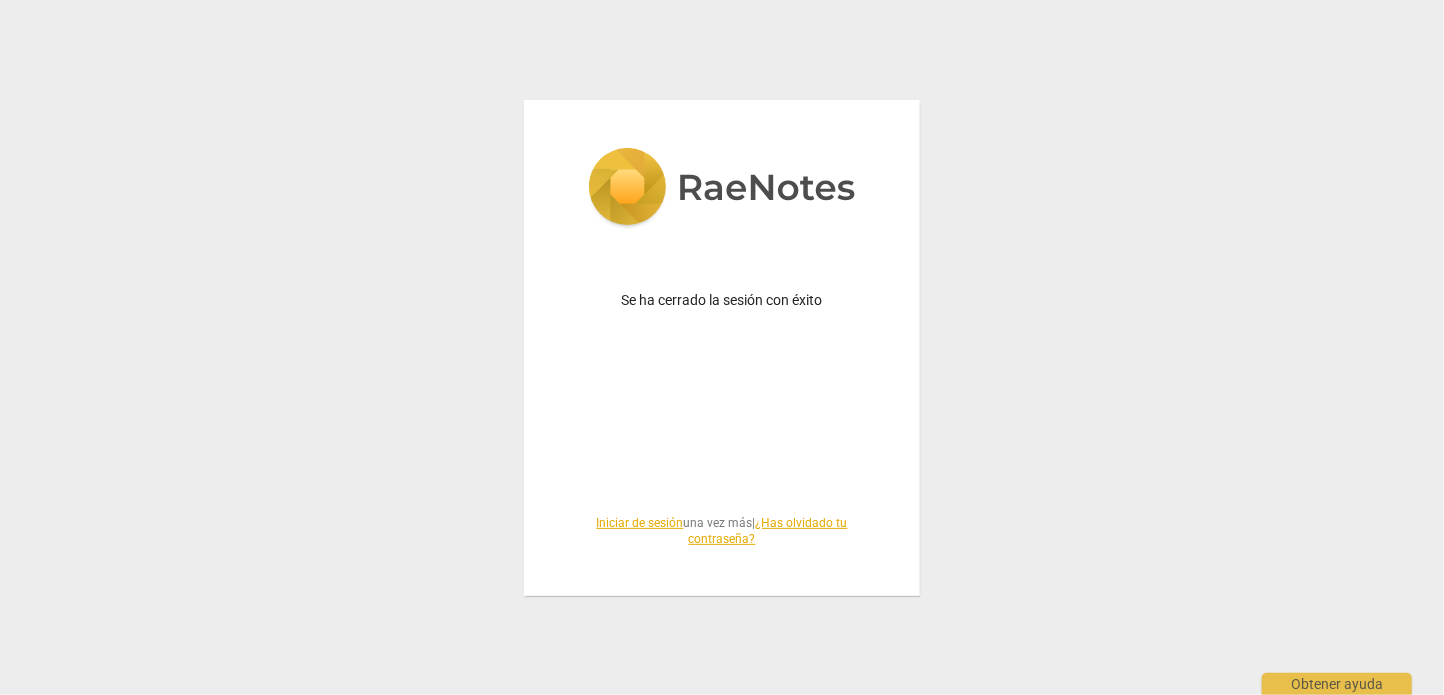 click on "Iniciar de sesión" at bounding box center (640, 523) 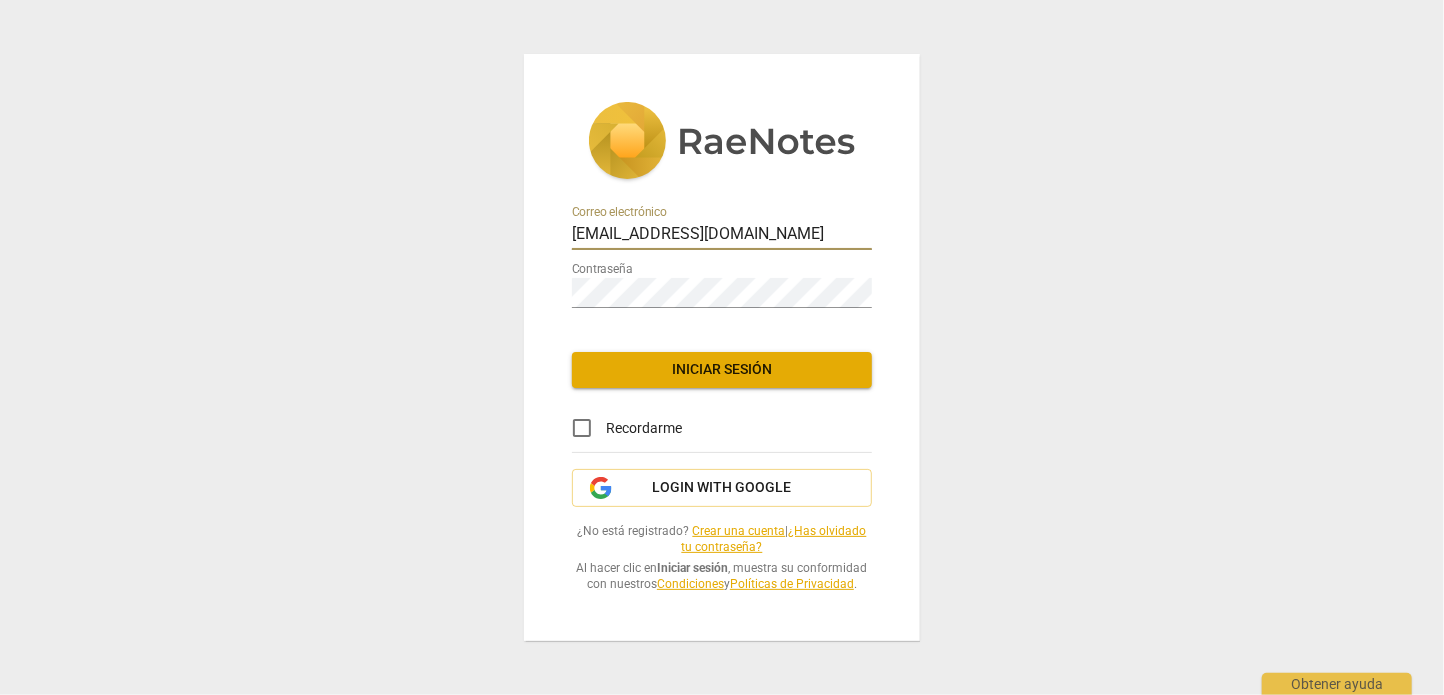 click on "[EMAIL_ADDRESS][DOMAIN_NAME]" at bounding box center (722, 235) 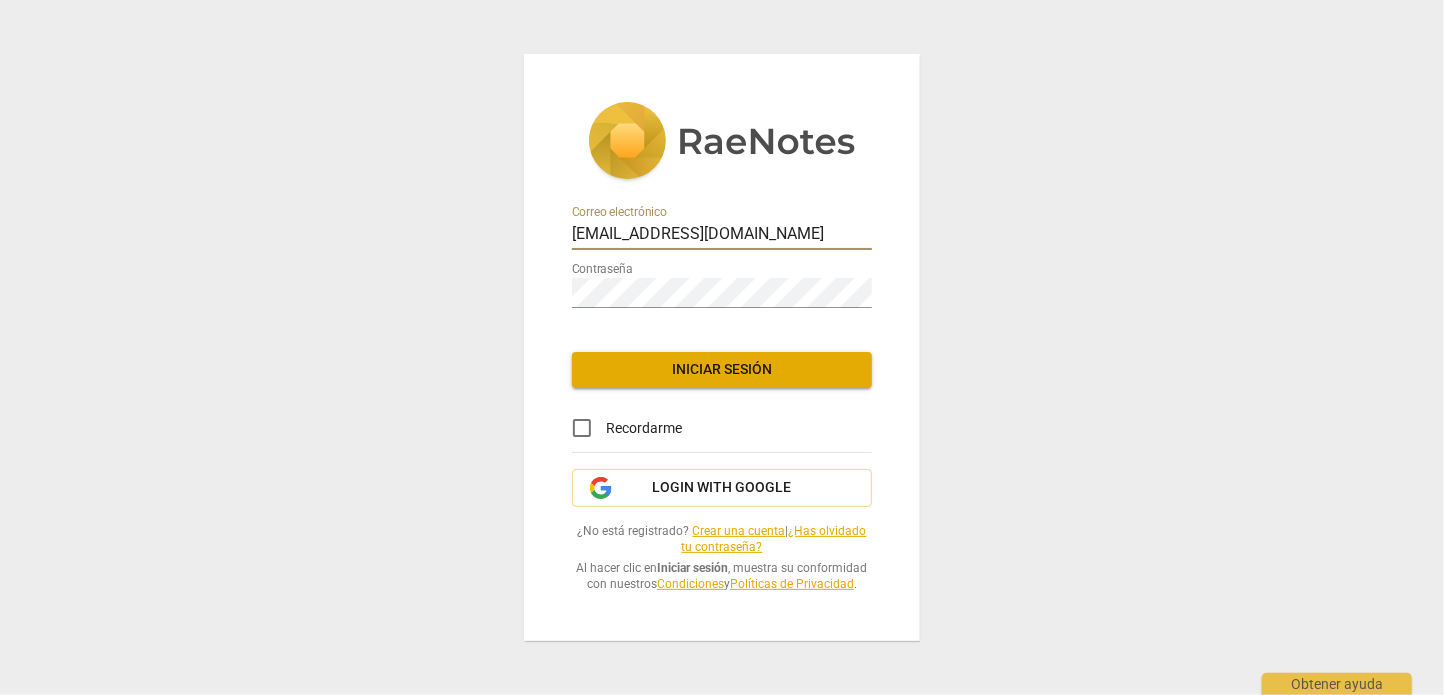 type on "[EMAIL_ADDRESS][DOMAIN_NAME]" 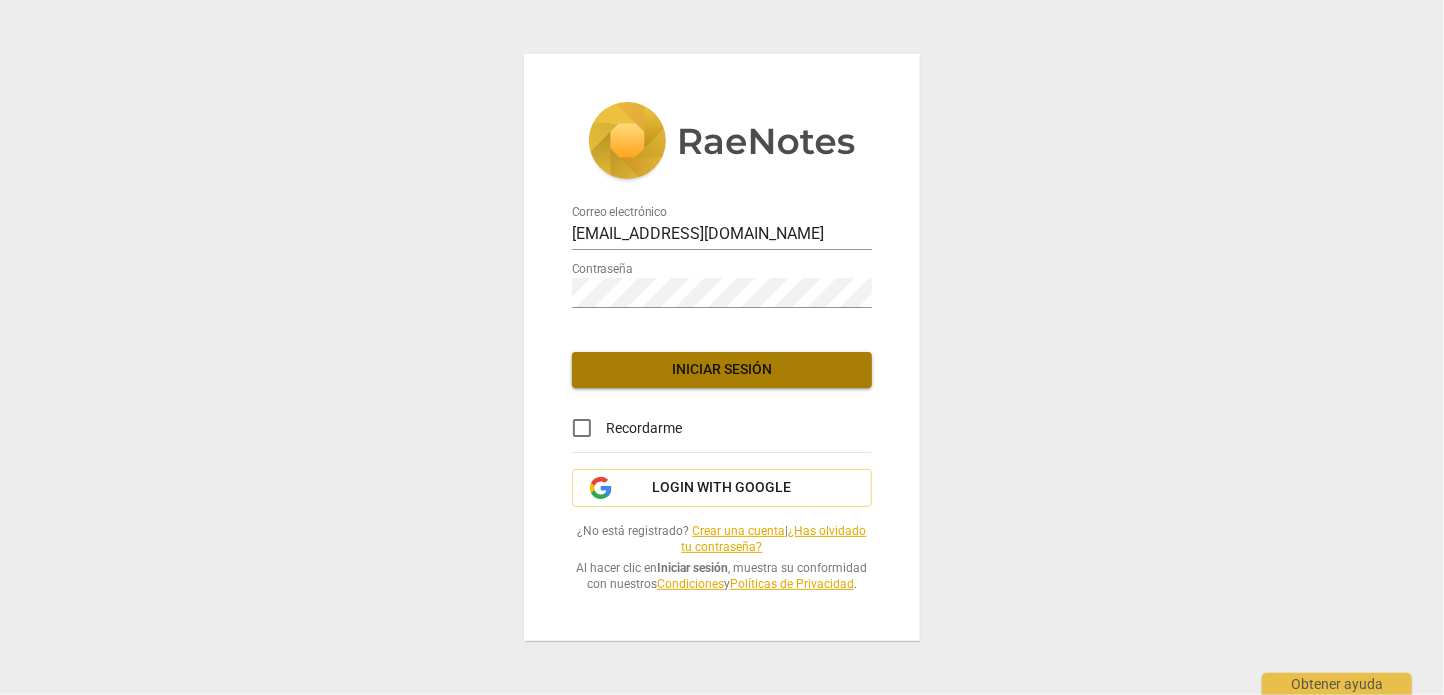 click on "Iniciar sesión" at bounding box center (722, 370) 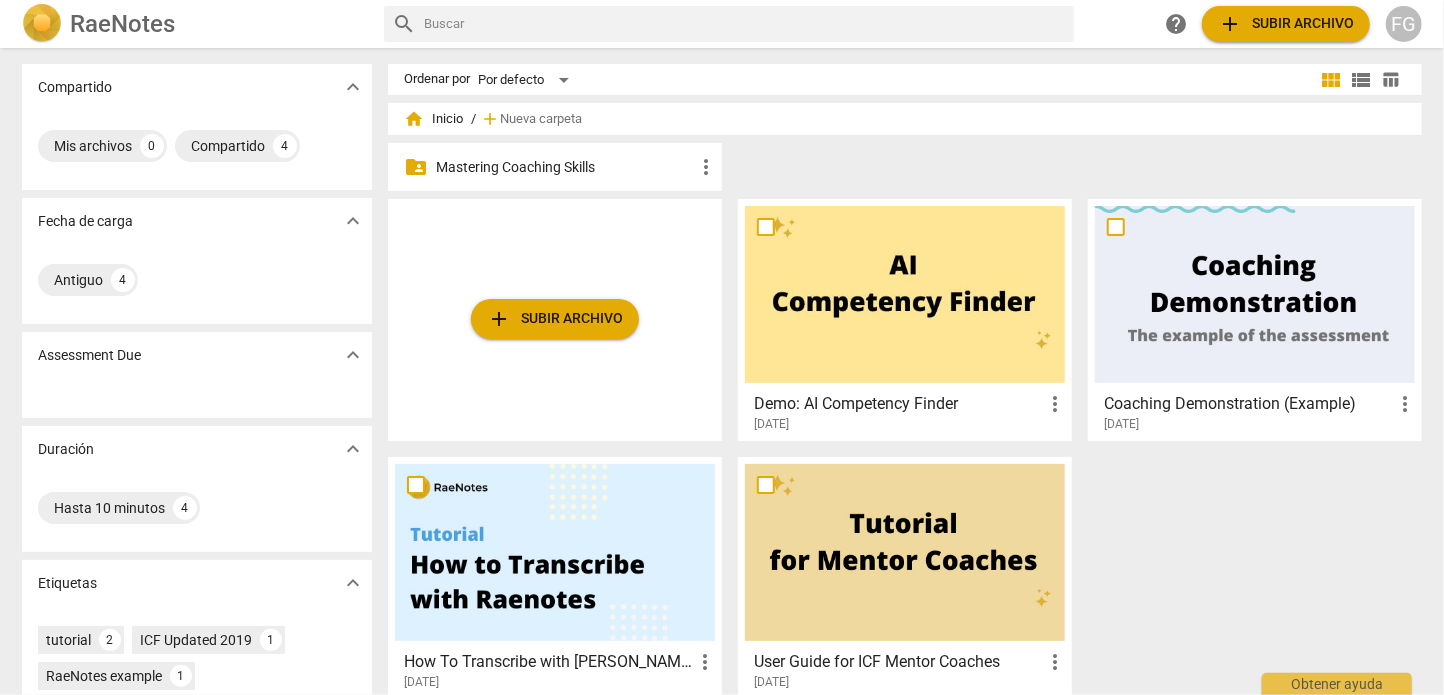 click on "Mastering Coaching Skills" at bounding box center (565, 167) 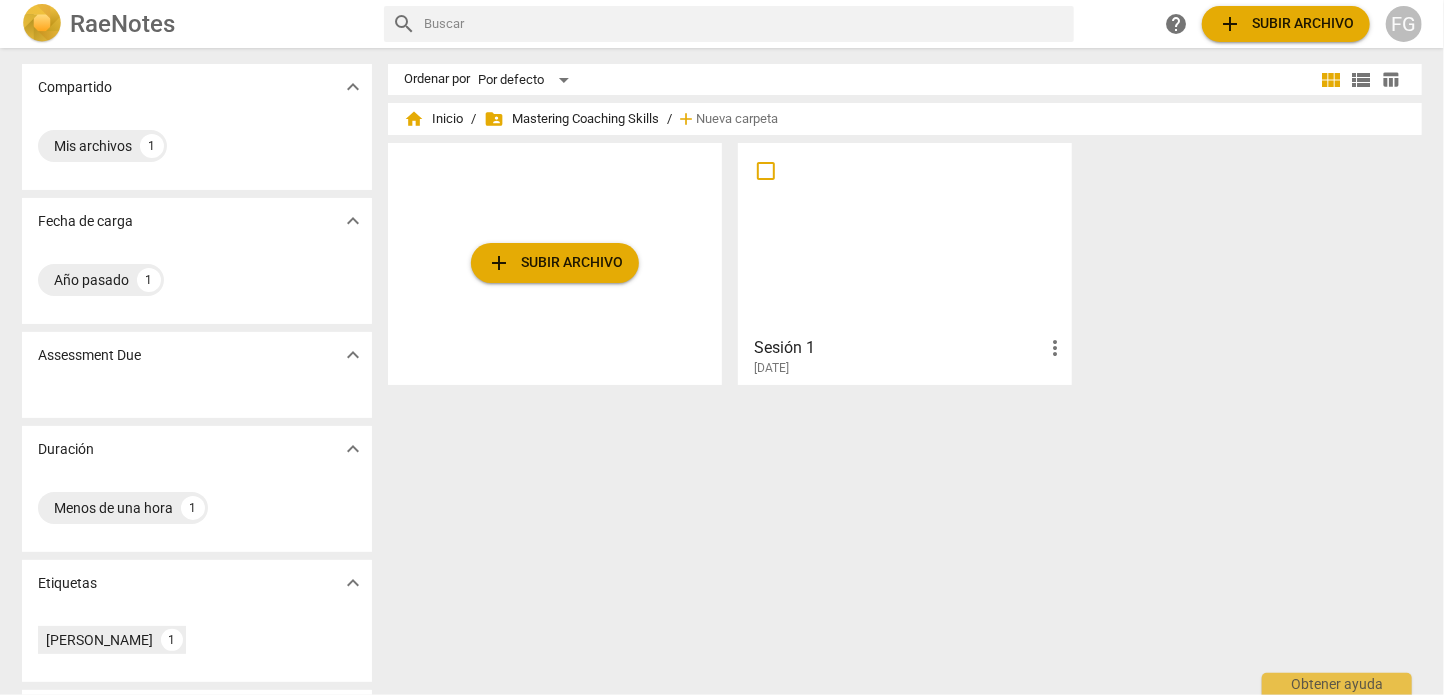 click on "add   Subir archivo" at bounding box center (555, 263) 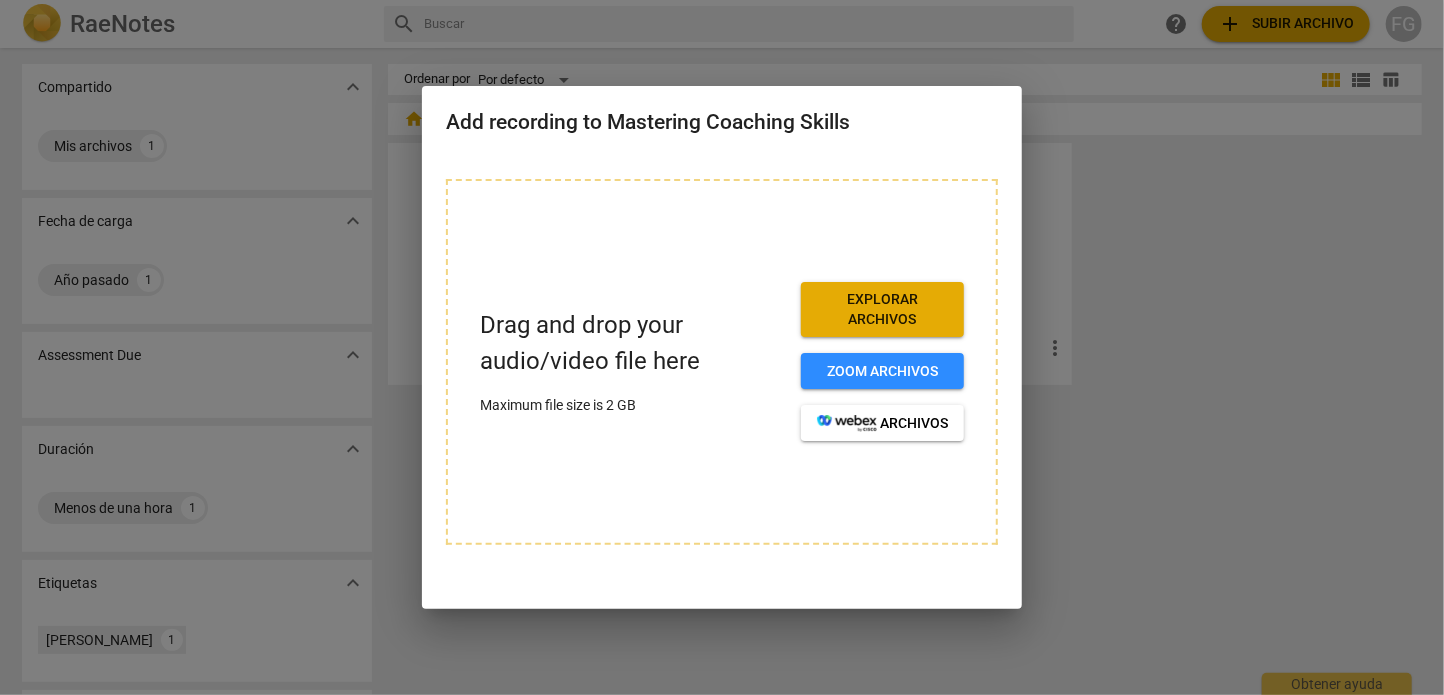 click on "Explorar archivos" at bounding box center [882, 309] 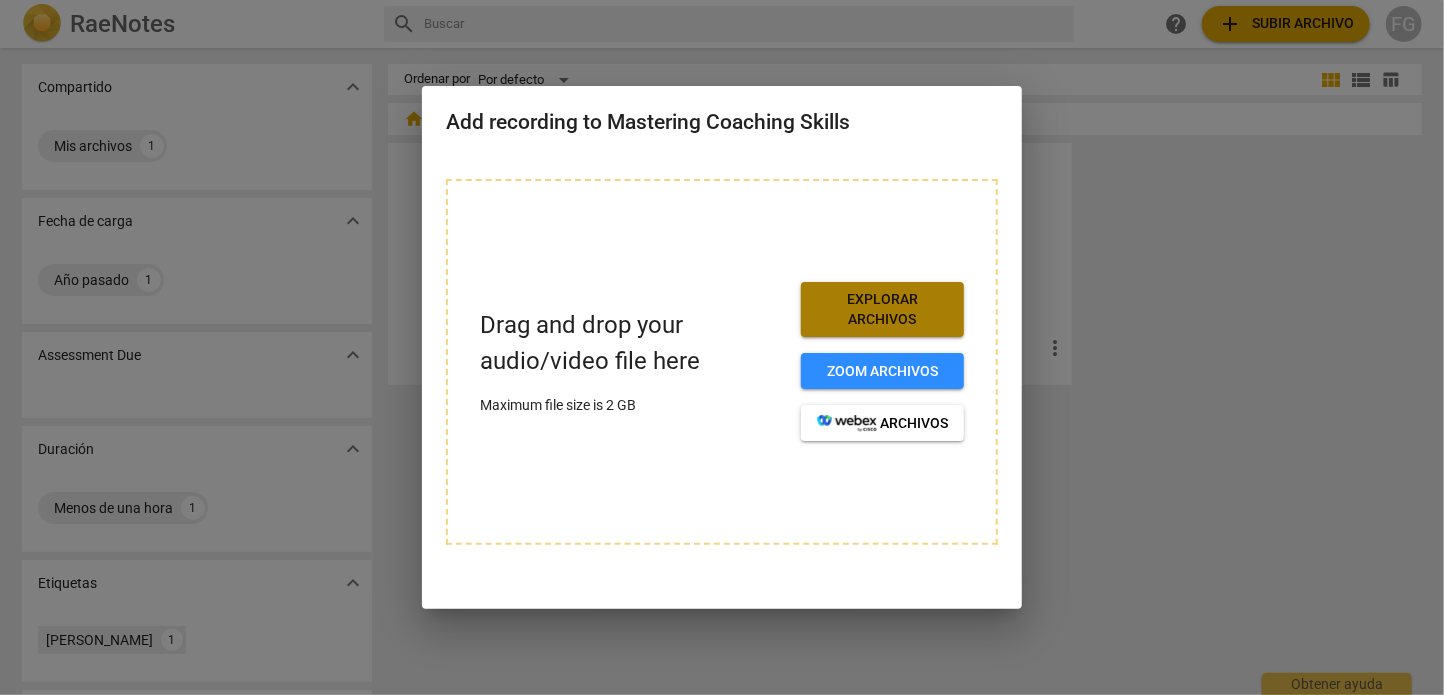 click on "Explorar archivos" at bounding box center (882, 309) 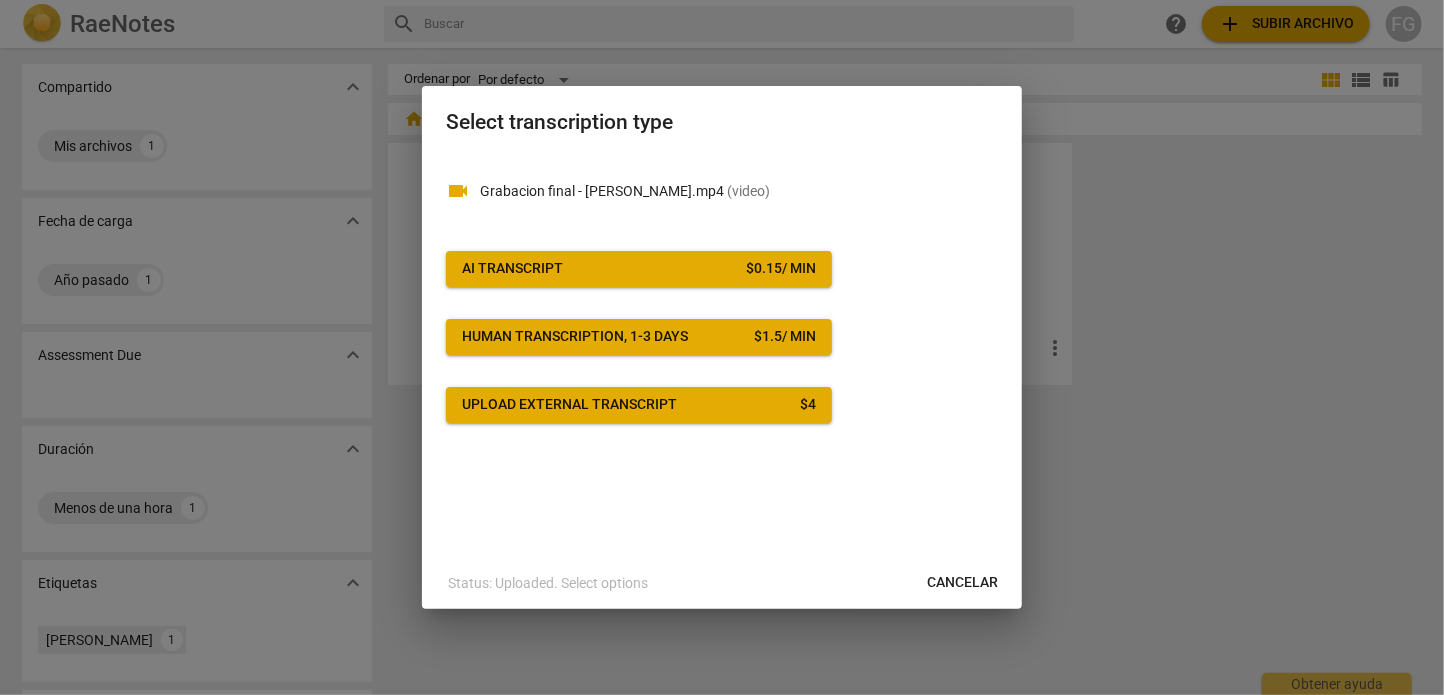 click on "AI Transcript $ 0.15  / min" at bounding box center (639, 269) 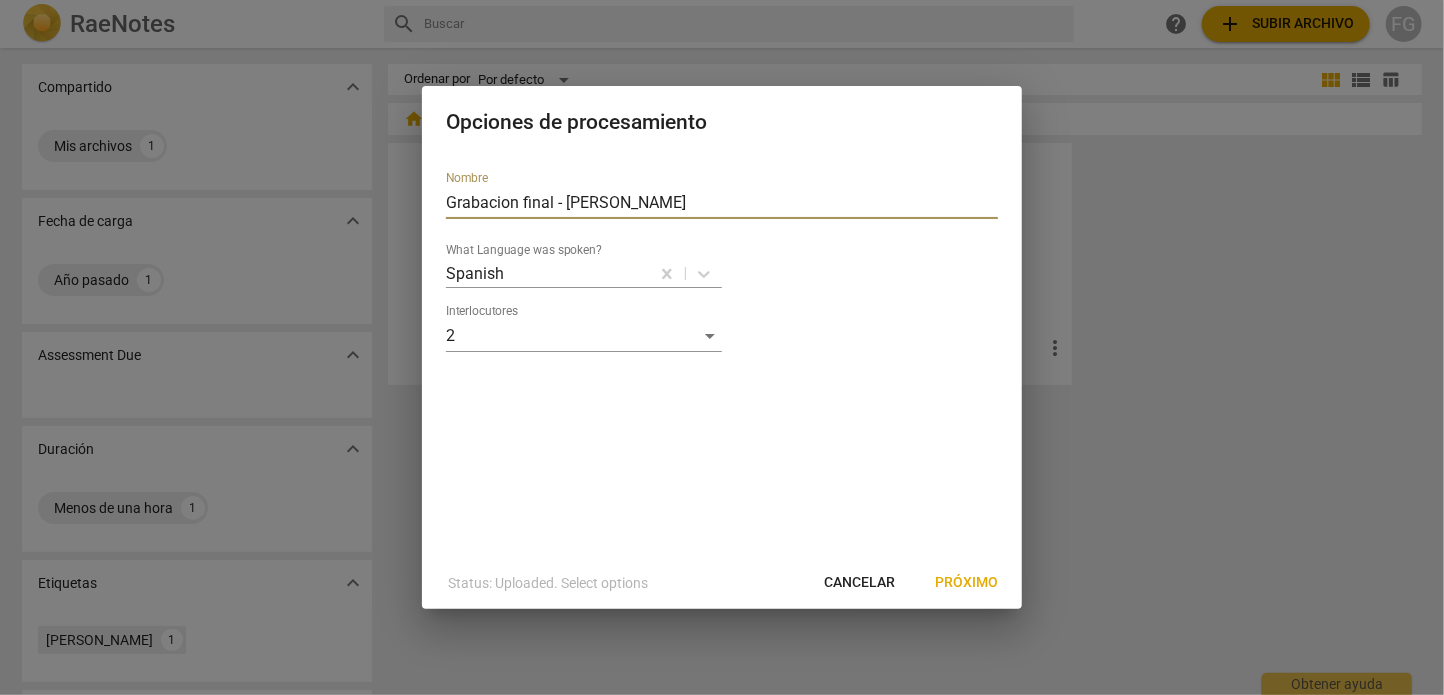 drag, startPoint x: 727, startPoint y: 206, endPoint x: 178, endPoint y: 208, distance: 549.00366 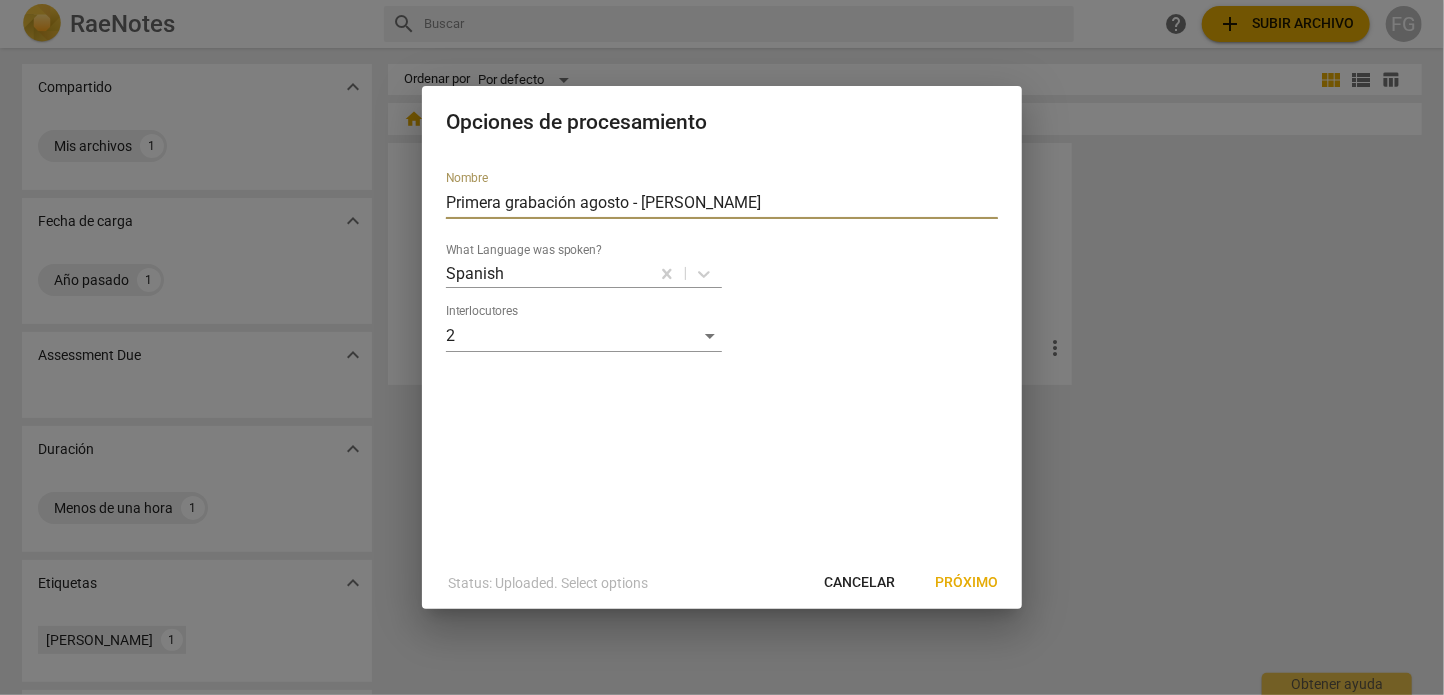 drag, startPoint x: 445, startPoint y: 206, endPoint x: 650, endPoint y: 207, distance: 205.00244 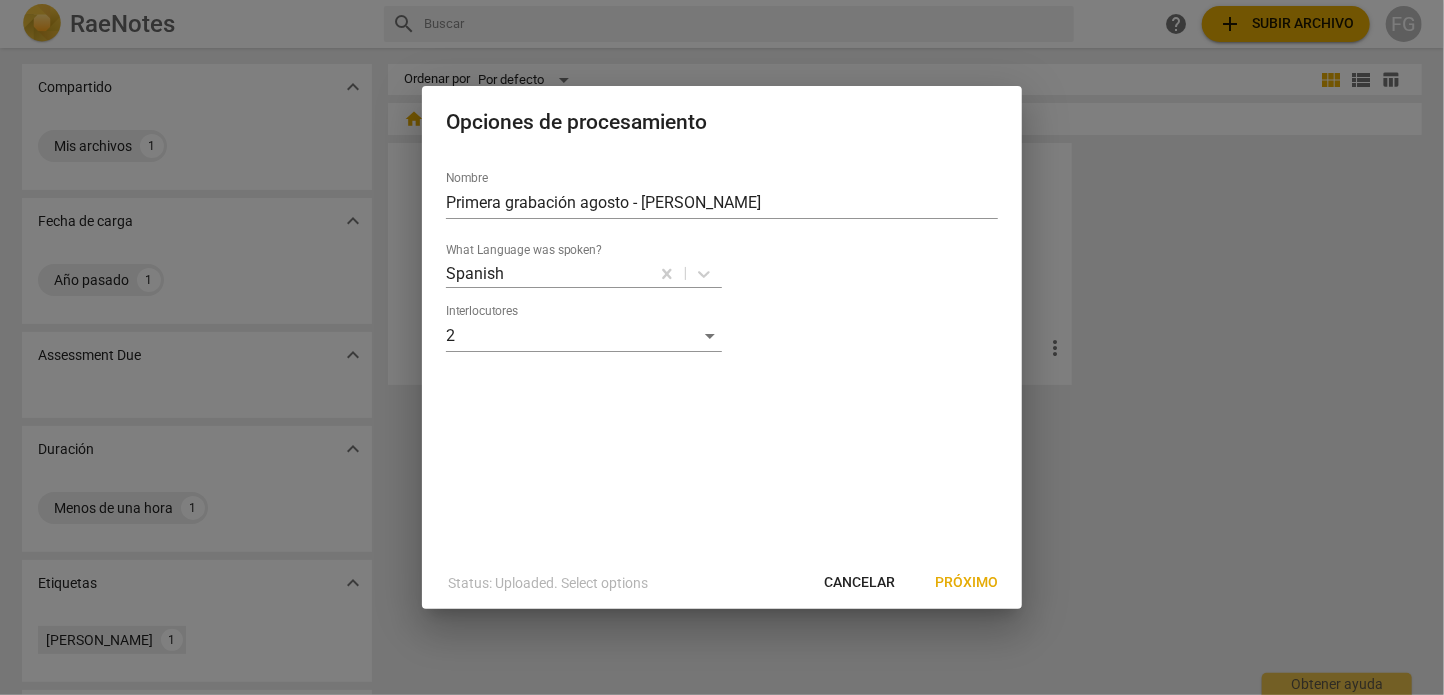 click on "Próximo" at bounding box center (966, 583) 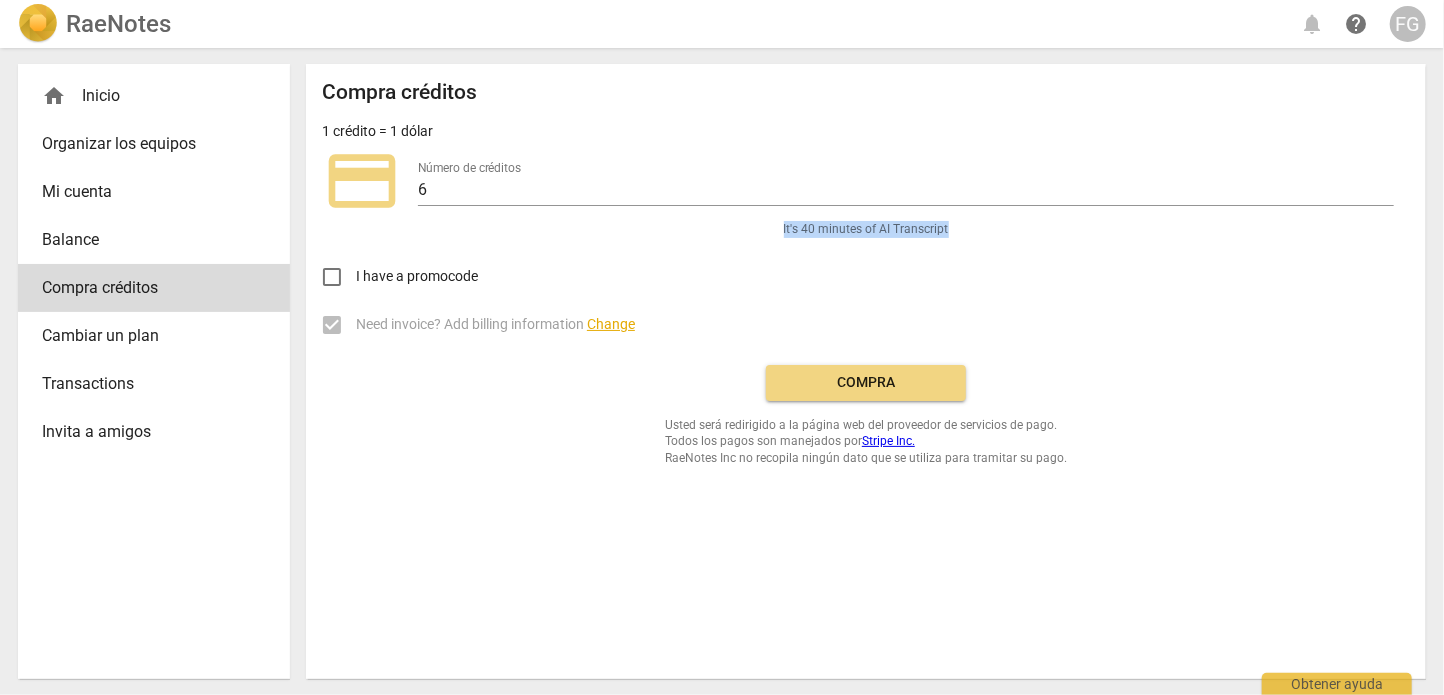 drag, startPoint x: 778, startPoint y: 234, endPoint x: 952, endPoint y: 234, distance: 174 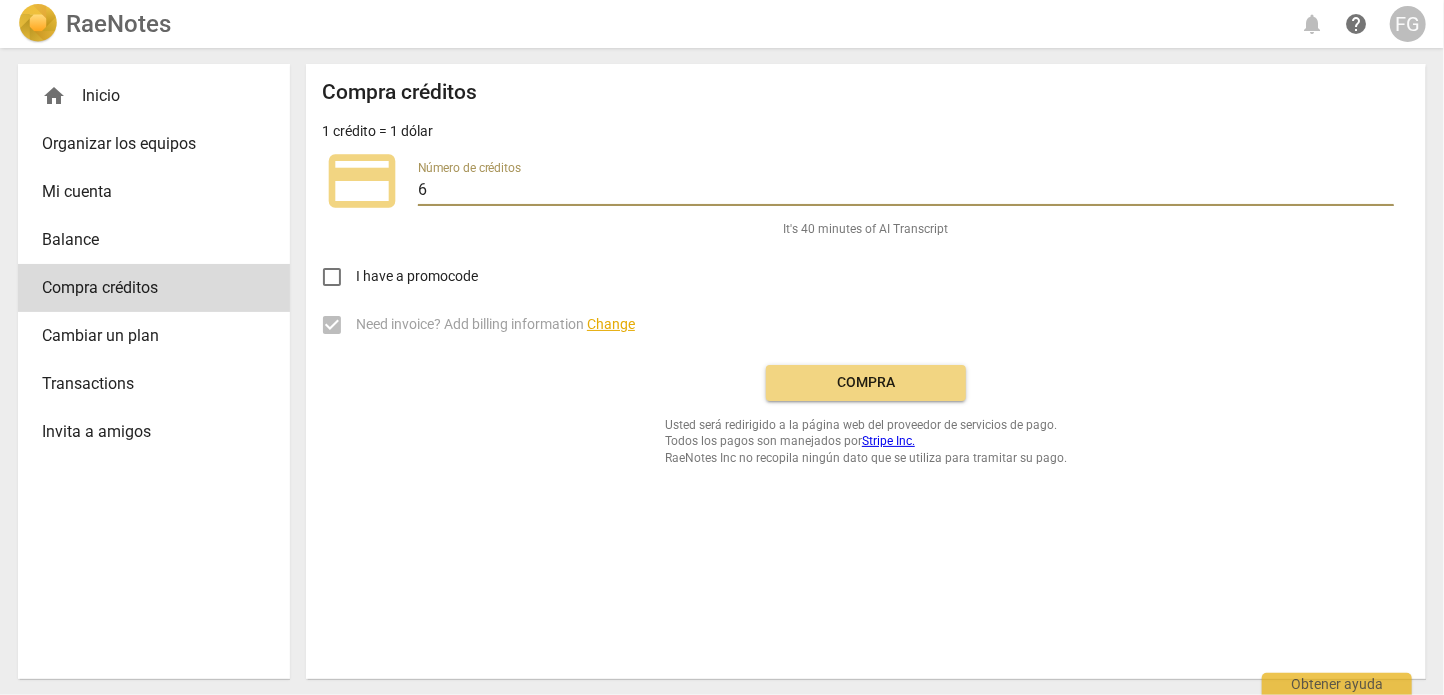 click on "6" at bounding box center (906, 191) 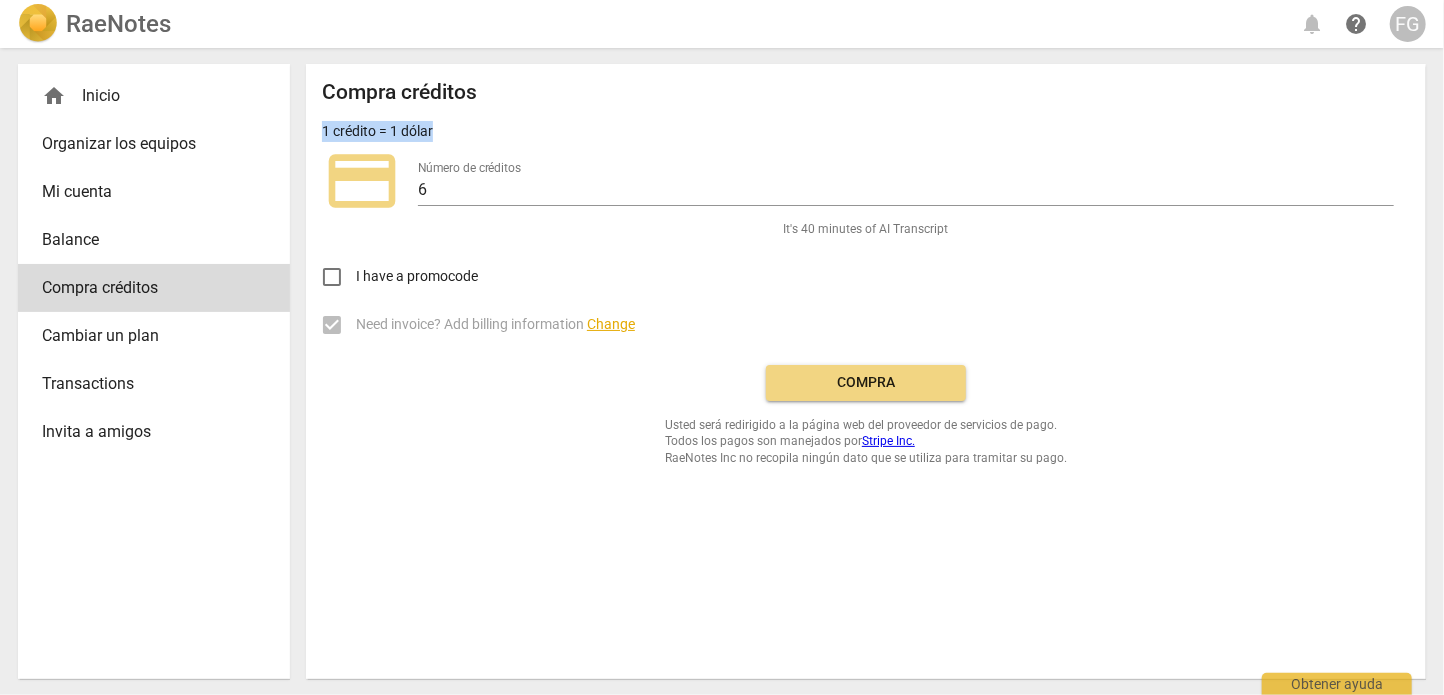 drag, startPoint x: 325, startPoint y: 133, endPoint x: 472, endPoint y: 133, distance: 147 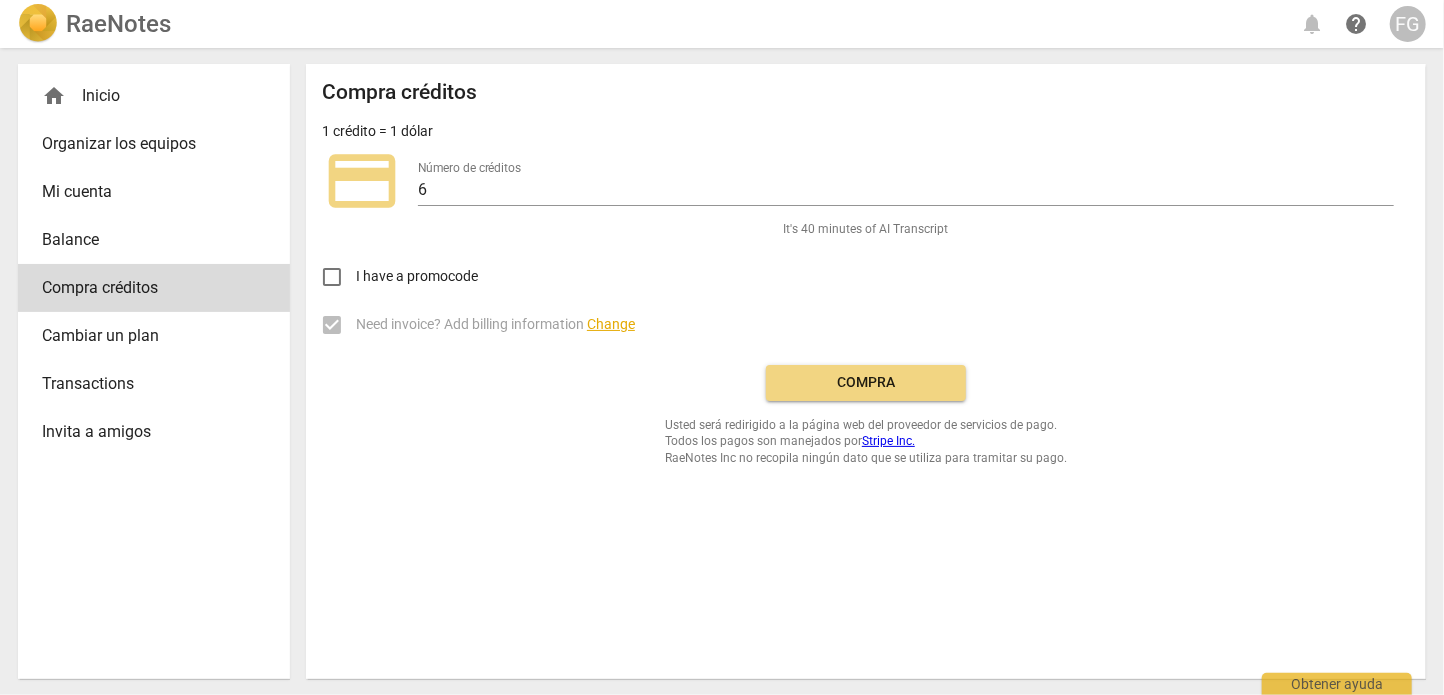 click on "Compra créditos 1 crédito = 1 dólar credit_card Número de créditos  6 It's 40 minutes of AI Transcript I have a promocode Need invoice? Add billing information   Change Compra Usted será redirigido a la página web del proveedor de servicios de pago. Todos los pagos son manejados por  Stripe Inc. RaeNotes Inc no recopila ningún dato que se utiliza para tramitar su pago​." at bounding box center [866, 273] 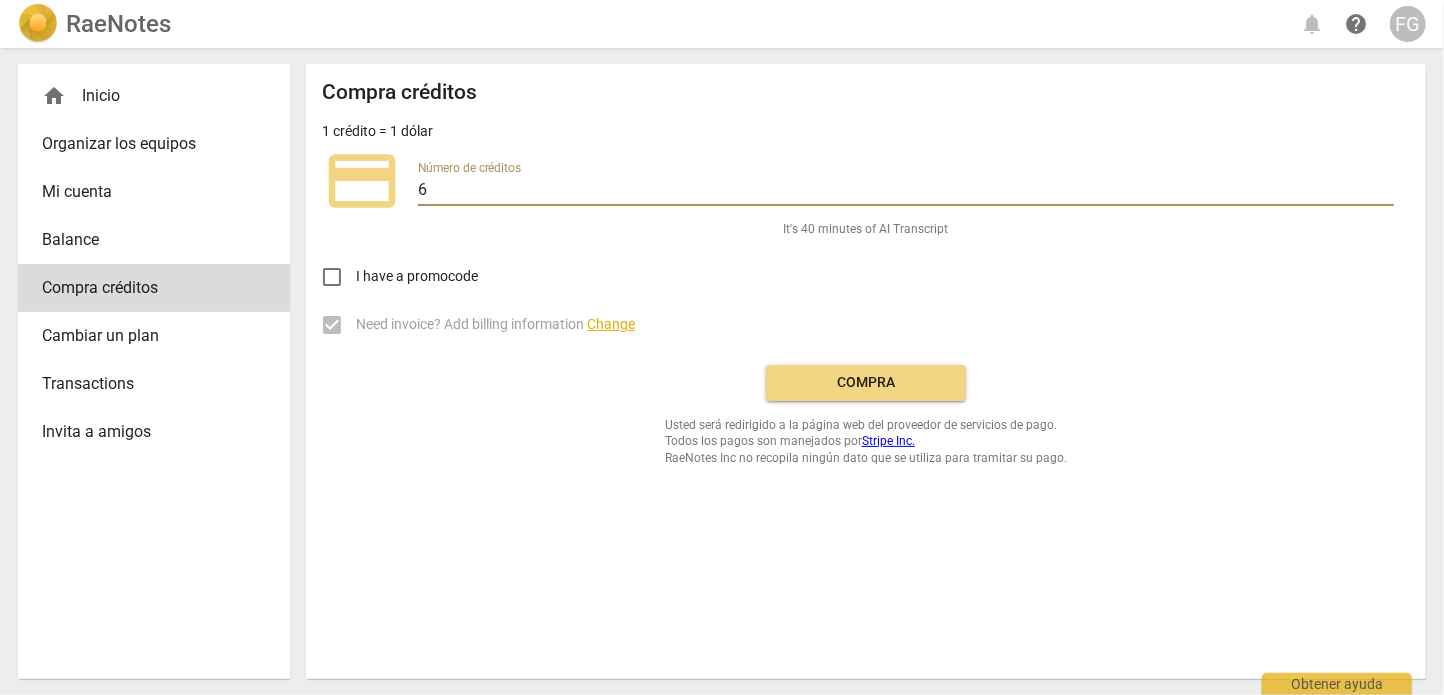 click on "6" at bounding box center [906, 191] 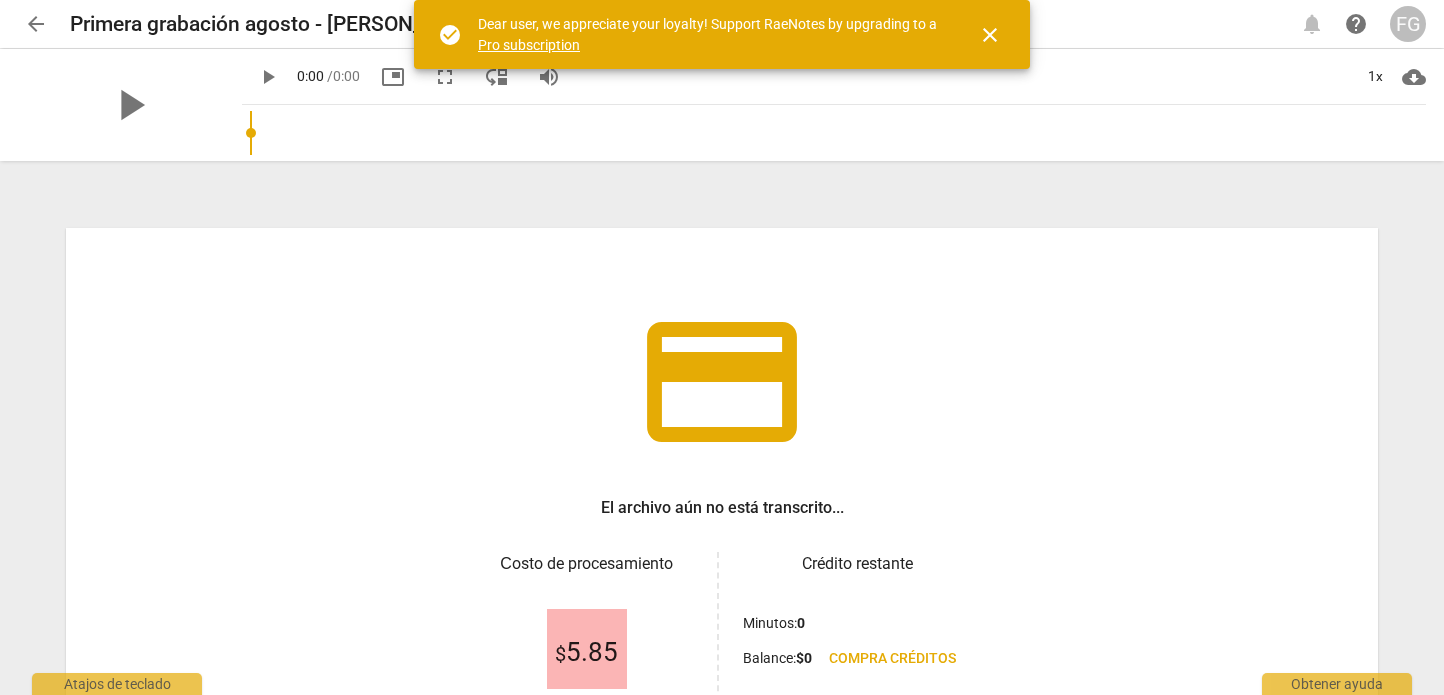 scroll, scrollTop: 0, scrollLeft: 0, axis: both 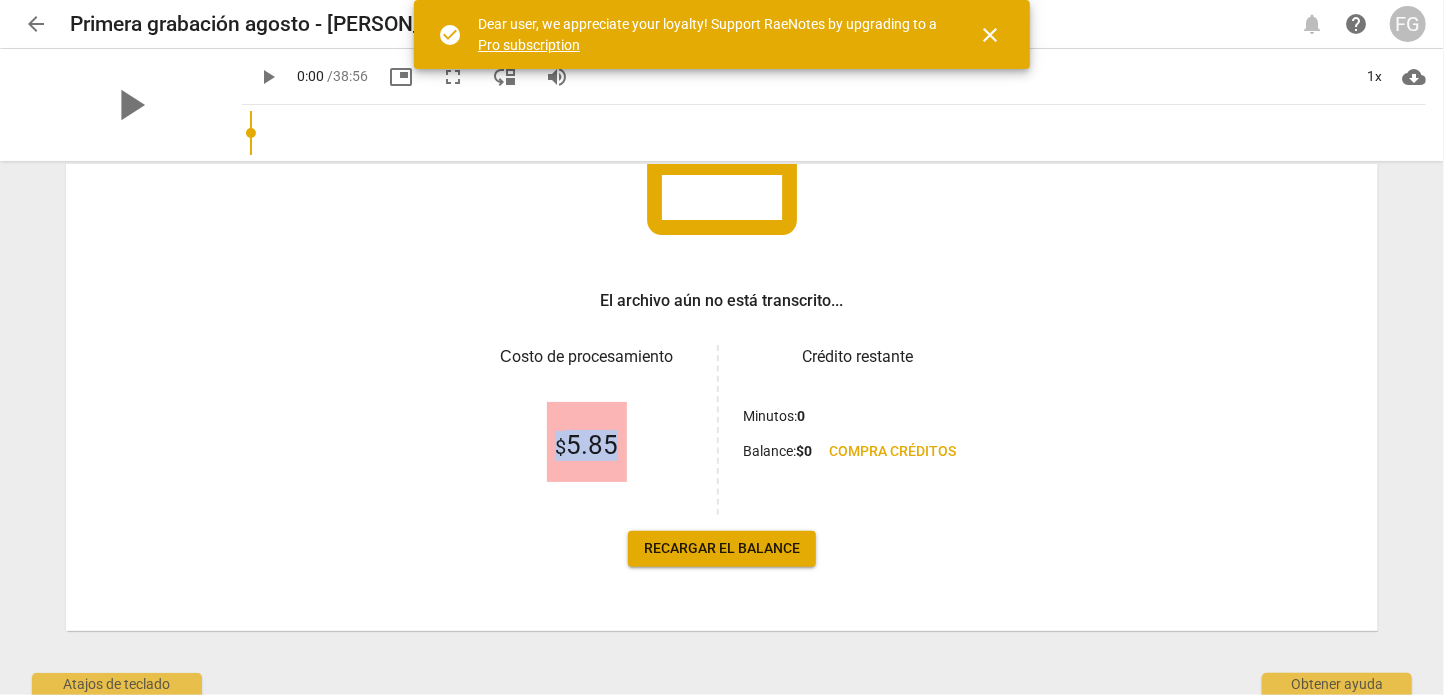 drag, startPoint x: 551, startPoint y: 447, endPoint x: 615, endPoint y: 447, distance: 64 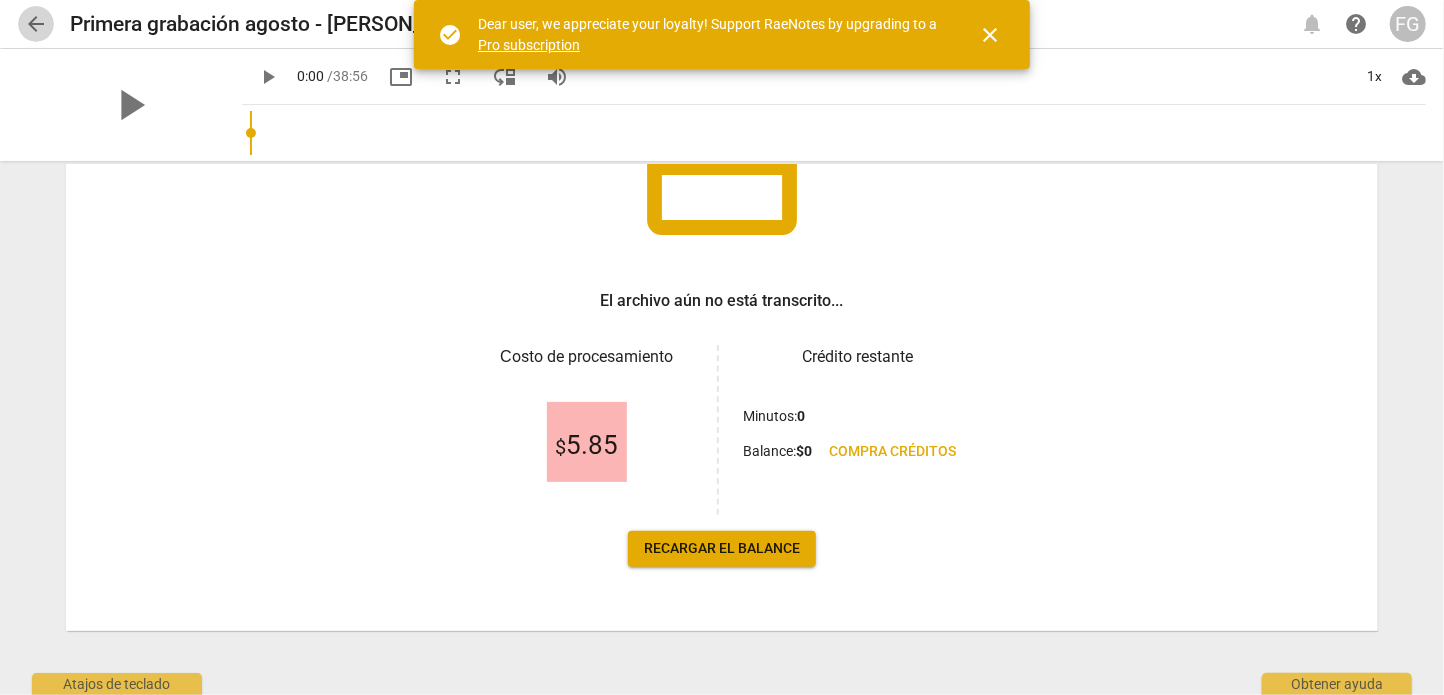 click on "arrow_back" at bounding box center [36, 24] 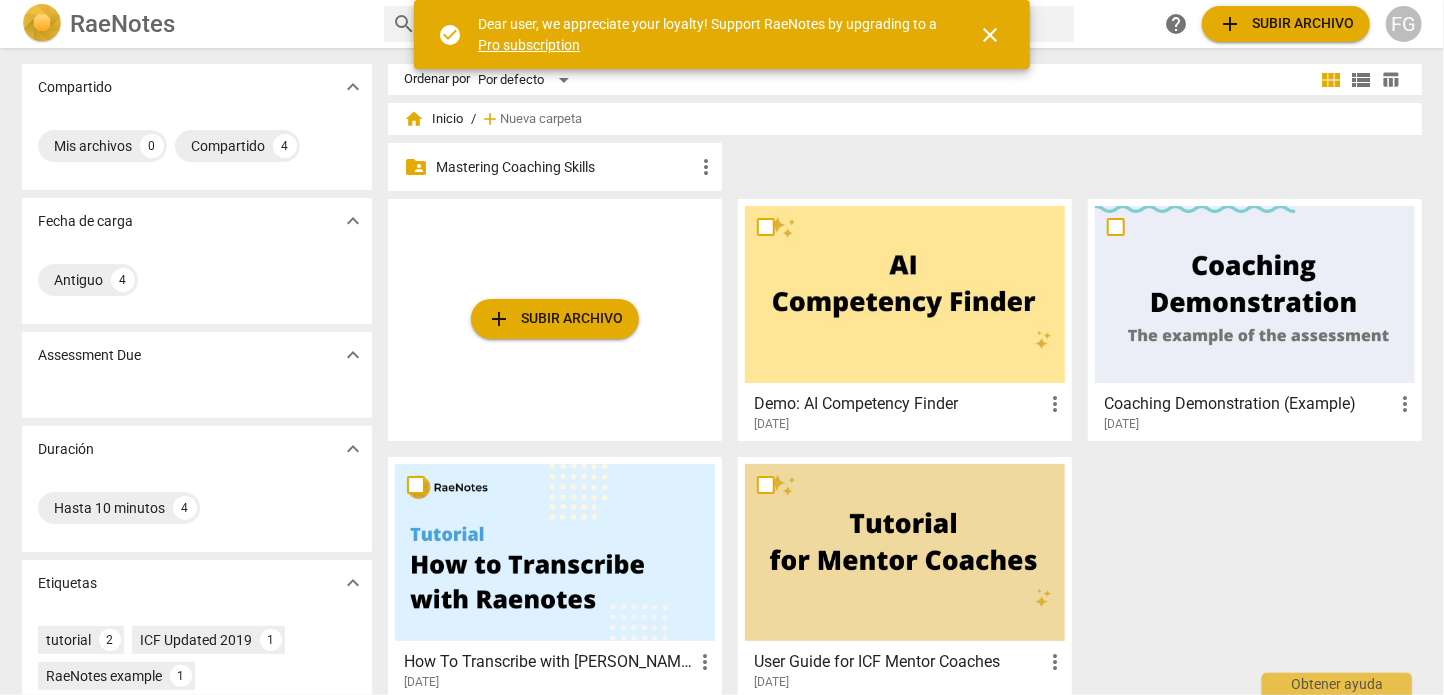 click on "FG" at bounding box center [1404, 24] 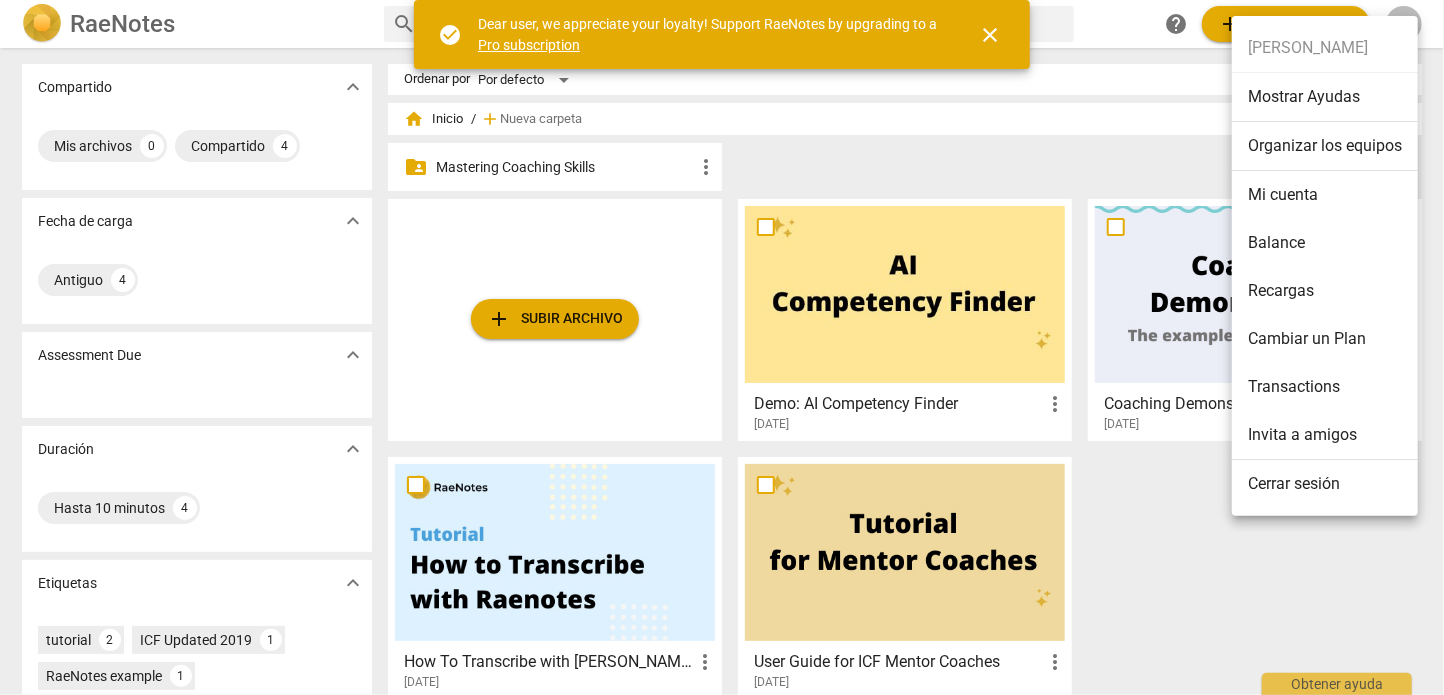 click on "Cerrar sesión" at bounding box center [1325, 484] 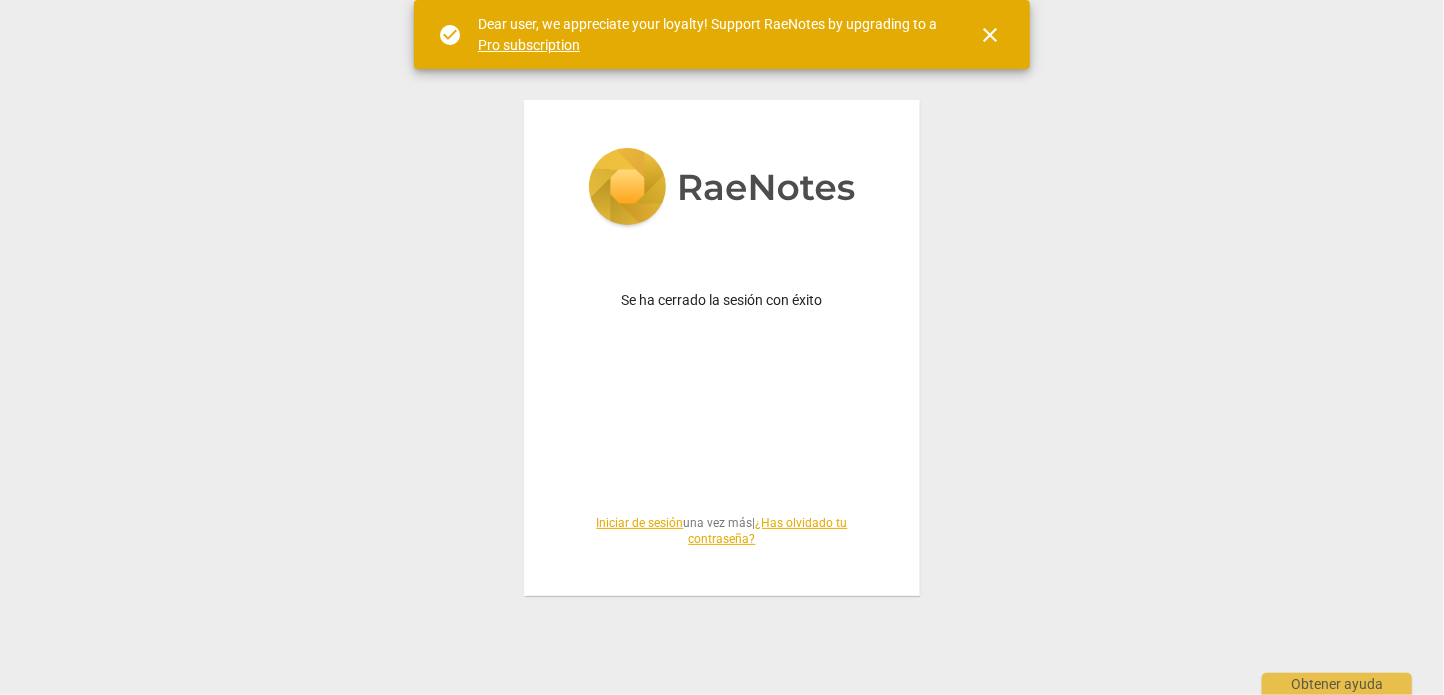 click on "Iniciar de sesión" at bounding box center [640, 523] 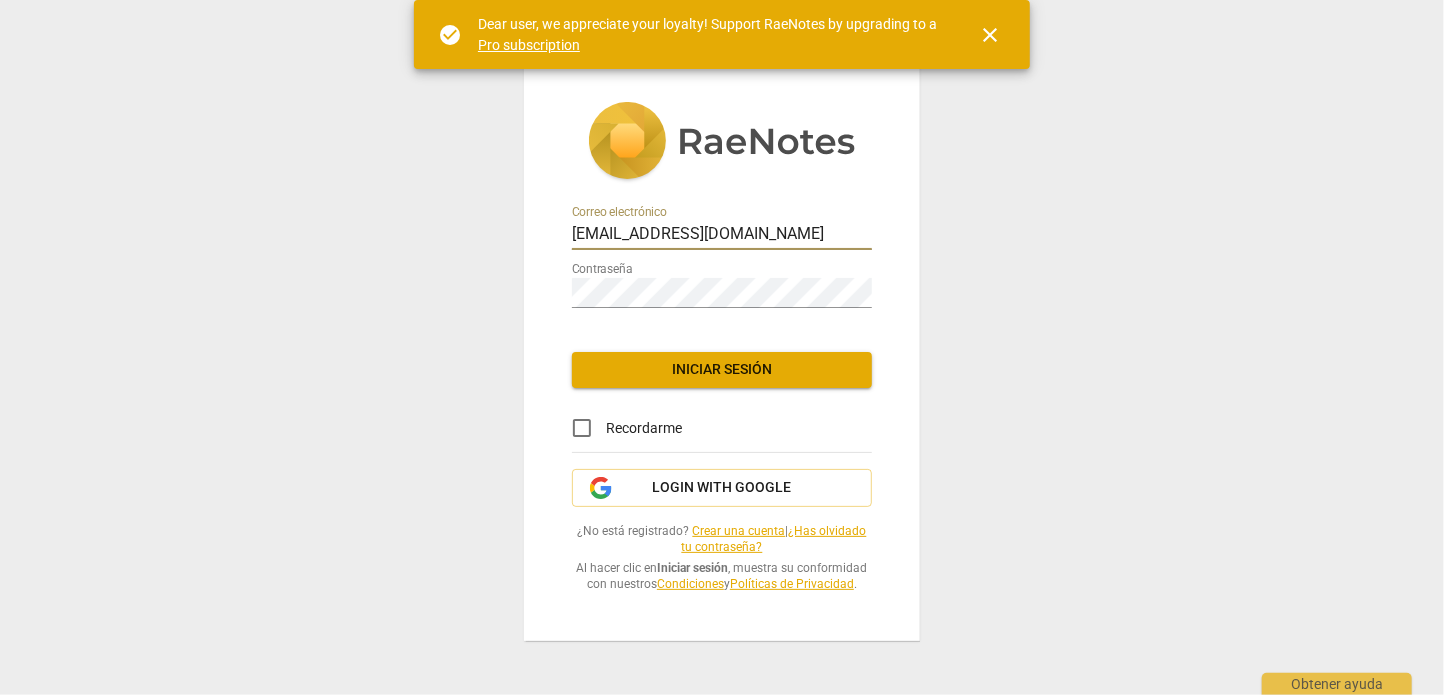 click on "[EMAIL_ADDRESS][DOMAIN_NAME]" at bounding box center [722, 235] 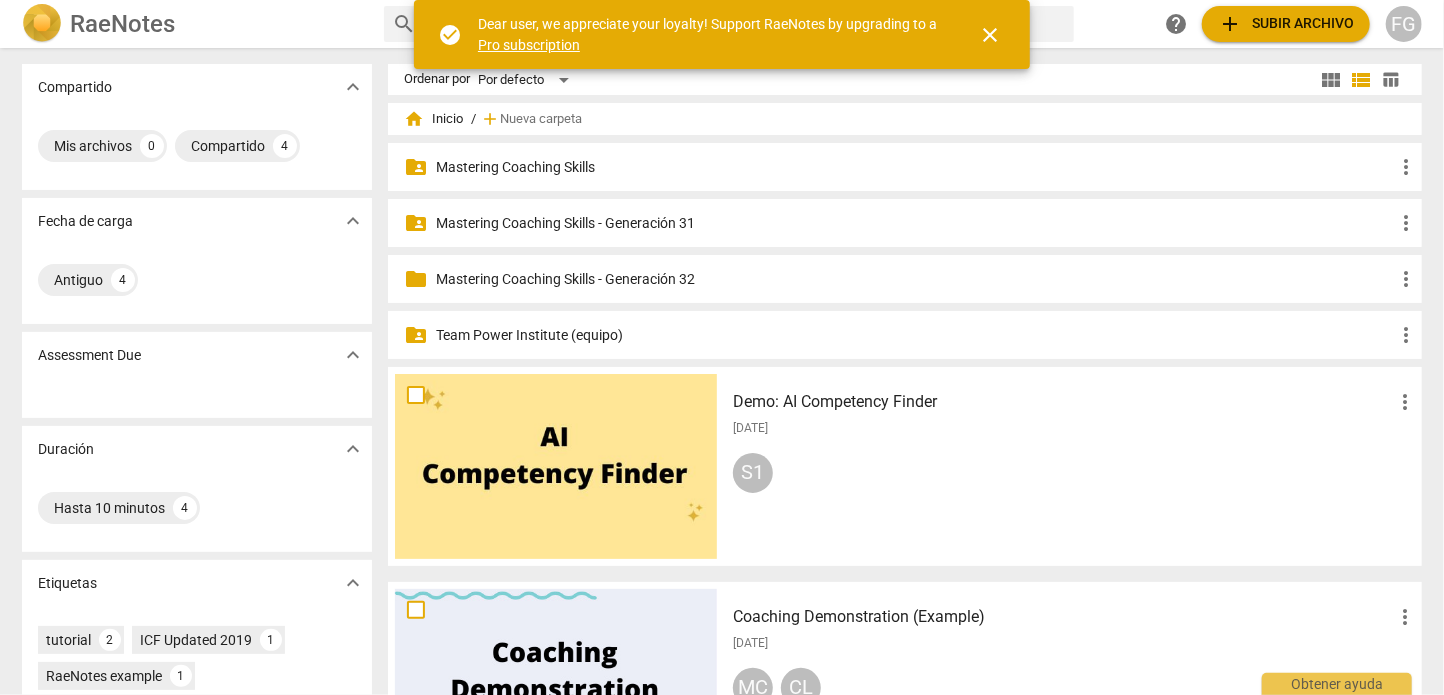 click on "Mastering Coaching Skills - Generación 31" at bounding box center (915, 223) 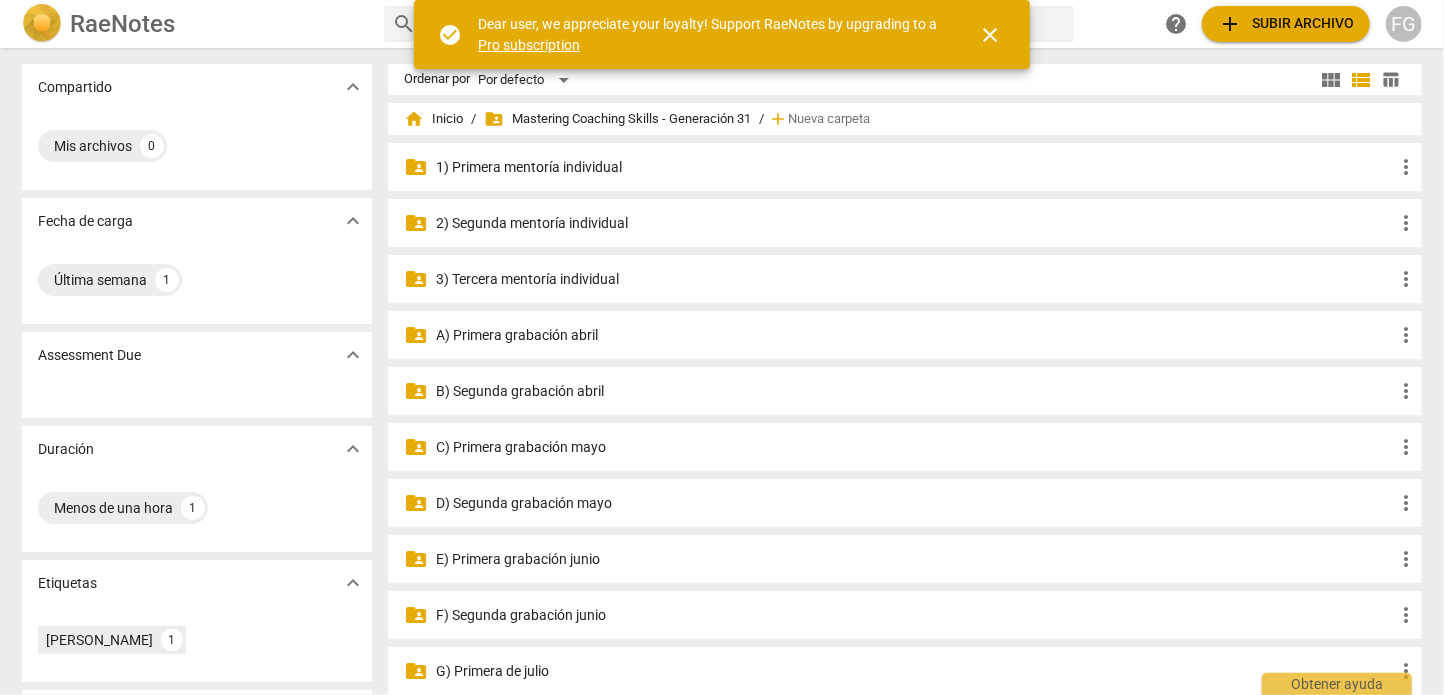 click on "C) Primera grabación mayo" at bounding box center (915, 447) 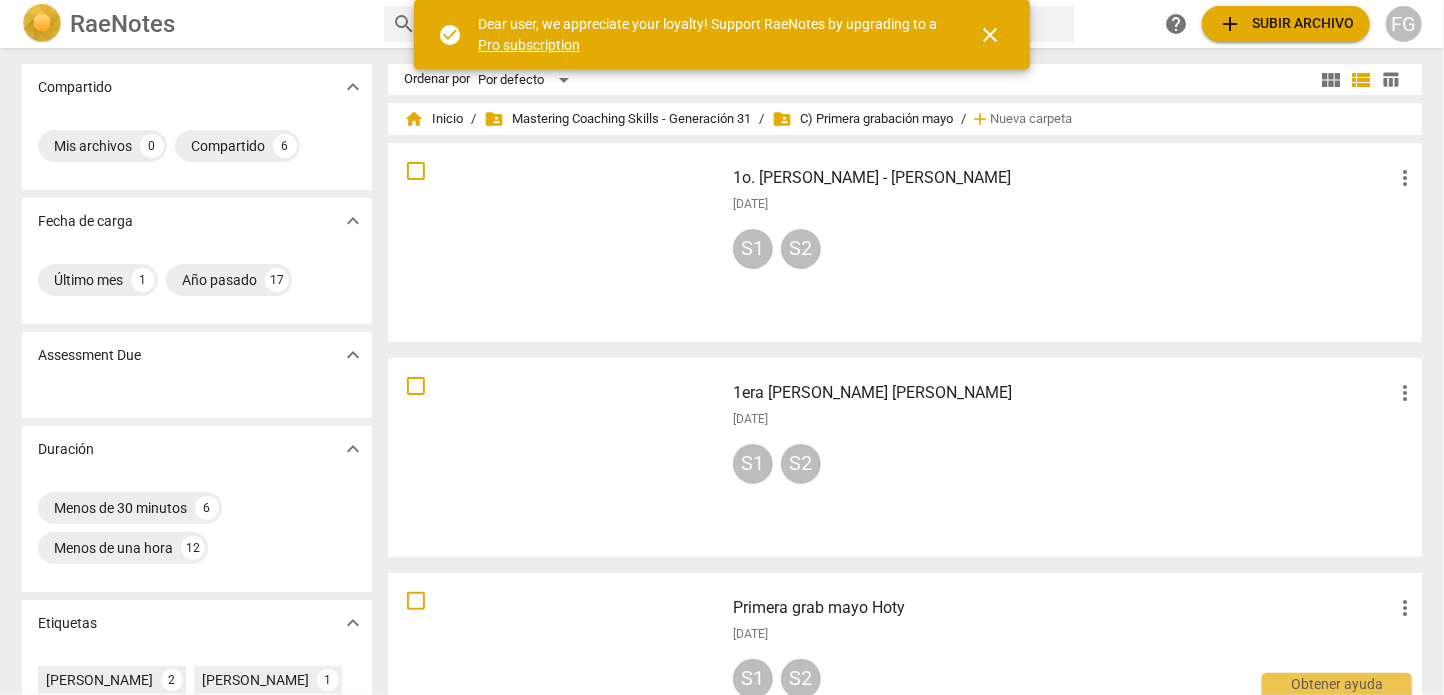 click on "view_module" at bounding box center [1331, 80] 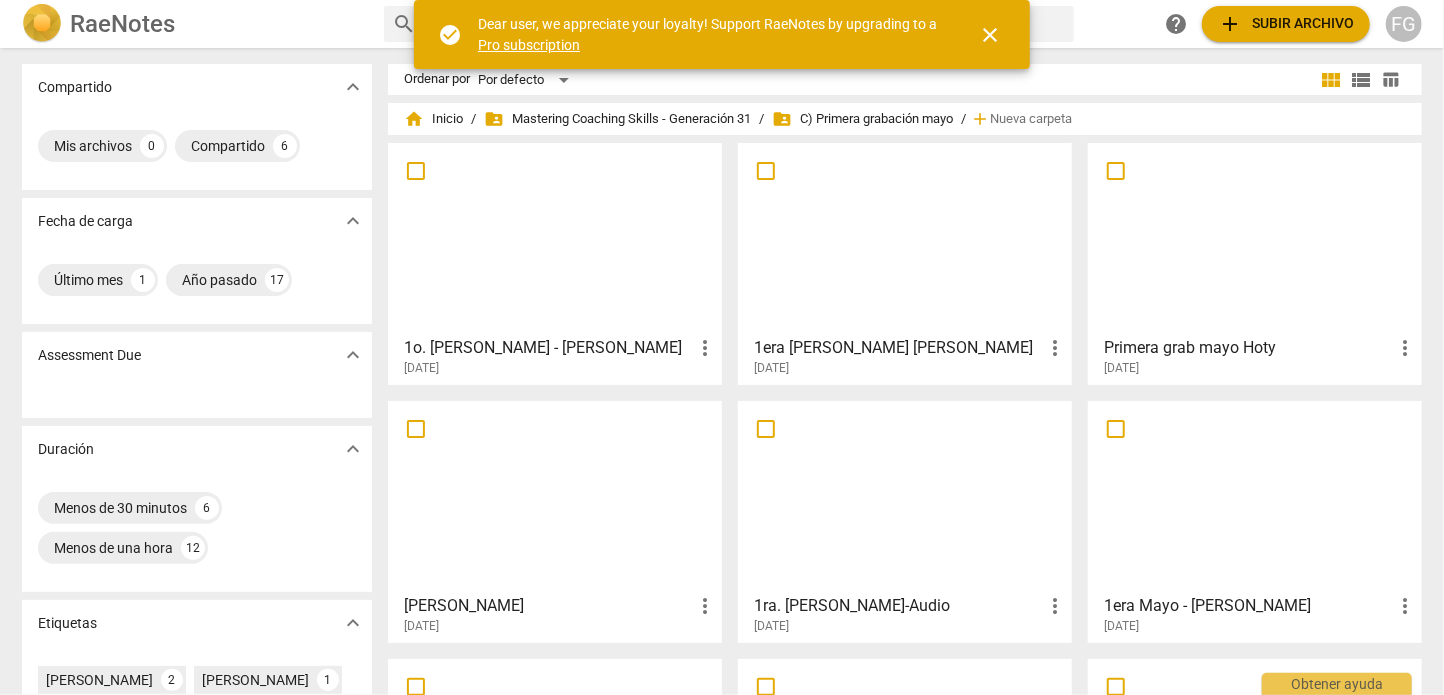click on "table_chart" at bounding box center (1391, 79) 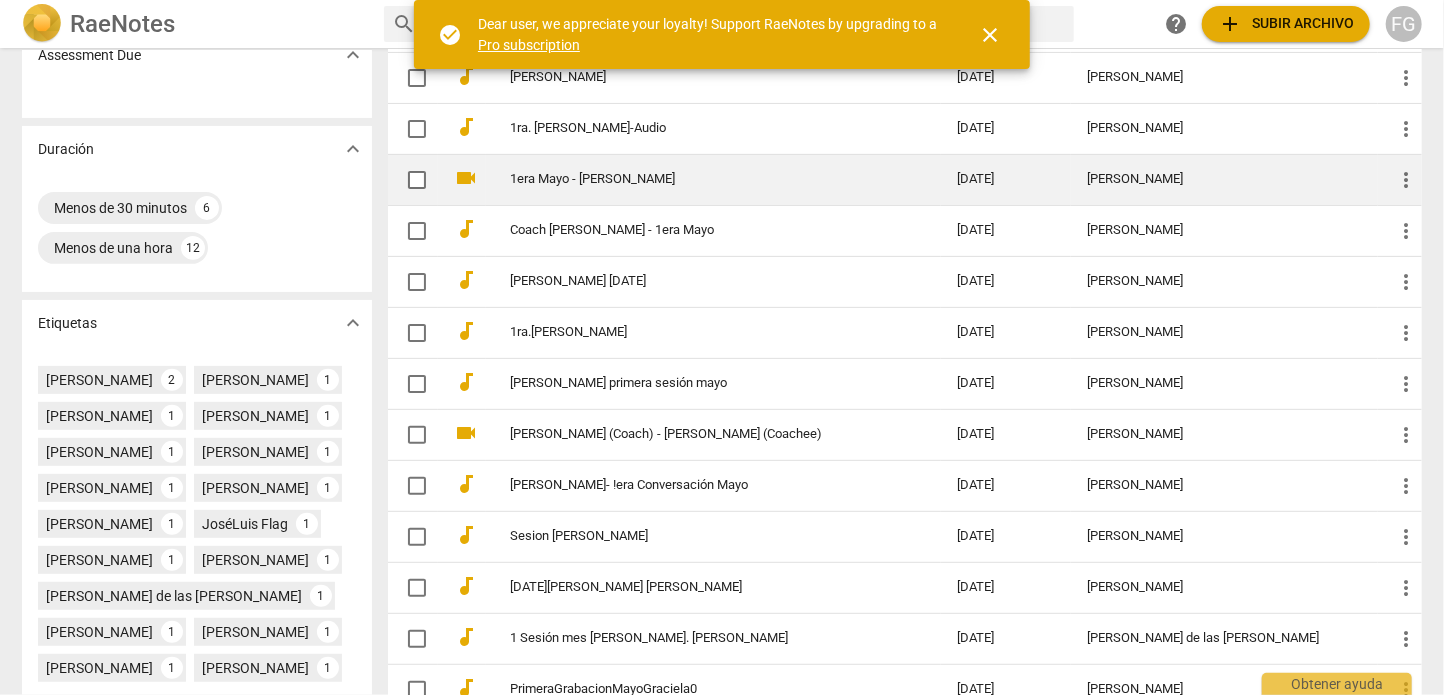 scroll, scrollTop: 400, scrollLeft: 0, axis: vertical 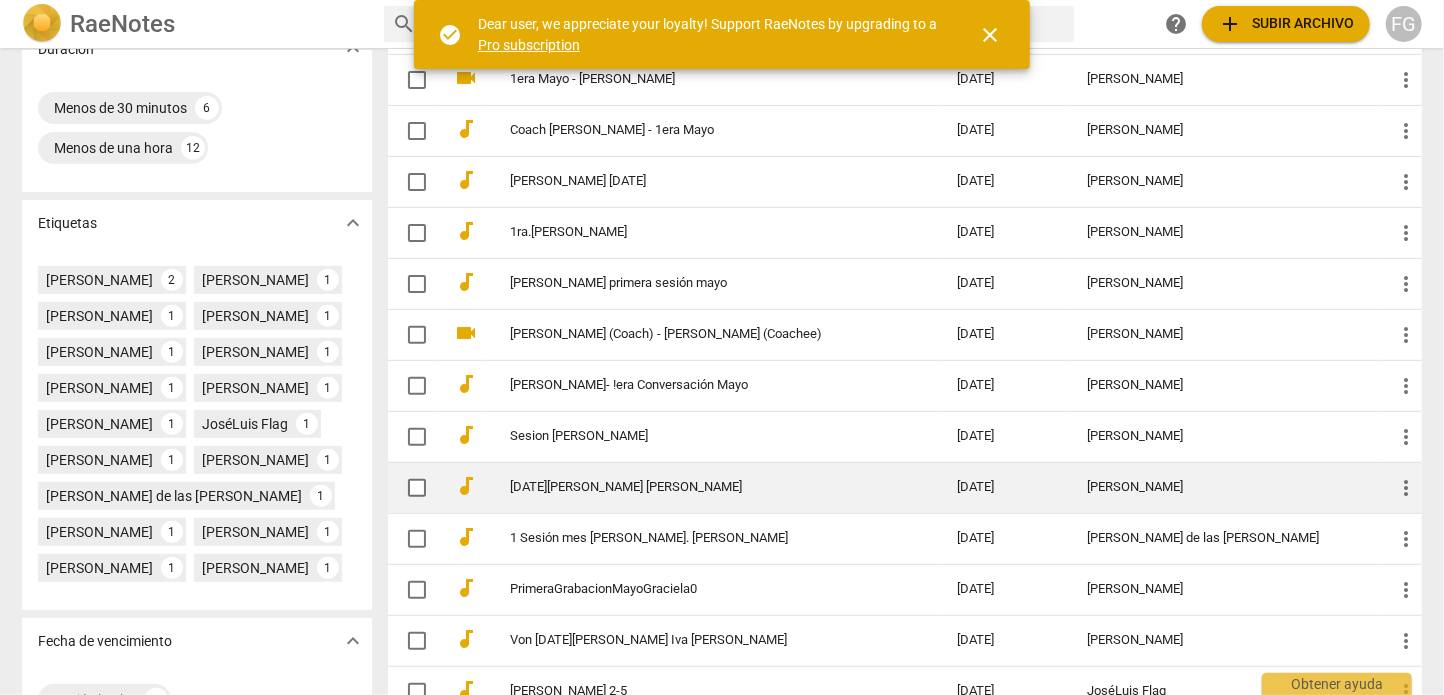 click on "[DATE][PERSON_NAME] [PERSON_NAME]" at bounding box center [713, 487] 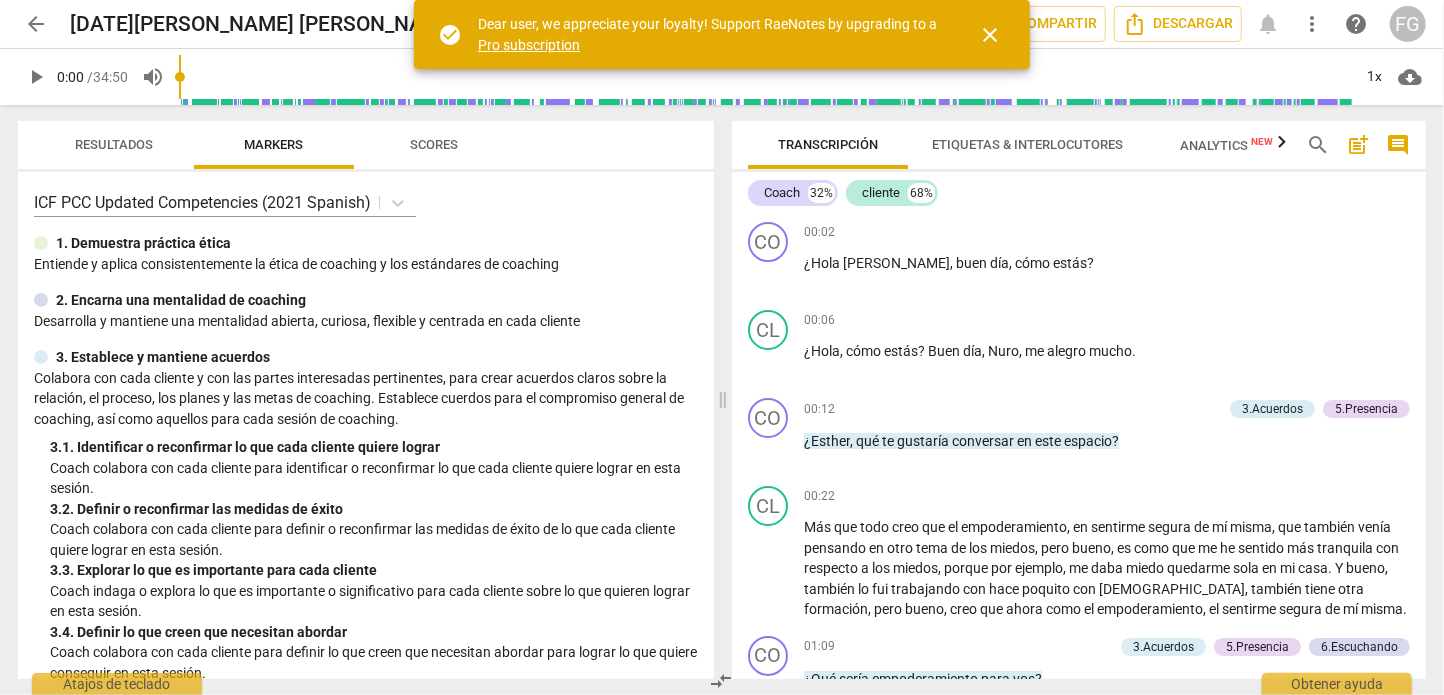 click on "close" at bounding box center (990, 35) 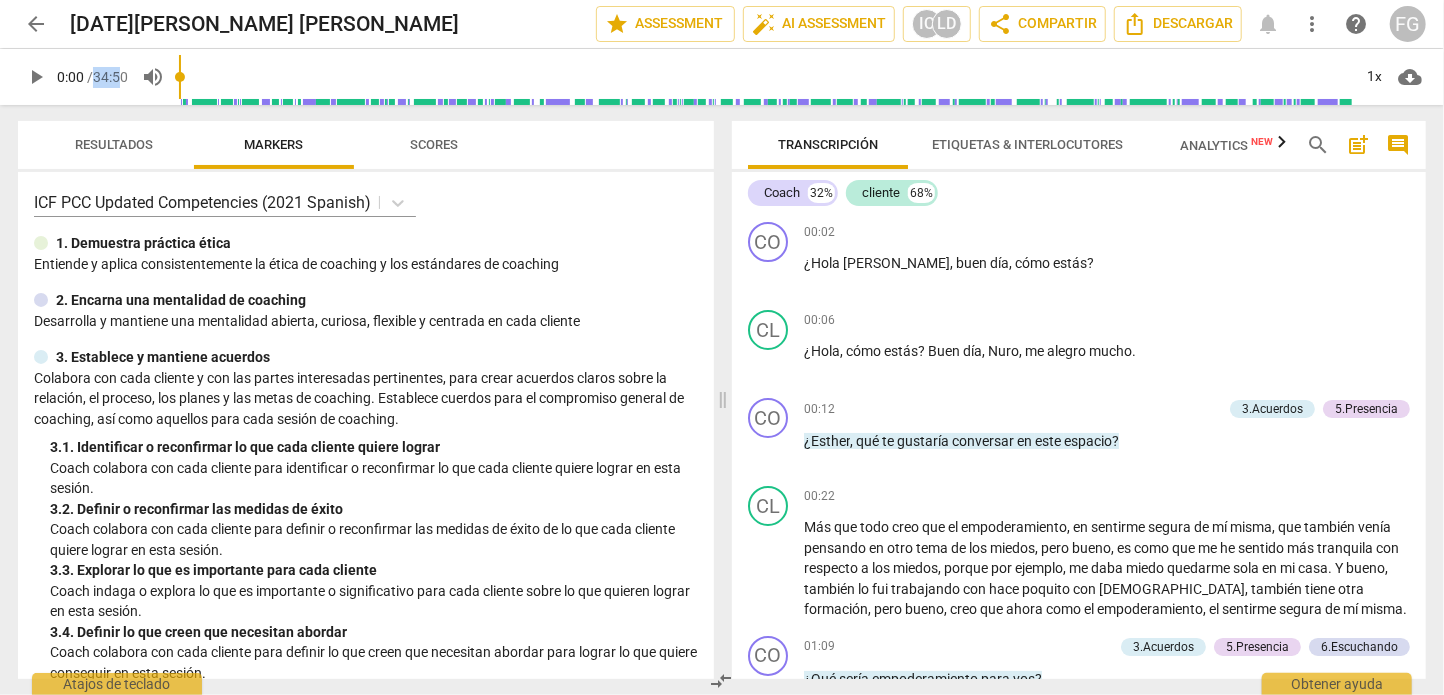 drag, startPoint x: 94, startPoint y: 75, endPoint x: 127, endPoint y: 76, distance: 33.01515 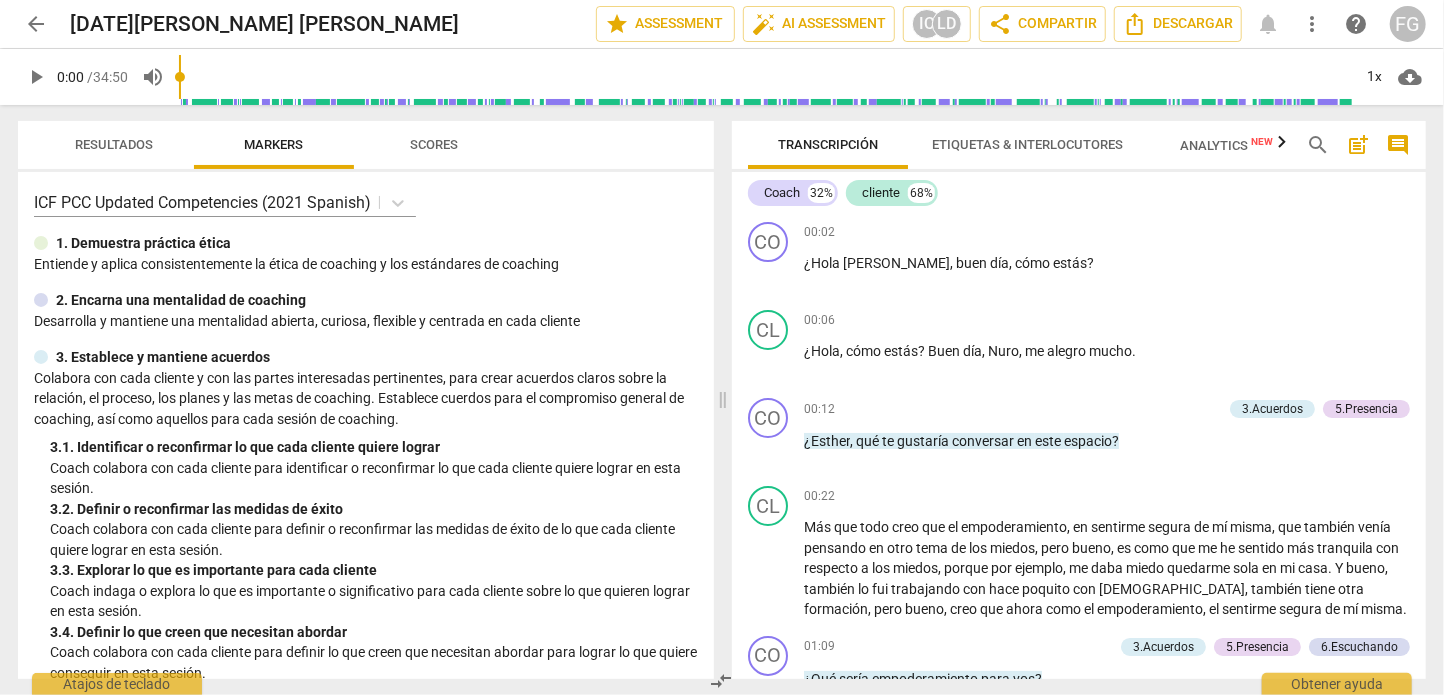 click on "Resultados Markers Scores ICF PCC Updated Competencies (2021 Spanish) 1. Demuestra práctica ética Entiende y aplica consistentemente la ética de coaching y los estándares de coaching 2. Encarna una mentalidad de coaching Desarrolla y mantiene una mentalidad abierta, curiosa, flexible y centrada en cada cliente 3. Establece y mantiene acuerdos Colabora con cada cliente y con las partes interesadas pertinentes, para crear acuerdos claros sobre la relación, el proceso, los planes y las metas de coaching. Establece  cuerdos para el compromiso general de coaching, así como aquellos para cada sesión de coaching. 3. 1. Identificar o reconfirmar lo que cada cliente quiere lograr  Coach colabora con cada cliente para identificar o reconfirmar lo que cada cliente quiere lograr en esta sesión. 3. 2. Definir o reconfirmar las medidas de éxito  Coach colabora con cada cliente para definir o reconfirmar las medidas de éxito de lo que cada cliente quiere lograr en esta sesión. 3. 3. 4. 4. 4. 4. 5. 5. 5. 5." at bounding box center (362, 400) 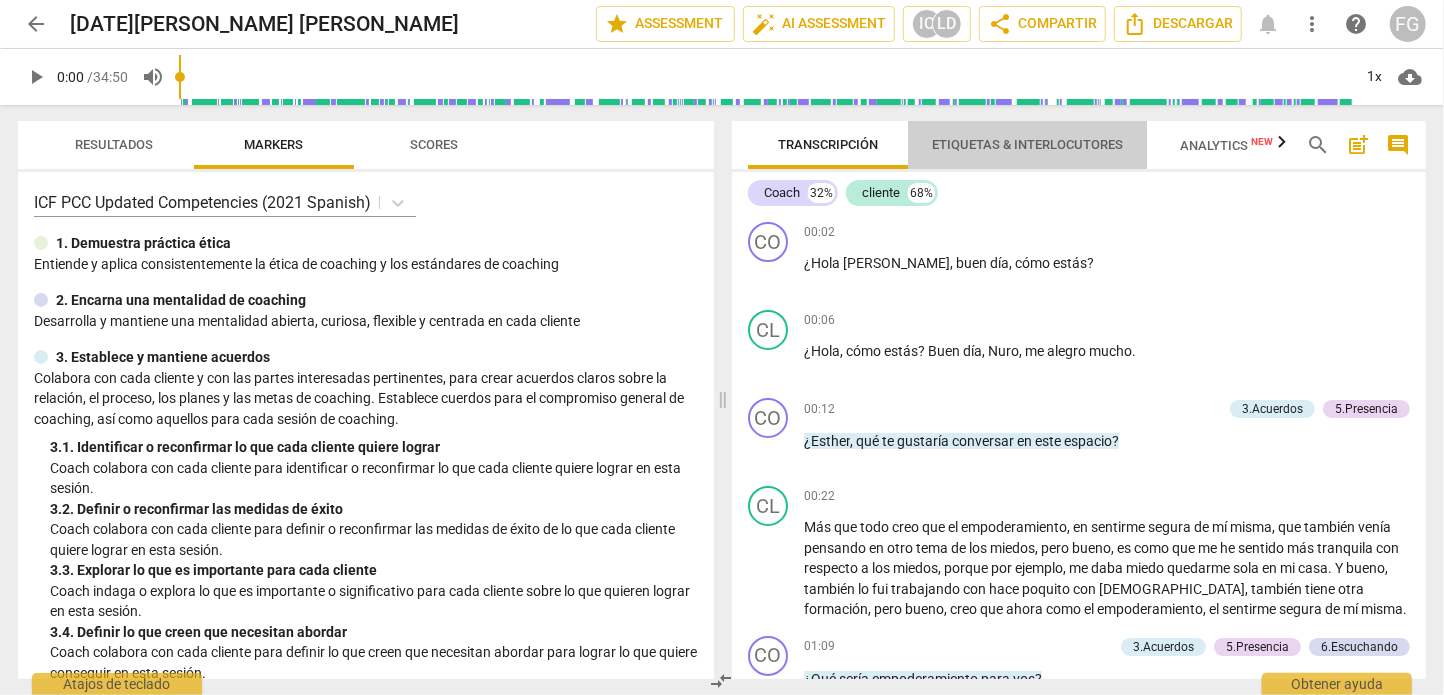 click on "Etiquetas & Interlocutores" at bounding box center [1027, 145] 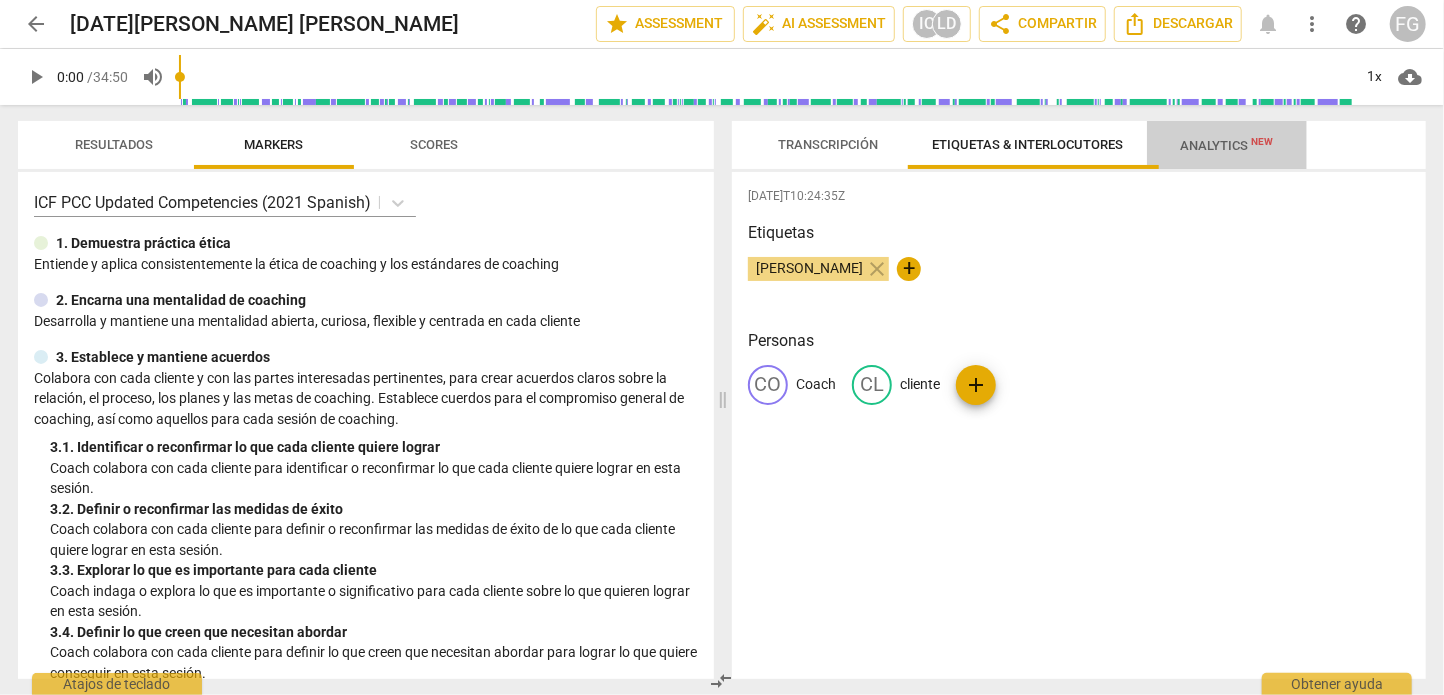 click on "Analytics   New" at bounding box center (1227, 145) 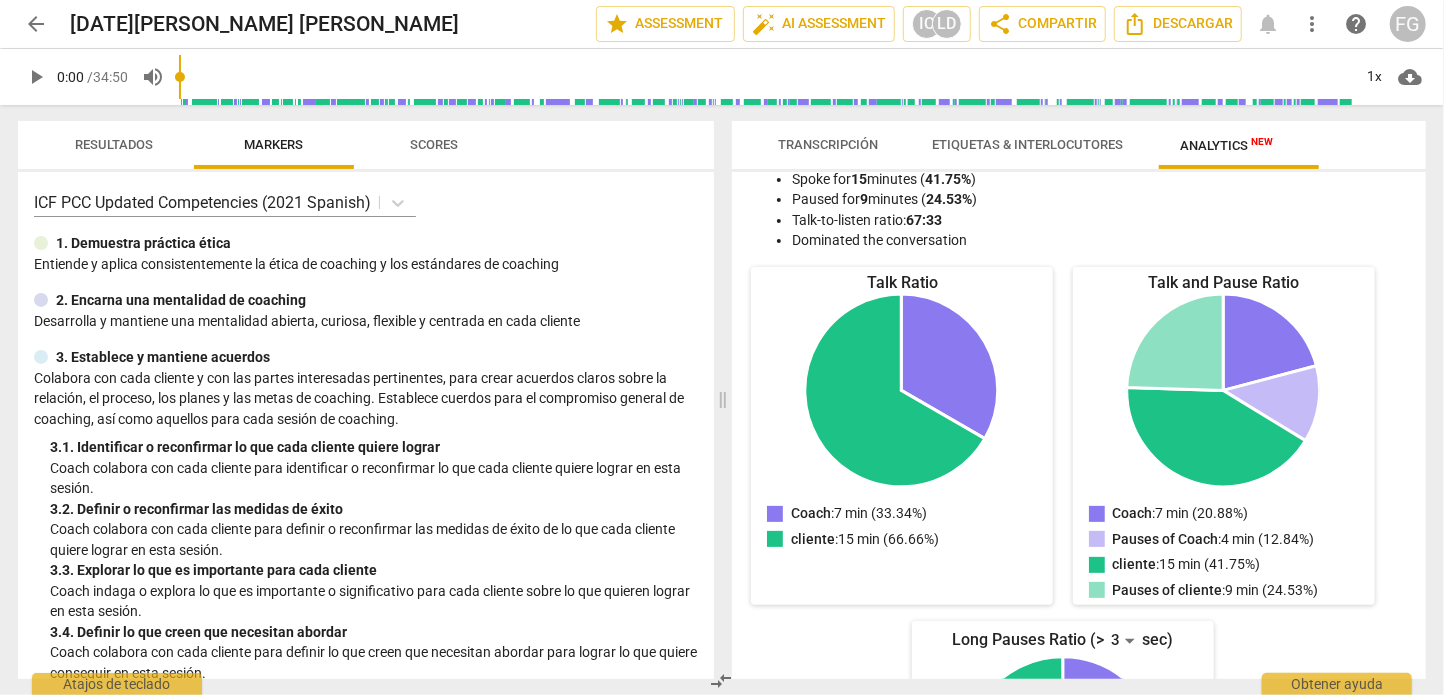 scroll, scrollTop: 0, scrollLeft: 0, axis: both 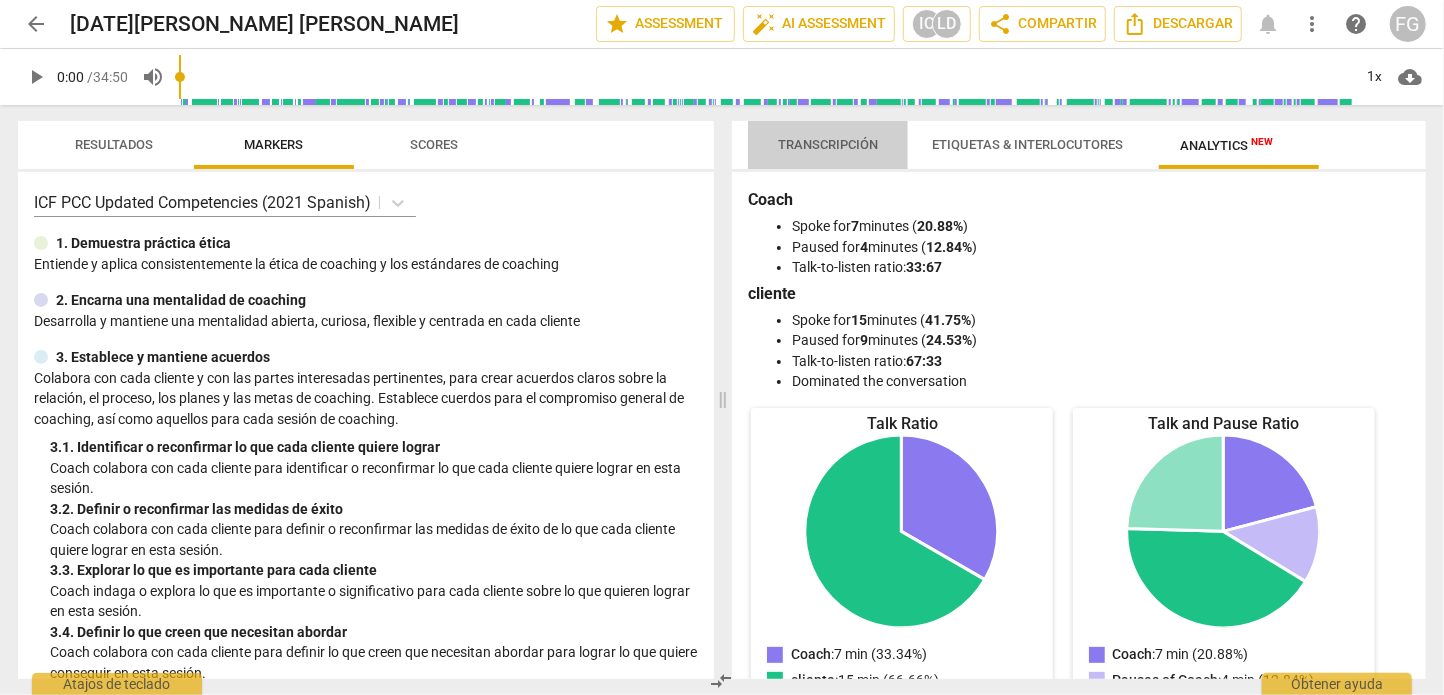 click on "Transcripción" at bounding box center [828, 144] 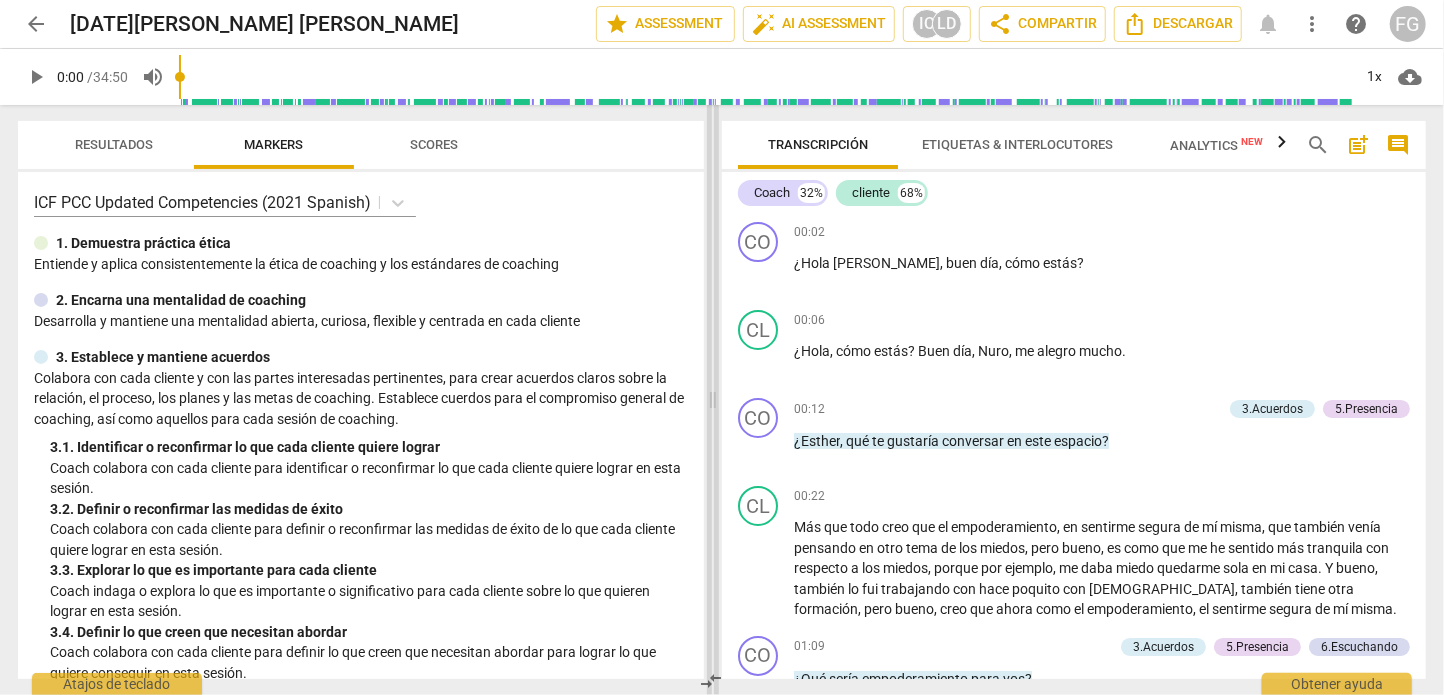 drag, startPoint x: 723, startPoint y: 236, endPoint x: 713, endPoint y: 241, distance: 11.18034 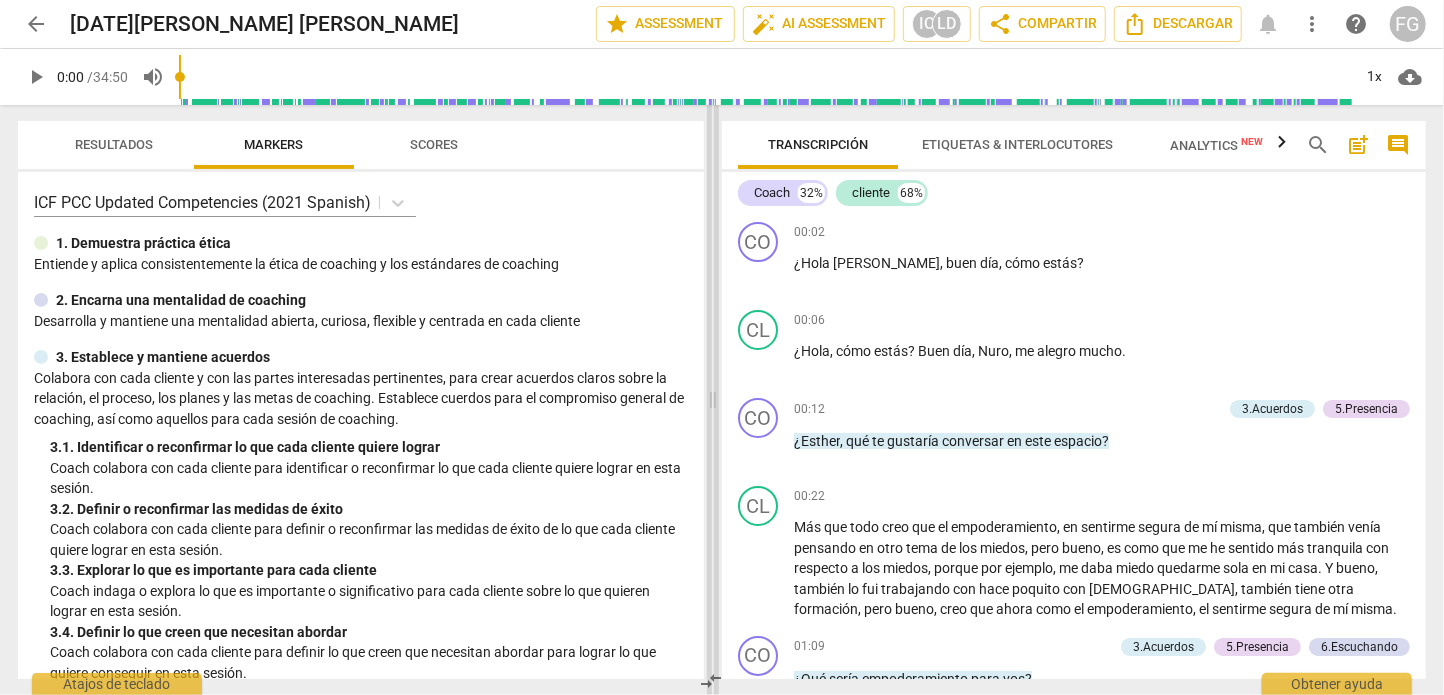 click at bounding box center [713, 400] 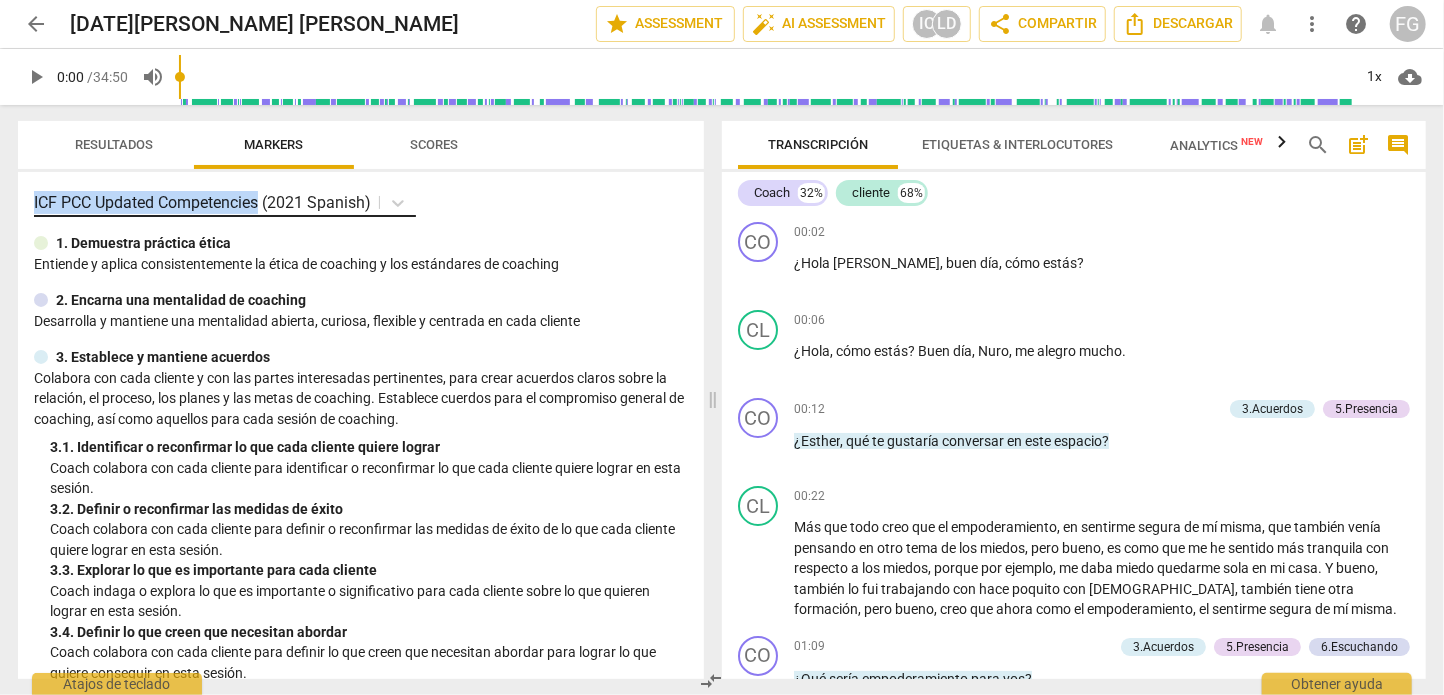 drag, startPoint x: 32, startPoint y: 203, endPoint x: 259, endPoint y: 197, distance: 227.07928 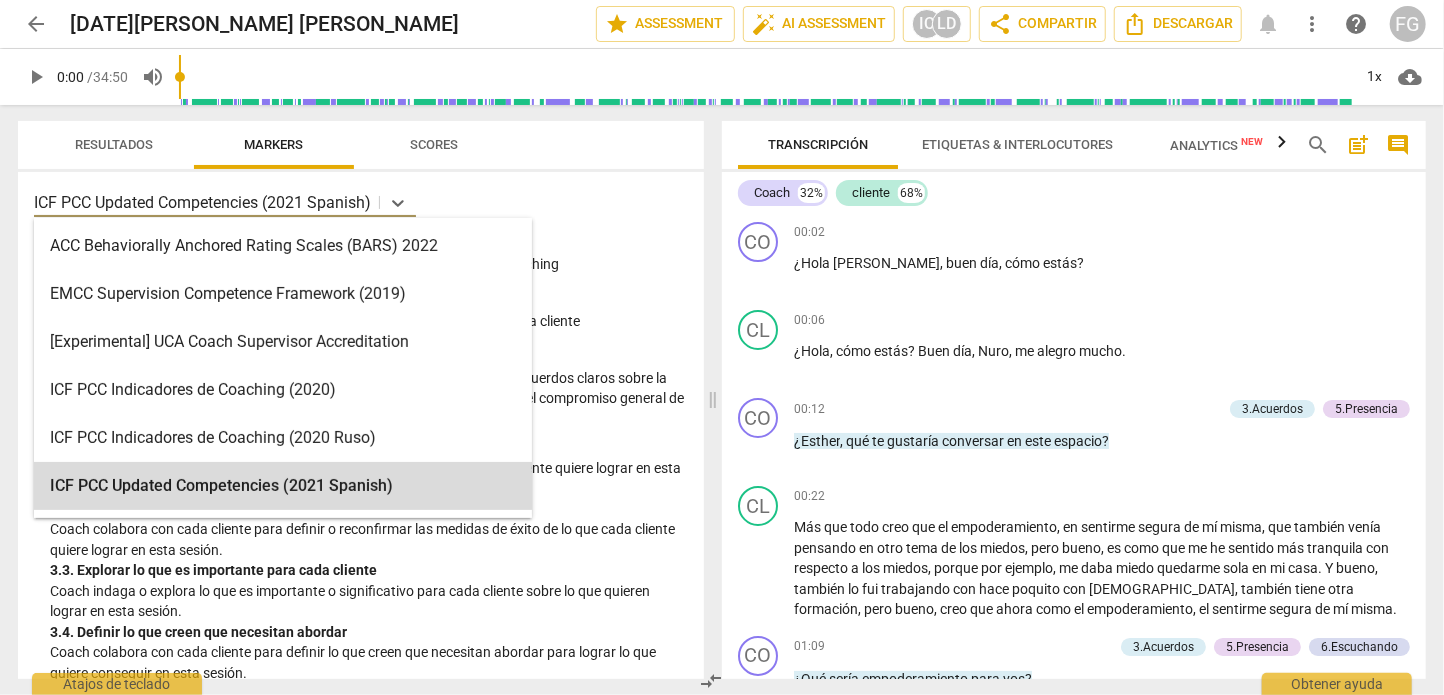 drag, startPoint x: 276, startPoint y: 200, endPoint x: 340, endPoint y: 202, distance: 64.03124 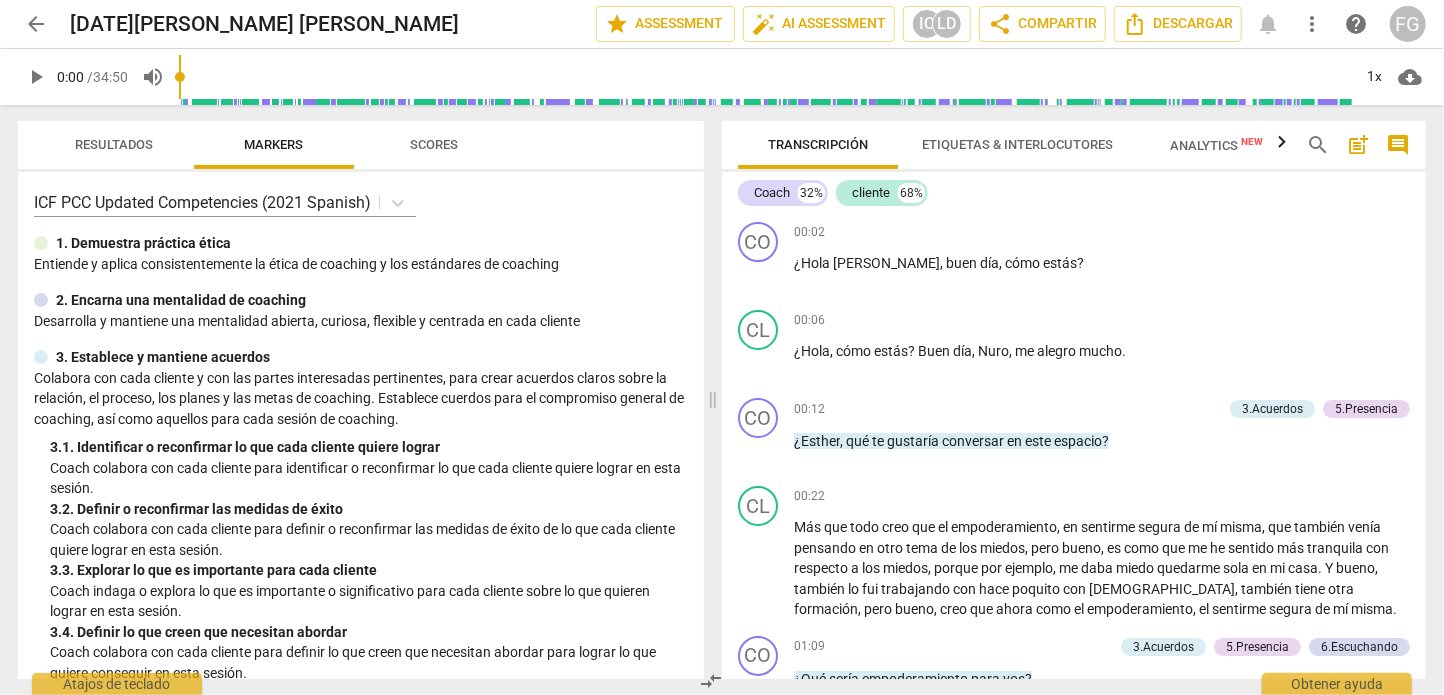 click on "ICF PCC Updated Competencies (2021 Spanish)" at bounding box center (361, 202) 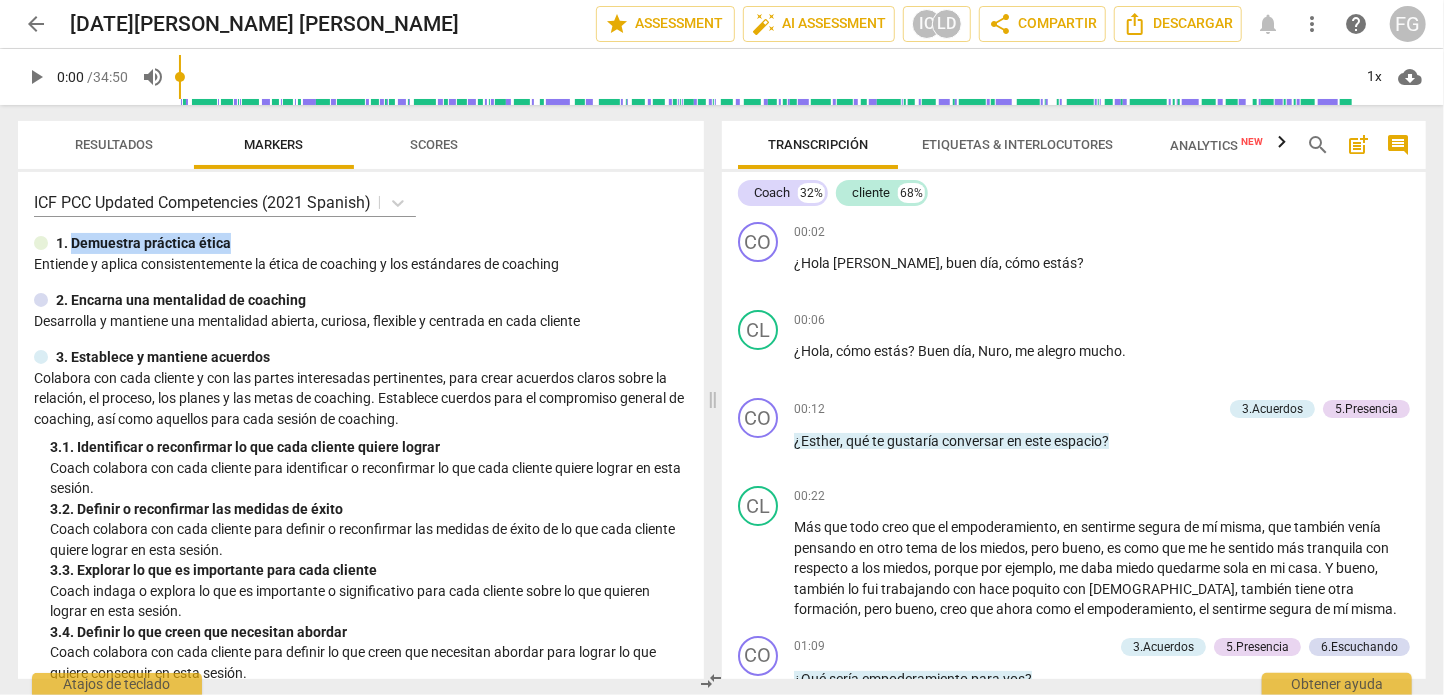 drag, startPoint x: 71, startPoint y: 244, endPoint x: 272, endPoint y: 240, distance: 201.0398 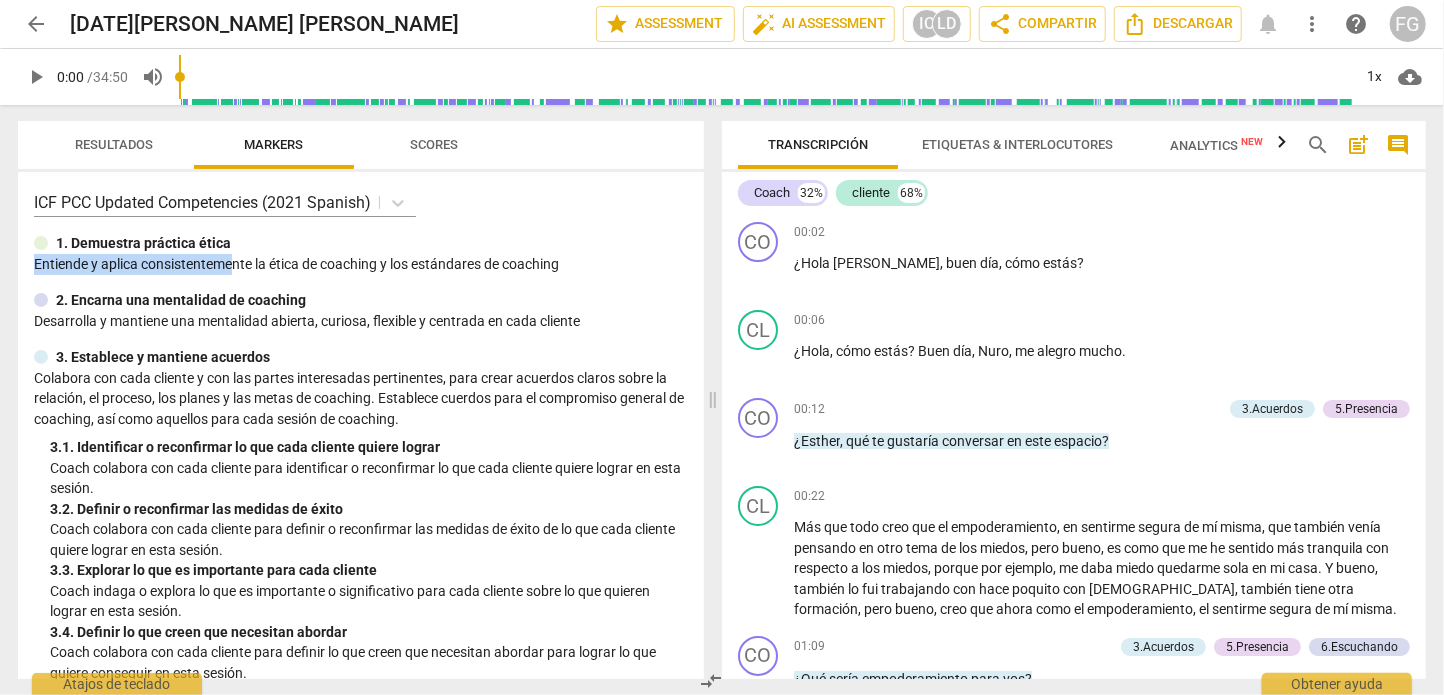drag, startPoint x: 35, startPoint y: 267, endPoint x: 228, endPoint y: 272, distance: 193.06476 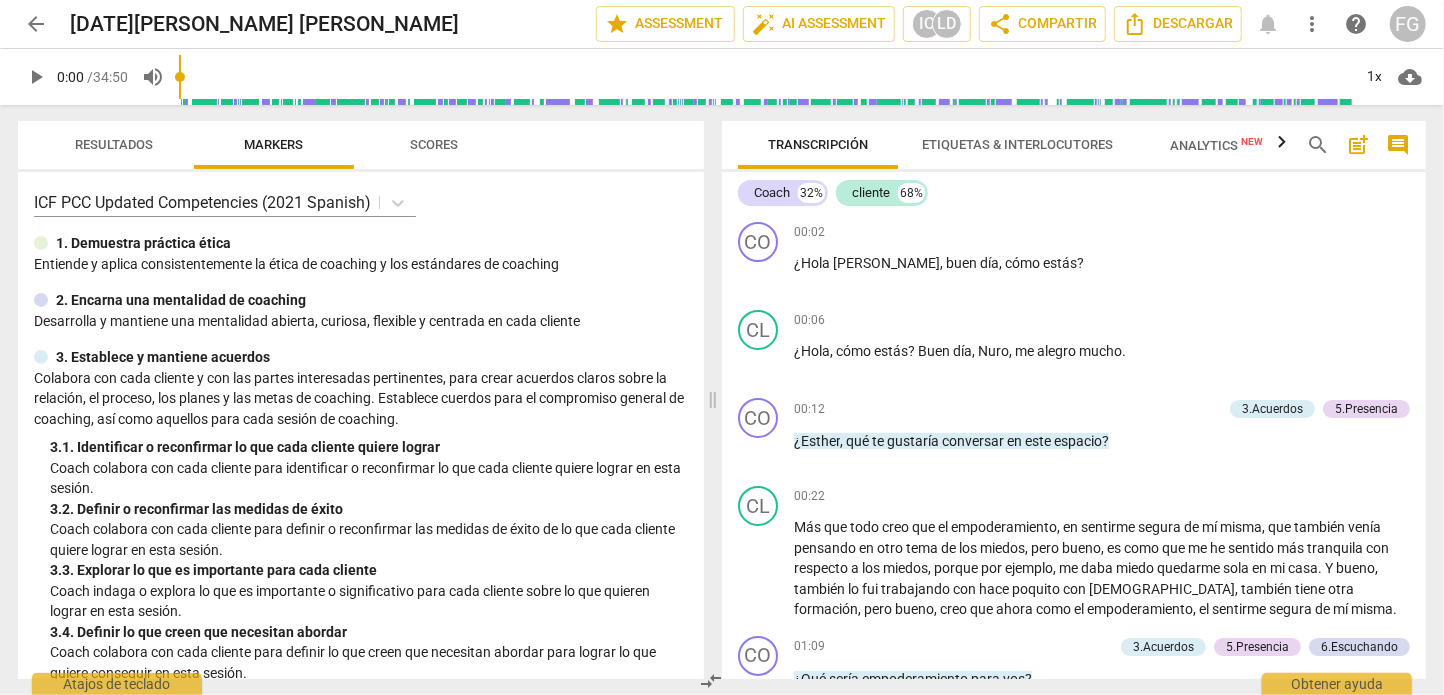 click on "2. Encarna una mentalidad de coaching" at bounding box center (181, 300) 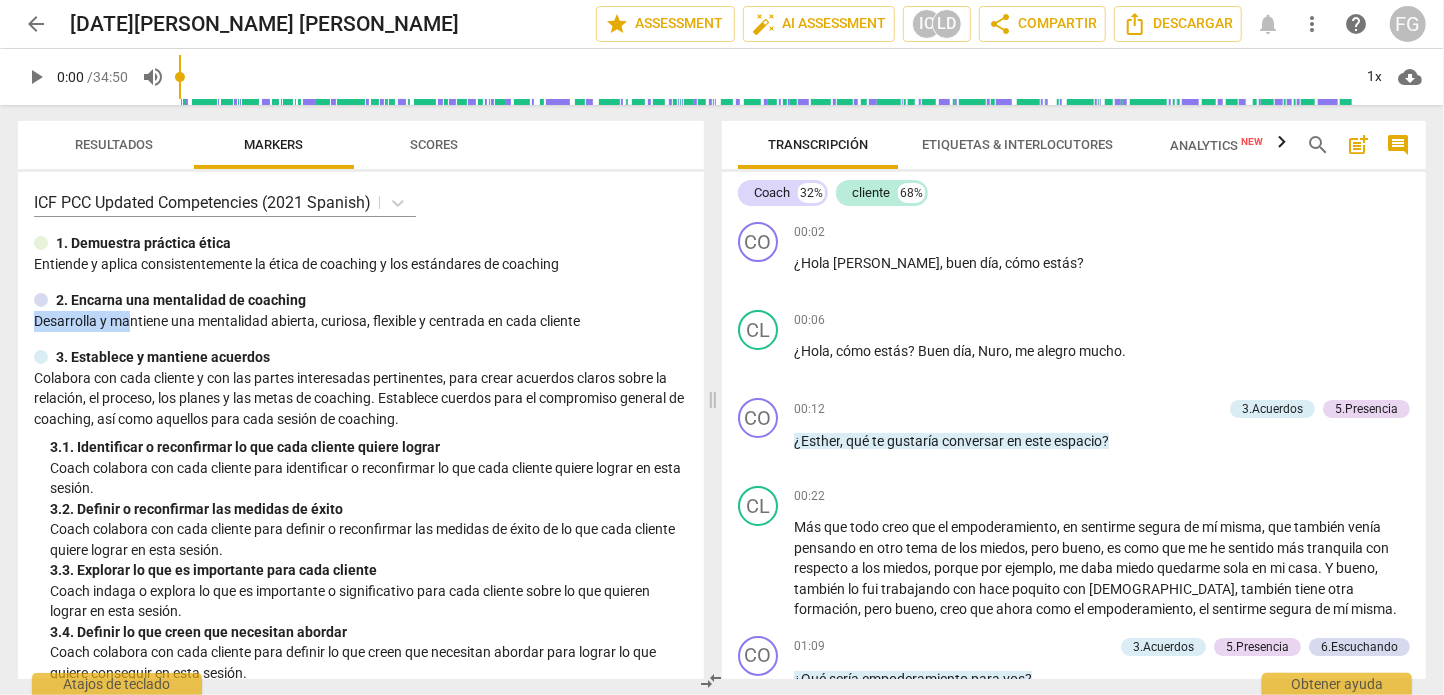drag, startPoint x: 37, startPoint y: 326, endPoint x: 136, endPoint y: 327, distance: 99.00505 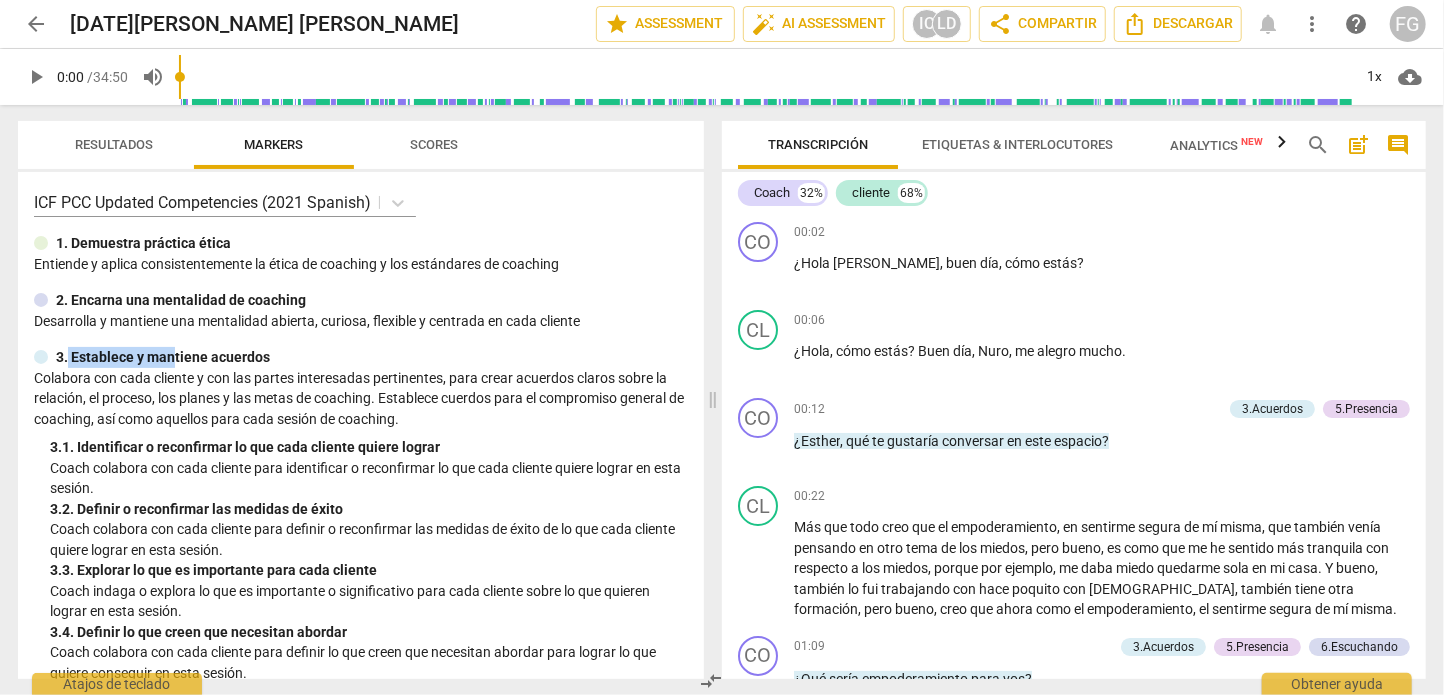 drag, startPoint x: 69, startPoint y: 361, endPoint x: 177, endPoint y: 373, distance: 108.66462 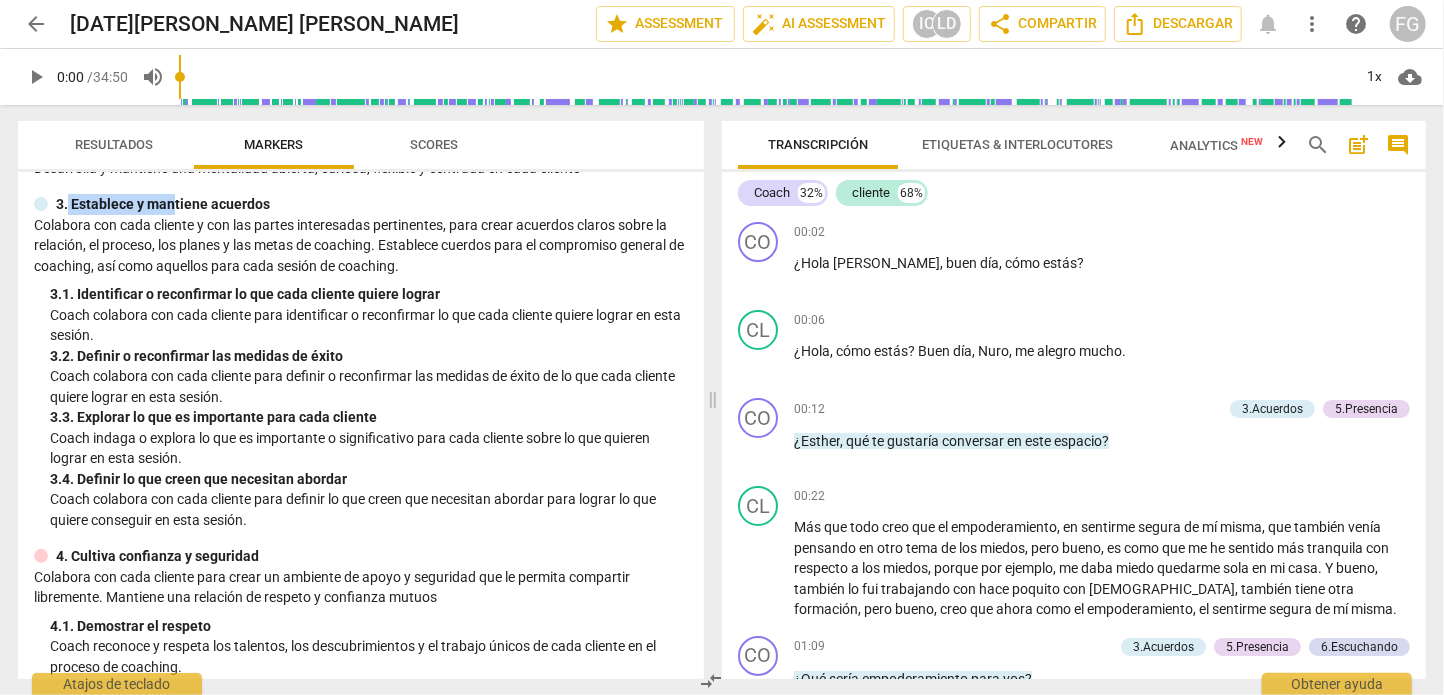 scroll, scrollTop: 200, scrollLeft: 0, axis: vertical 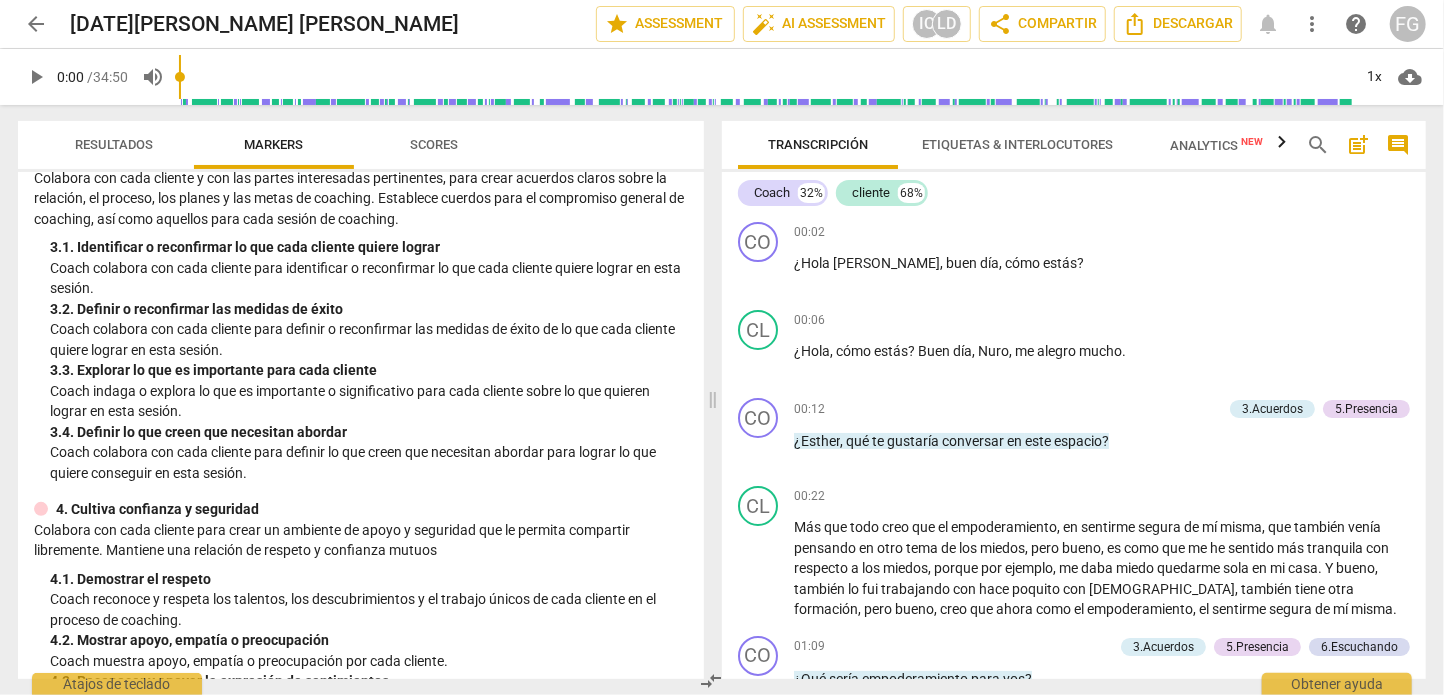 click on "Coach colabora con cada cliente para identificar o reconfirmar lo que cada cliente quiere lograr en esta sesión." at bounding box center [369, 278] 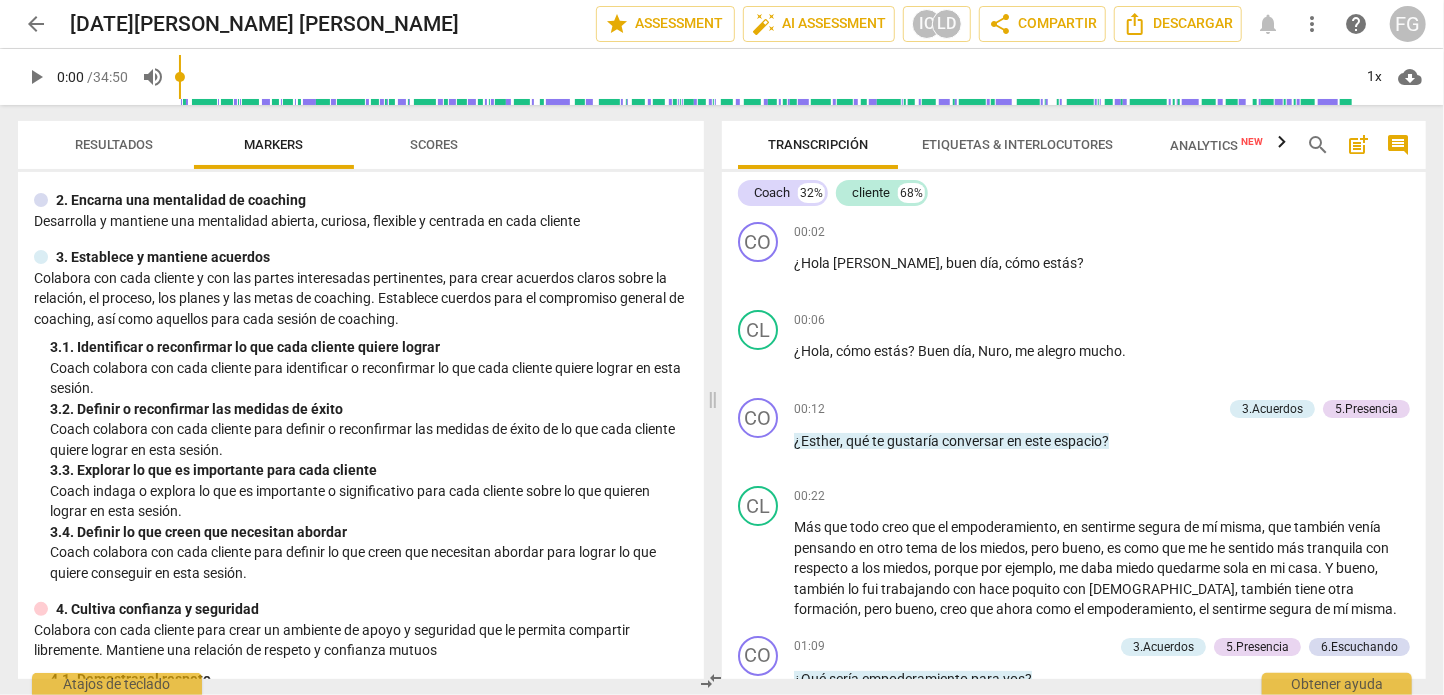 click on "Coach colabora con cada cliente para definir lo que creen que necesitan abordar para lograr lo que quiere conseguir en esta sesión." at bounding box center [369, 562] 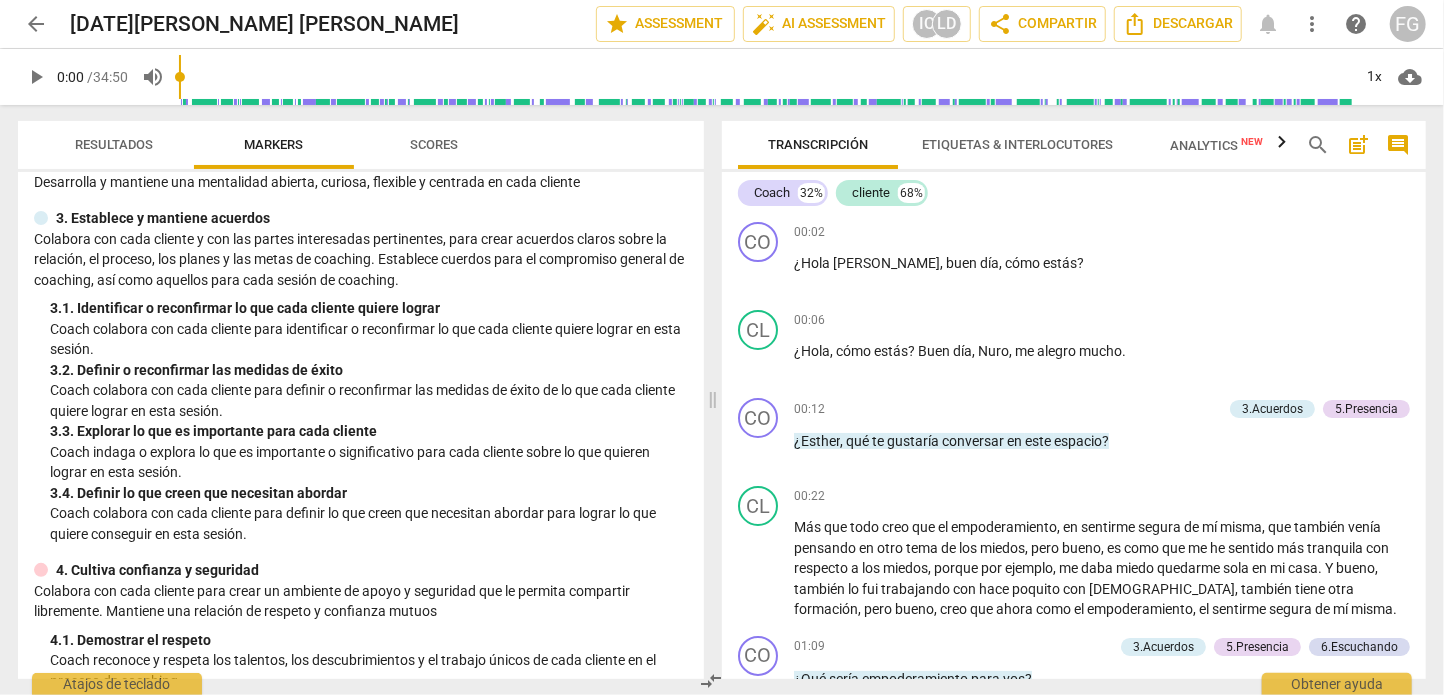 scroll, scrollTop: 0, scrollLeft: 0, axis: both 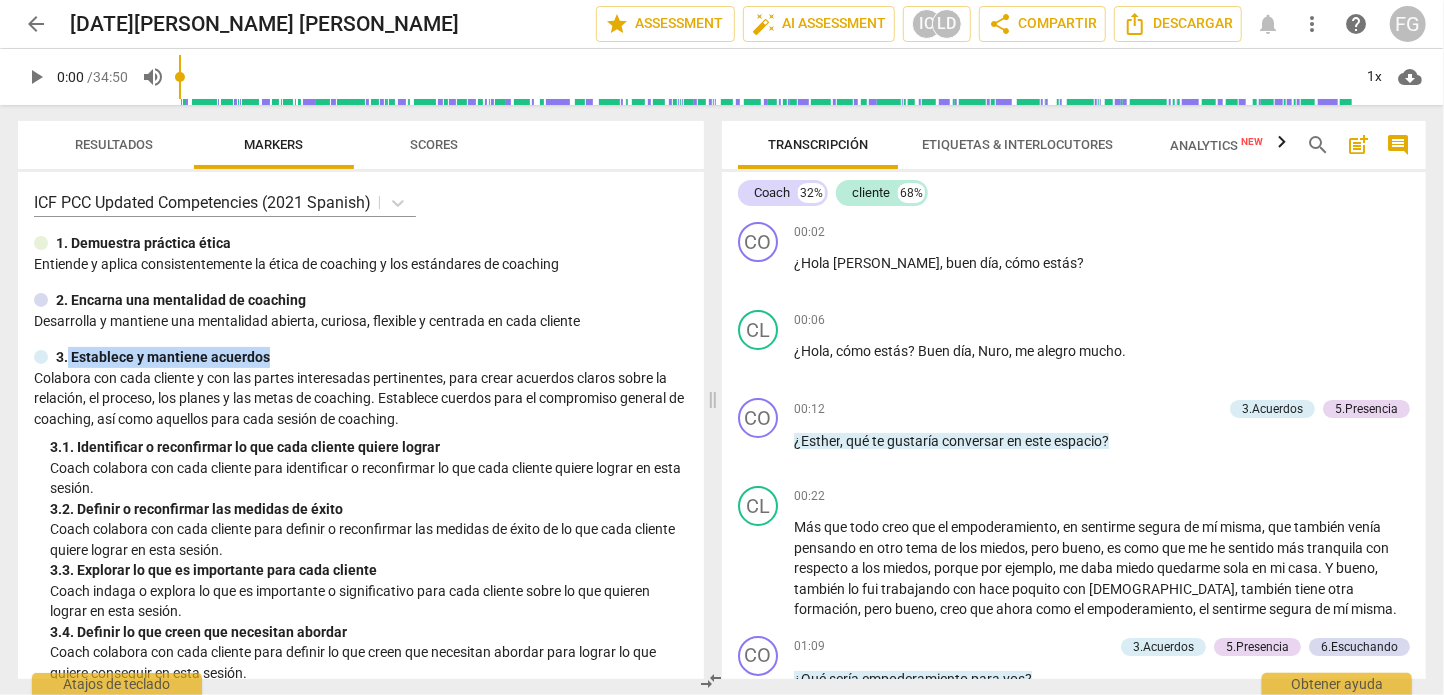 drag, startPoint x: 70, startPoint y: 364, endPoint x: 335, endPoint y: 373, distance: 265.15277 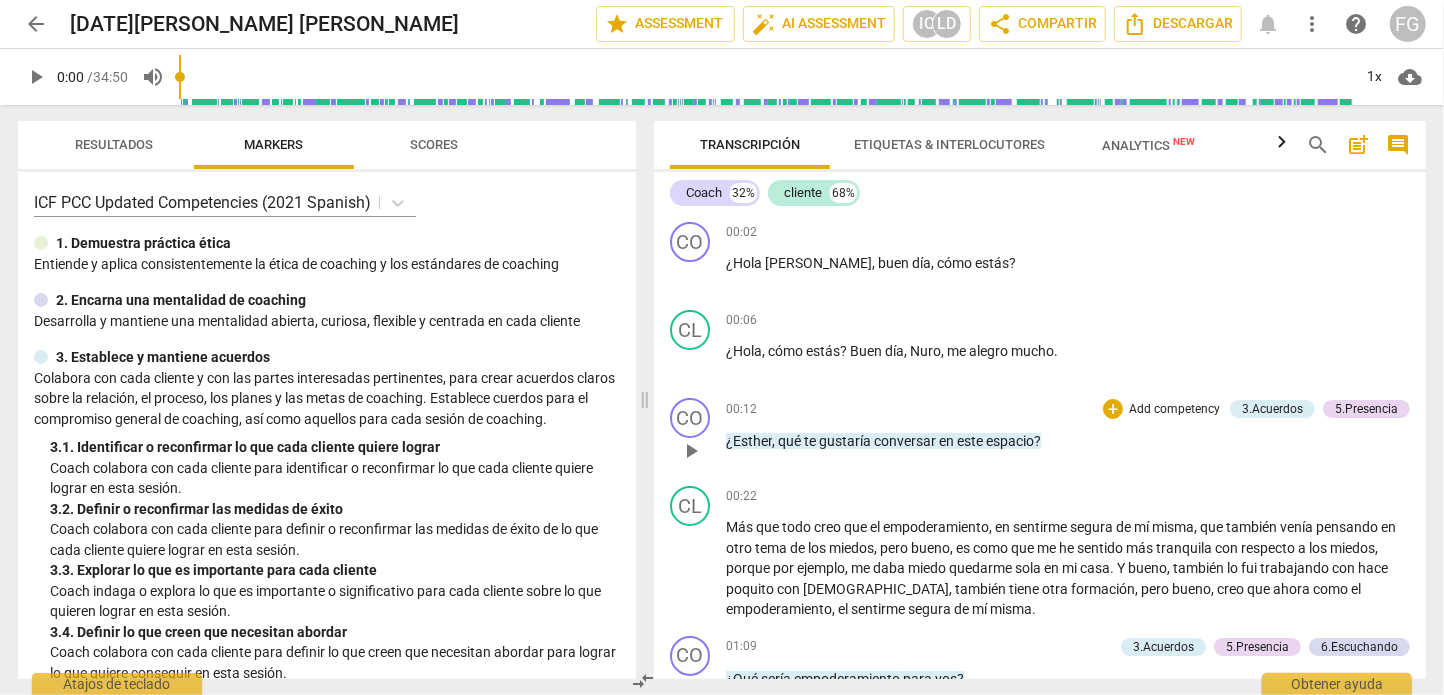 drag, startPoint x: 712, startPoint y: 409, endPoint x: 660, endPoint y: 406, distance: 52.086468 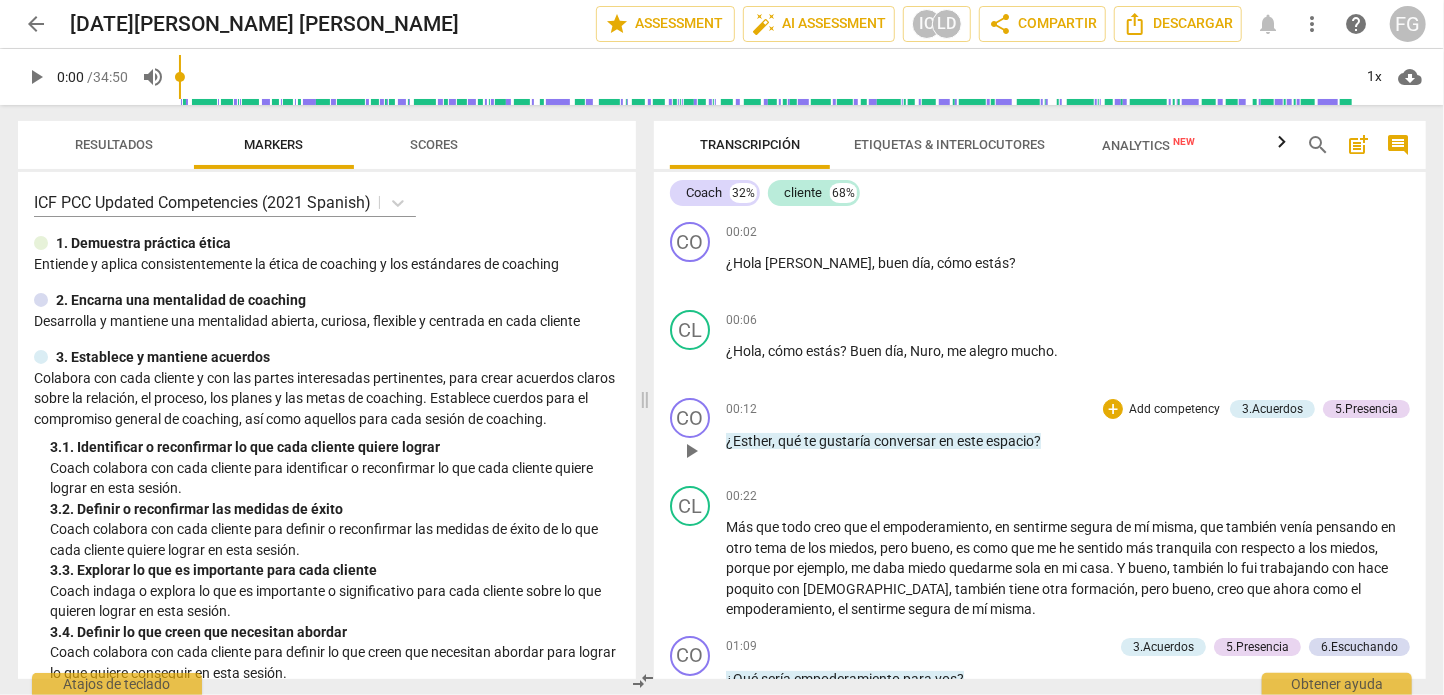 click at bounding box center (645, 400) 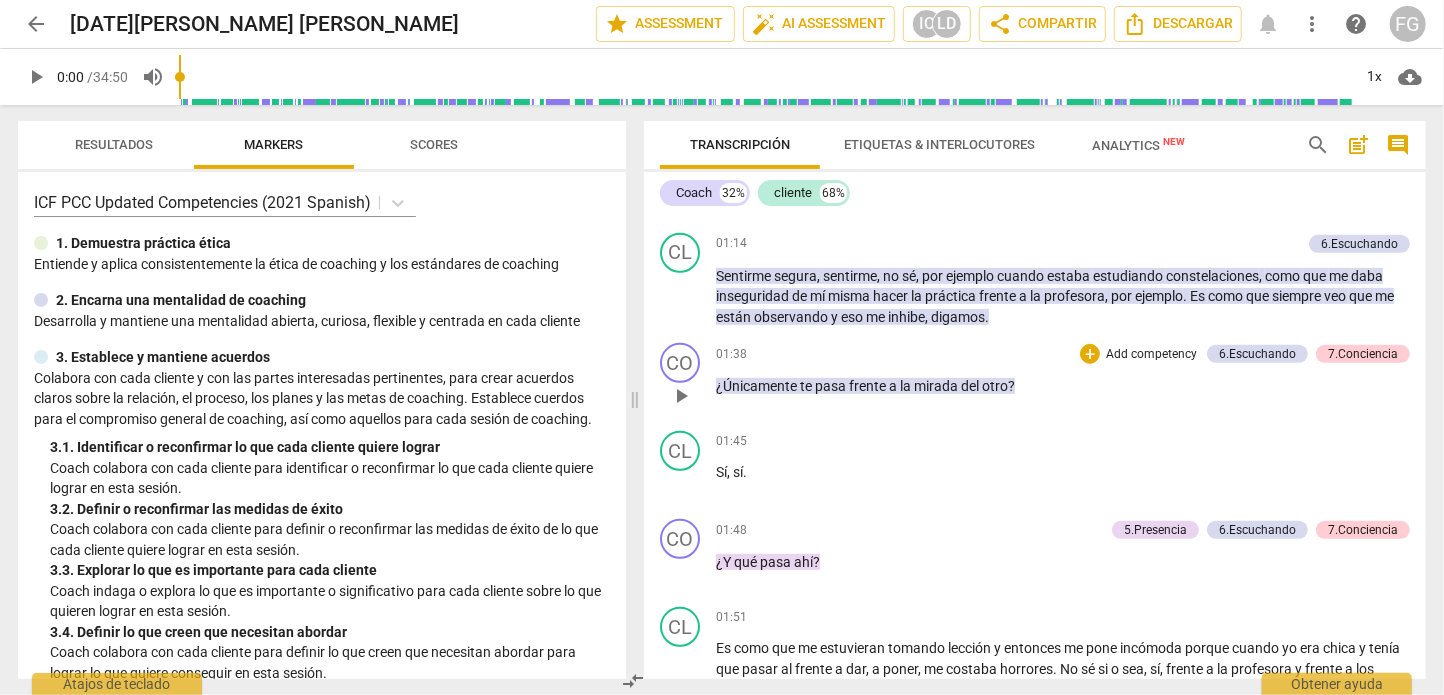 scroll, scrollTop: 499, scrollLeft: 0, axis: vertical 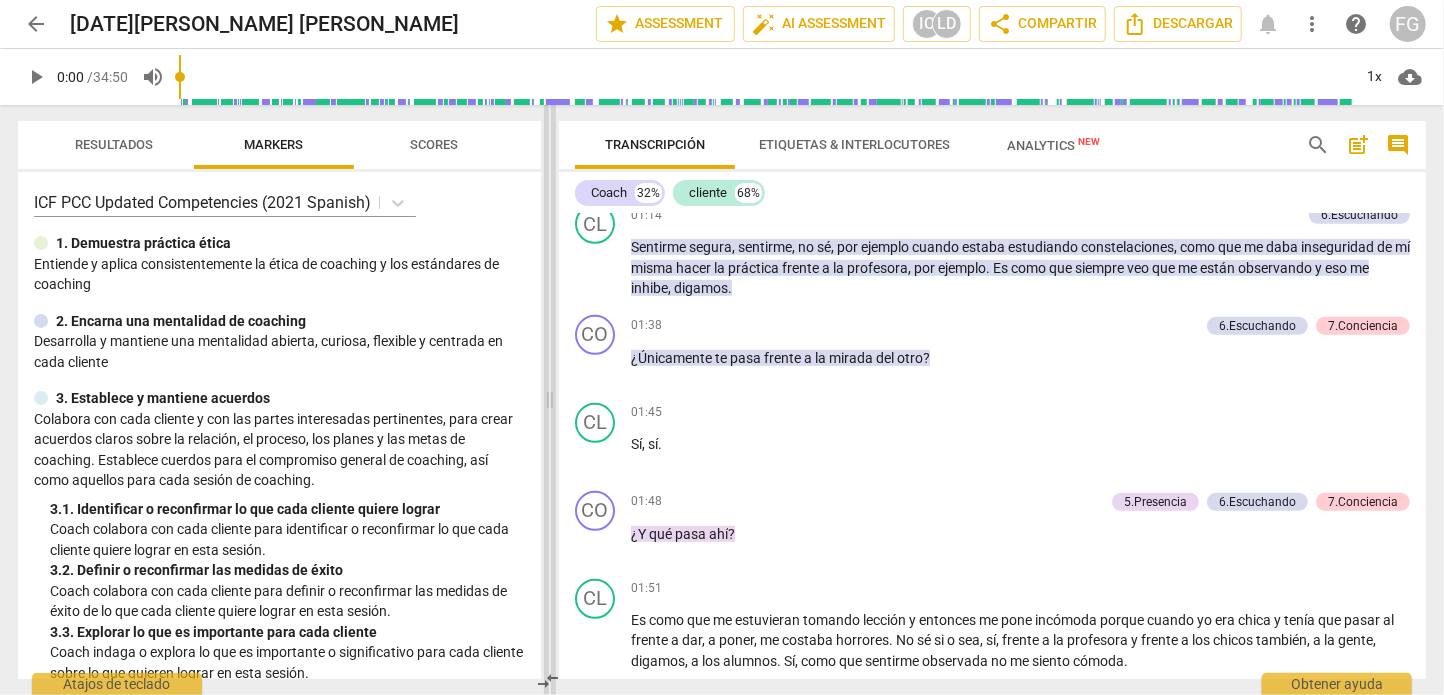 drag, startPoint x: 636, startPoint y: 403, endPoint x: 551, endPoint y: 397, distance: 85.2115 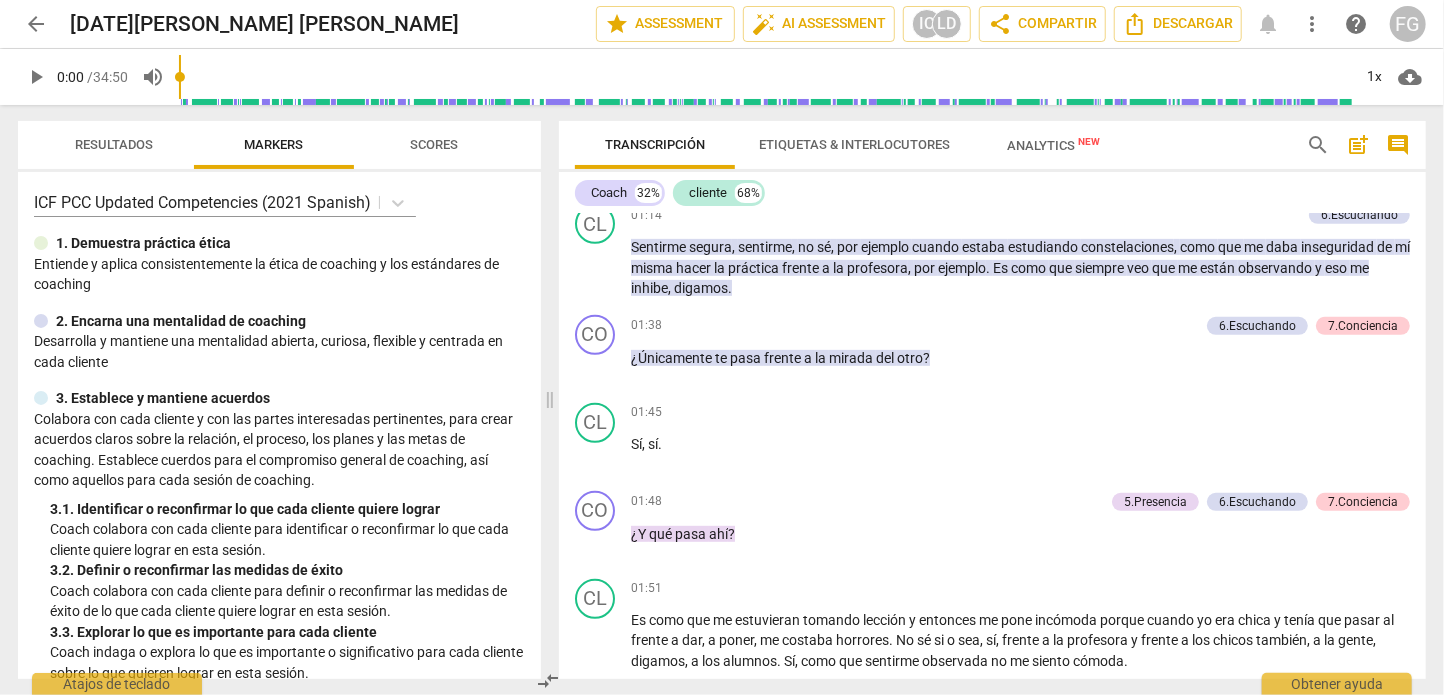 drag, startPoint x: 512, startPoint y: 380, endPoint x: 504, endPoint y: 393, distance: 15.264338 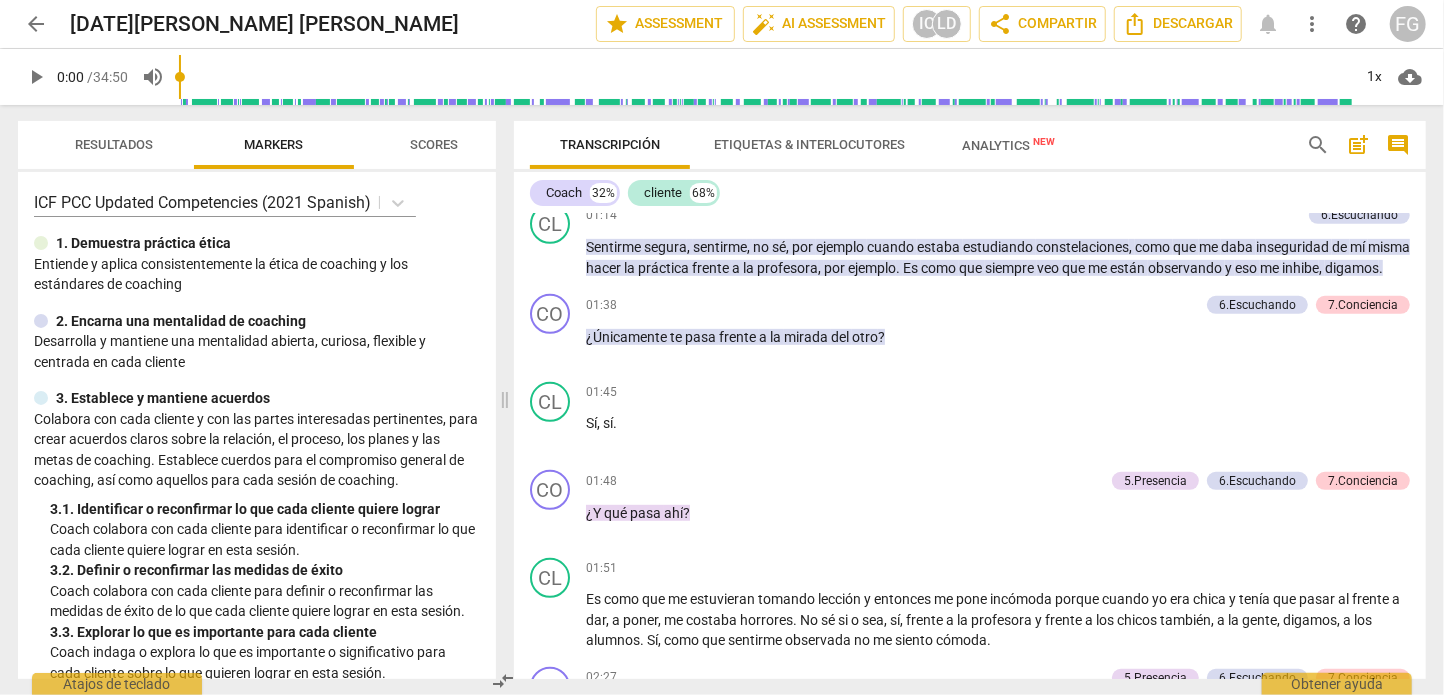 scroll, scrollTop: 478, scrollLeft: 0, axis: vertical 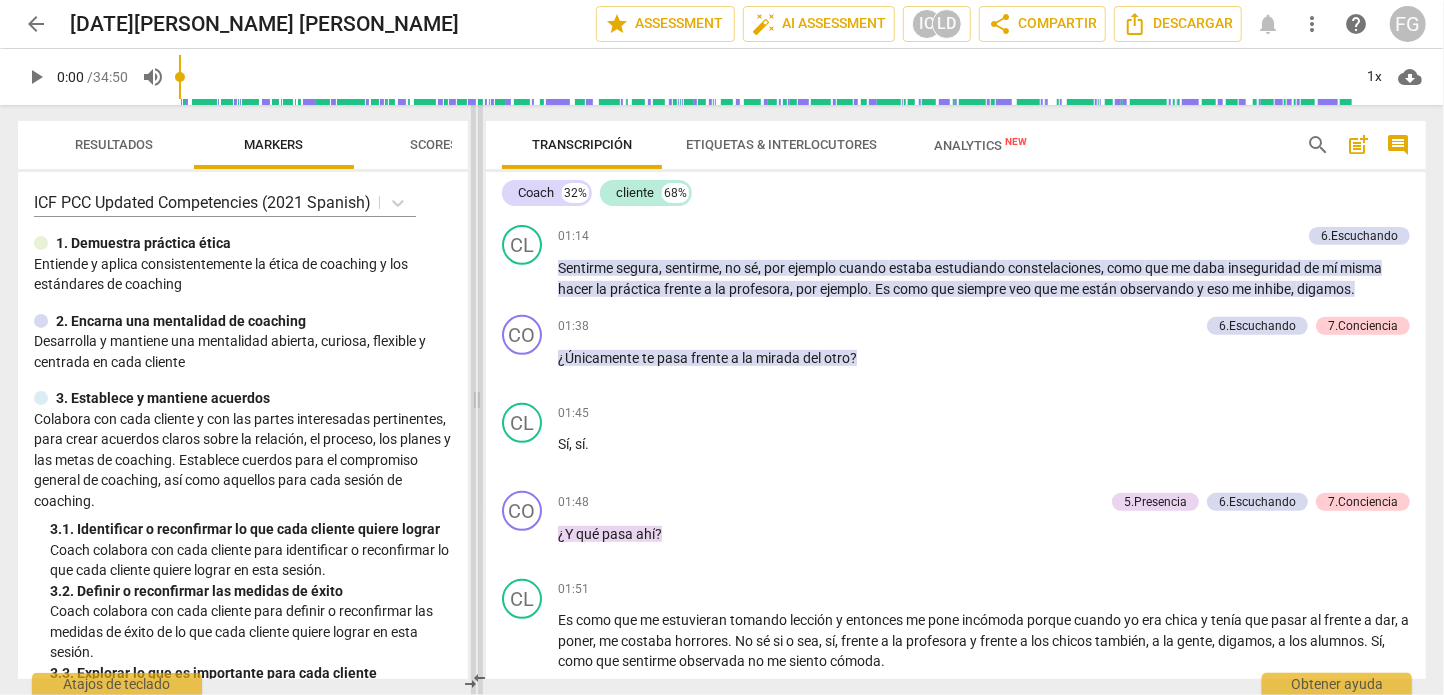 drag, startPoint x: 545, startPoint y: 402, endPoint x: 472, endPoint y: 406, distance: 73.109505 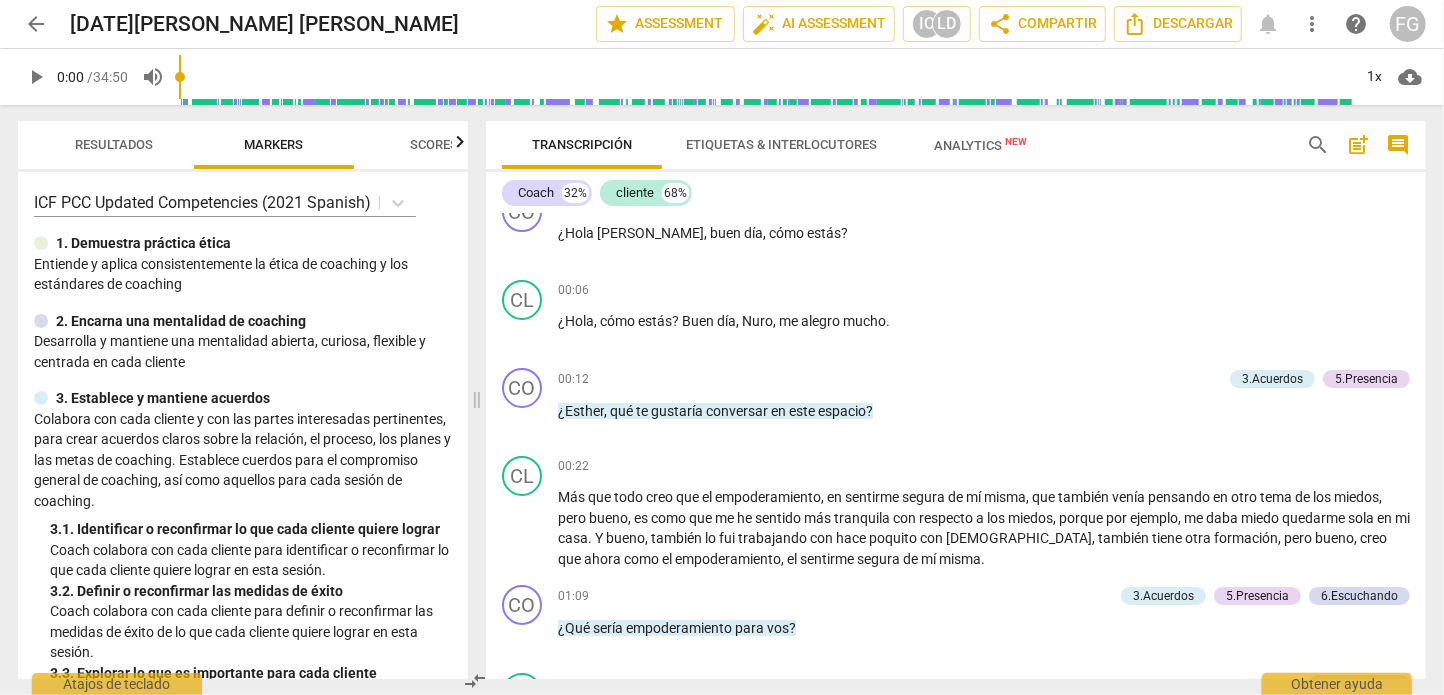 scroll, scrollTop: 0, scrollLeft: 0, axis: both 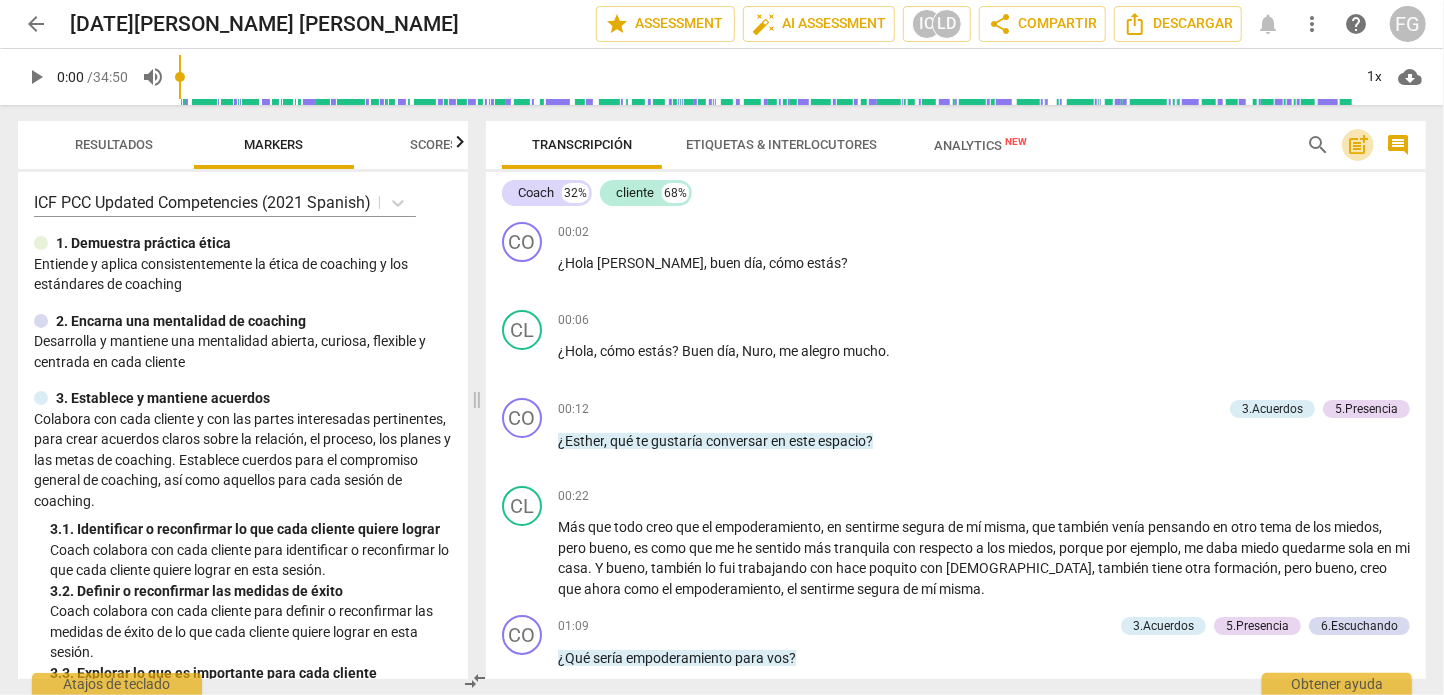 click on "post_add" at bounding box center [1358, 145] 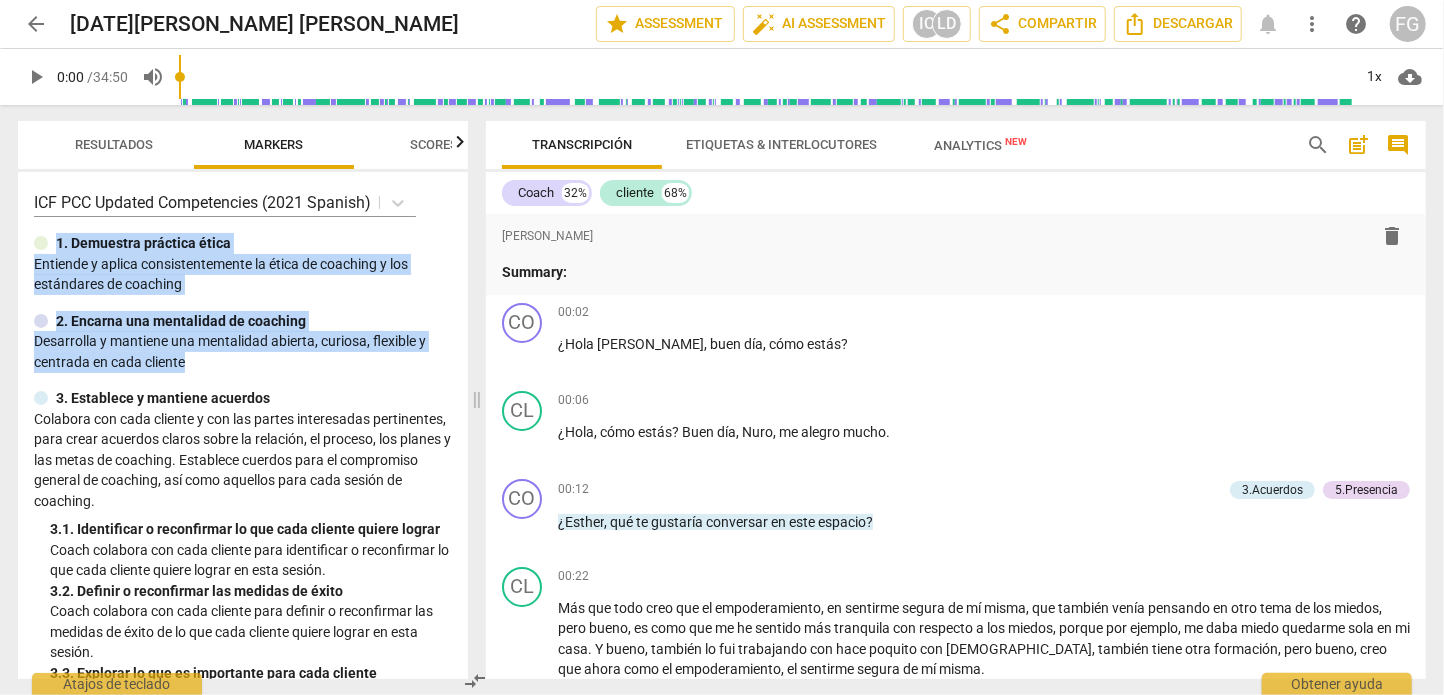 drag, startPoint x: 224, startPoint y: 368, endPoint x: 42, endPoint y: 240, distance: 222.50394 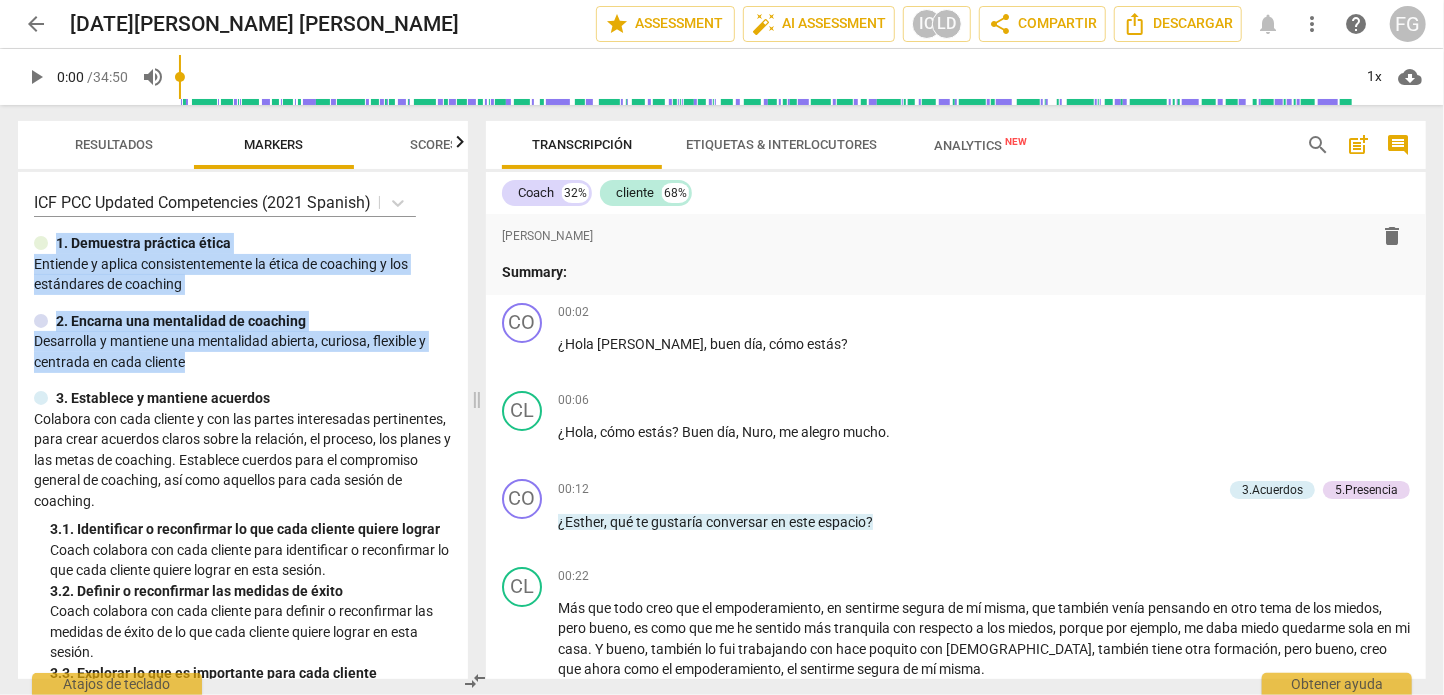 click on "1. Demuestra práctica ética" at bounding box center [243, 243] 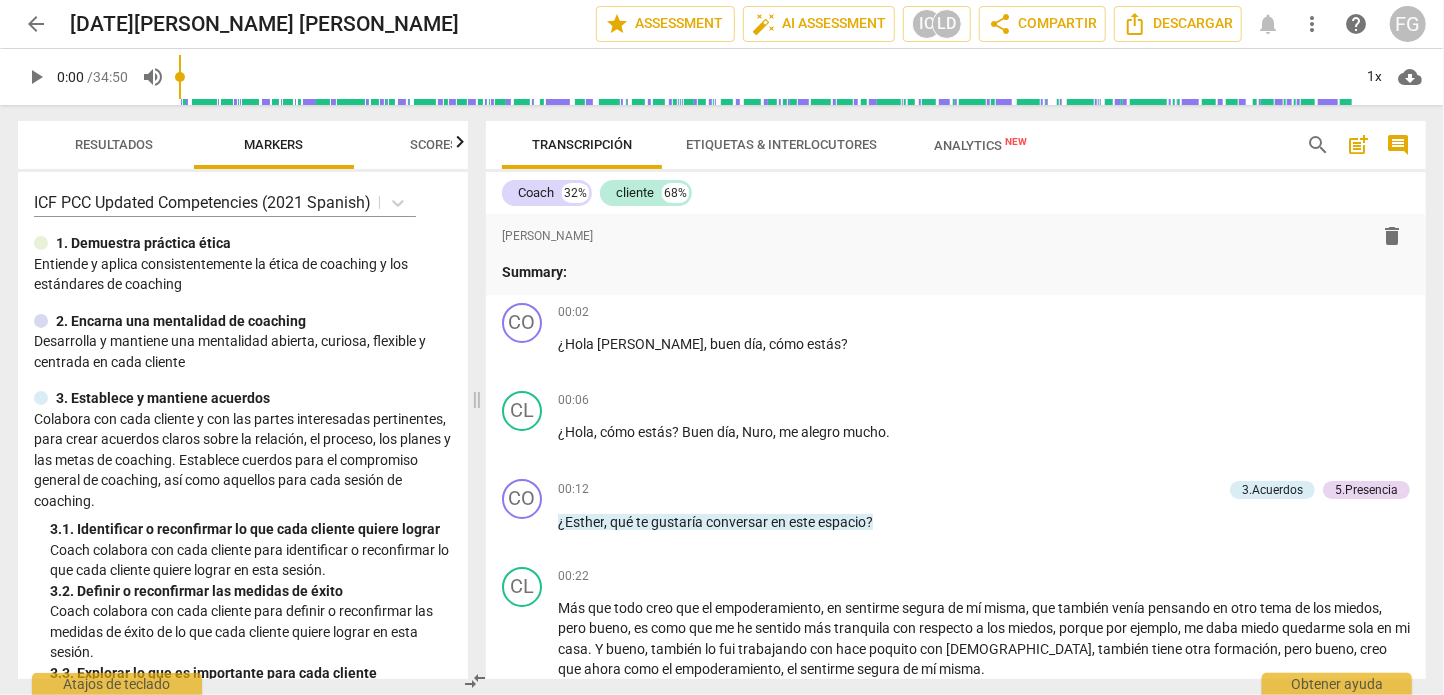 click on "Desarrolla y mantiene una mentalidad abierta, curiosa, flexible y centrada en cada cliente" at bounding box center (243, 351) 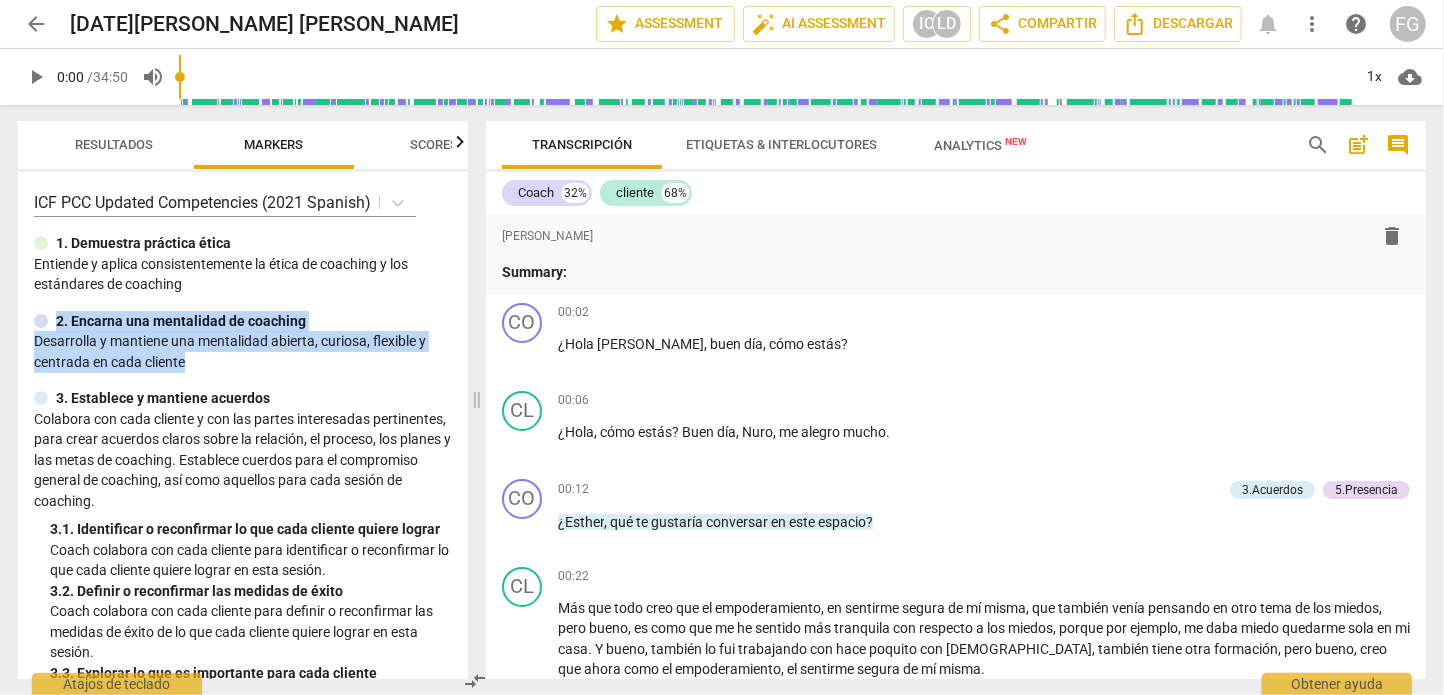 drag, startPoint x: 232, startPoint y: 367, endPoint x: 50, endPoint y: 321, distance: 187.7232 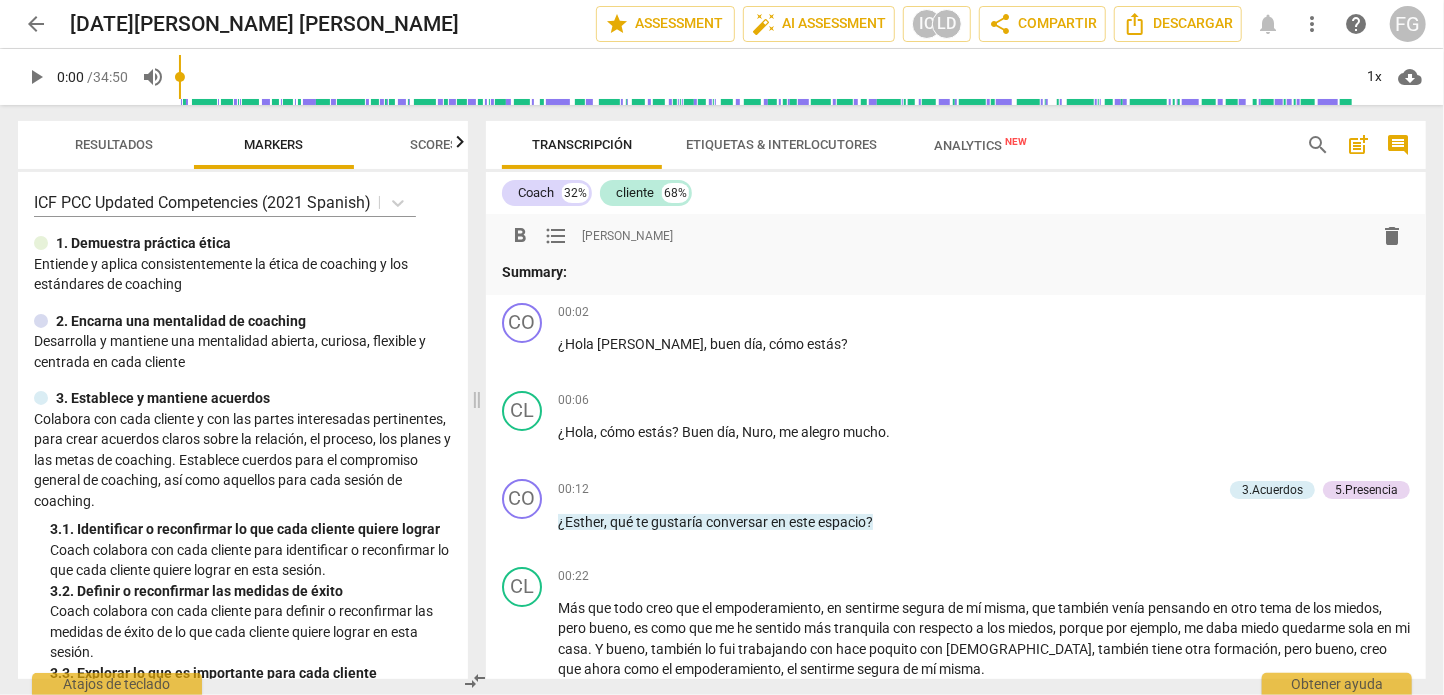 click on "Summary:" at bounding box center [956, 272] 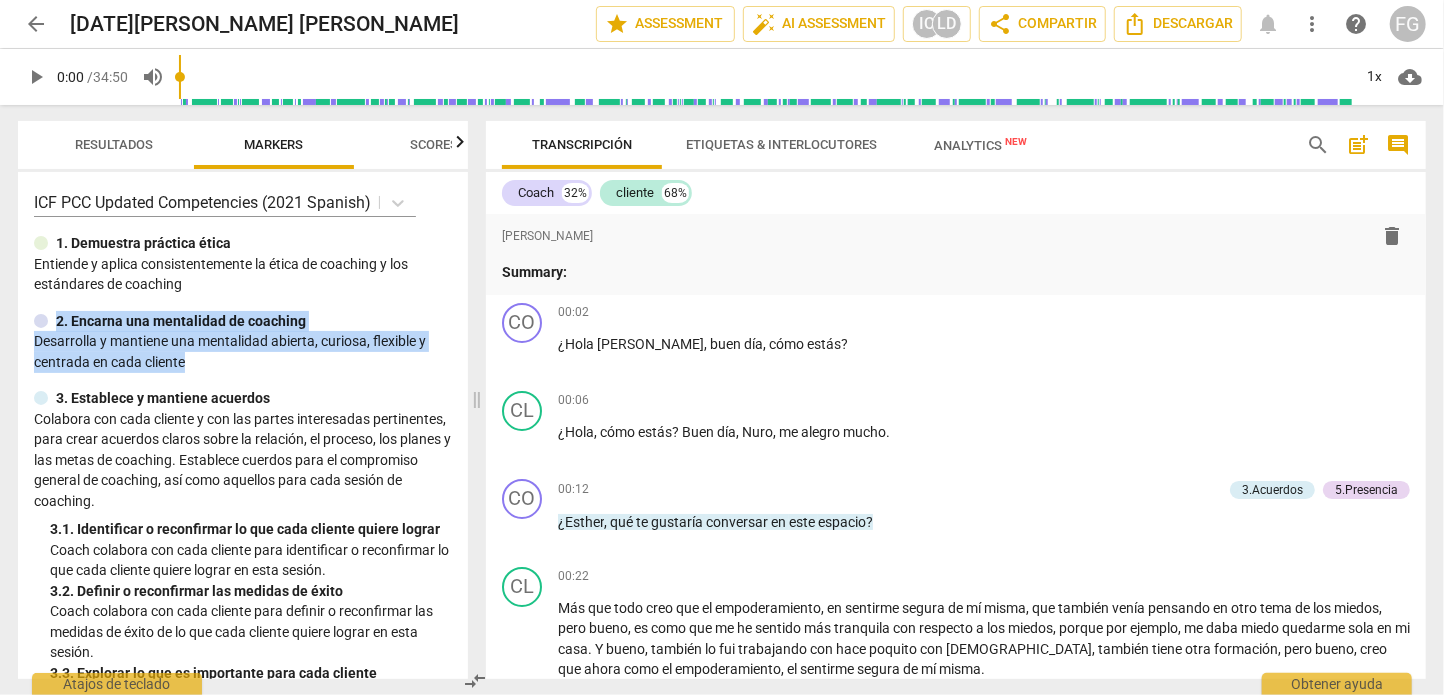drag, startPoint x: 219, startPoint y: 366, endPoint x: 39, endPoint y: 325, distance: 184.6104 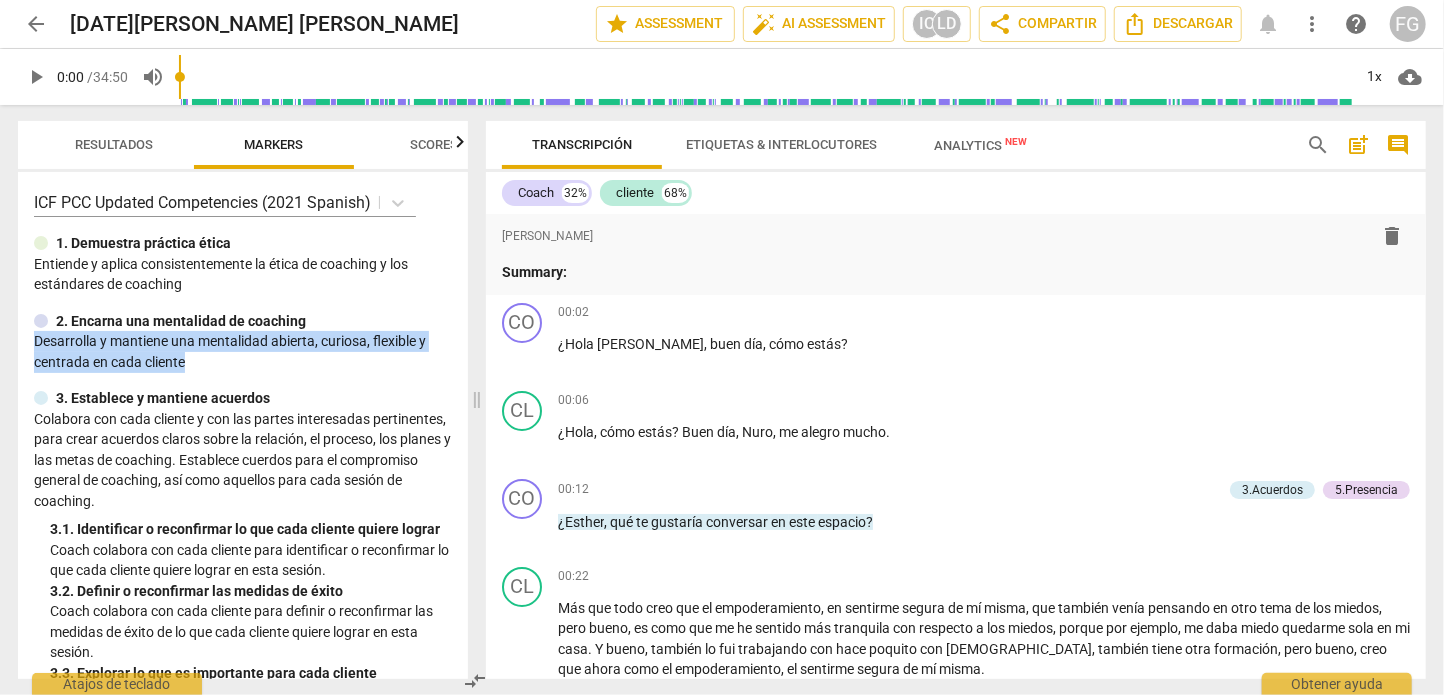 drag, startPoint x: 36, startPoint y: 347, endPoint x: 254, endPoint y: 372, distance: 219.4288 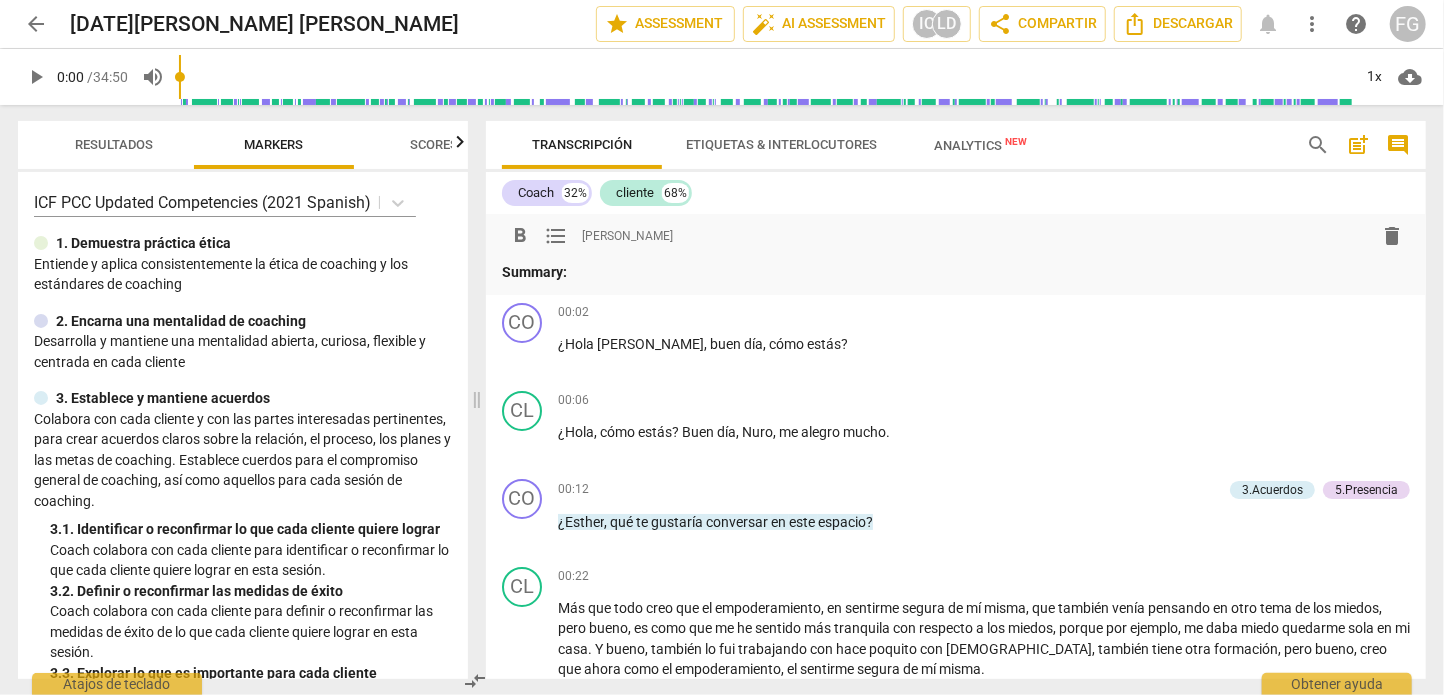 click on "Summary:" at bounding box center [956, 272] 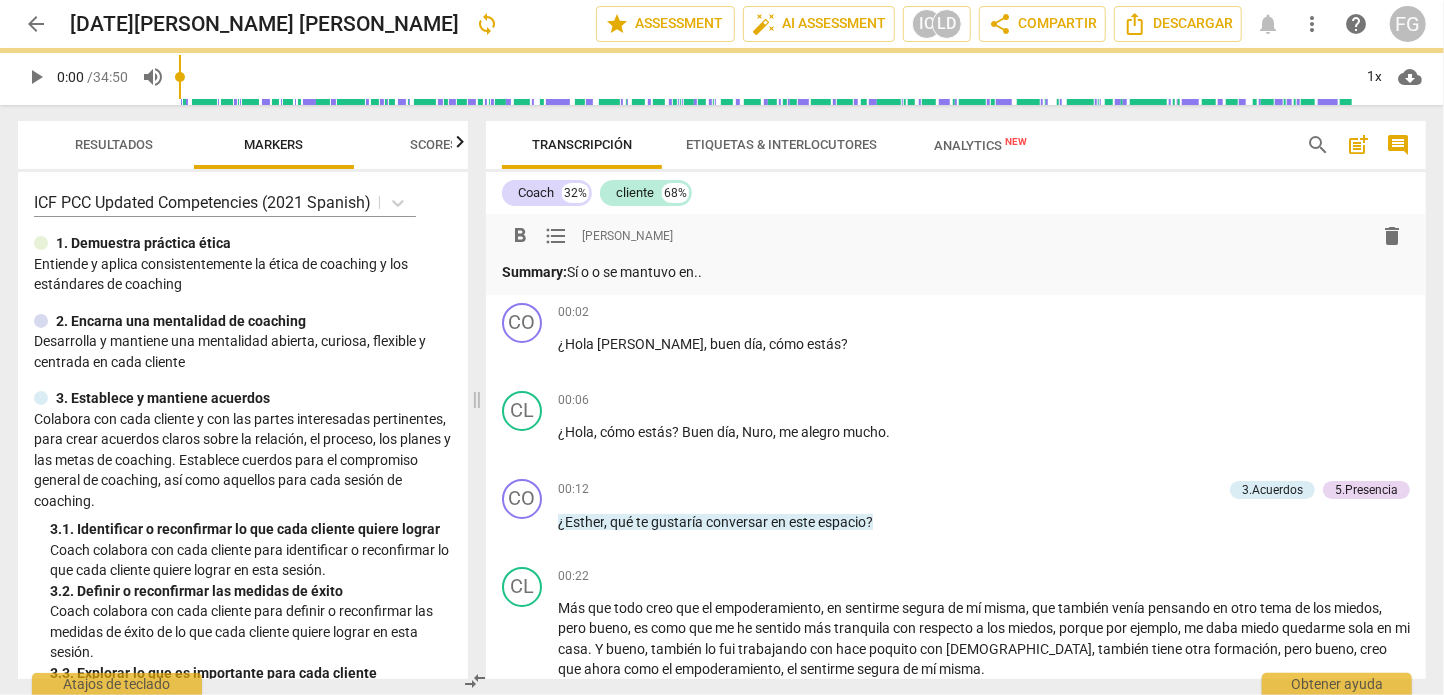 click on "Summary:   Sí o o se mantuvo en.." at bounding box center [956, 272] 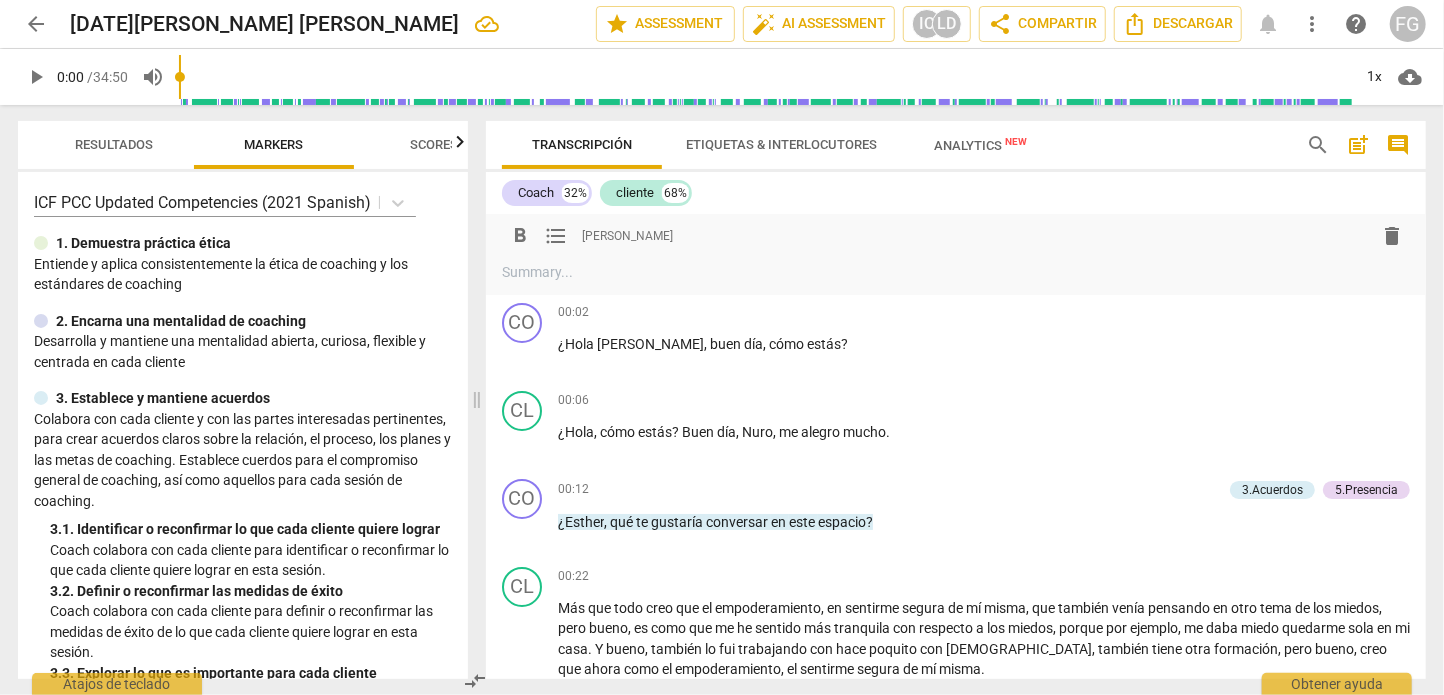 click on "delete" at bounding box center [1392, 236] 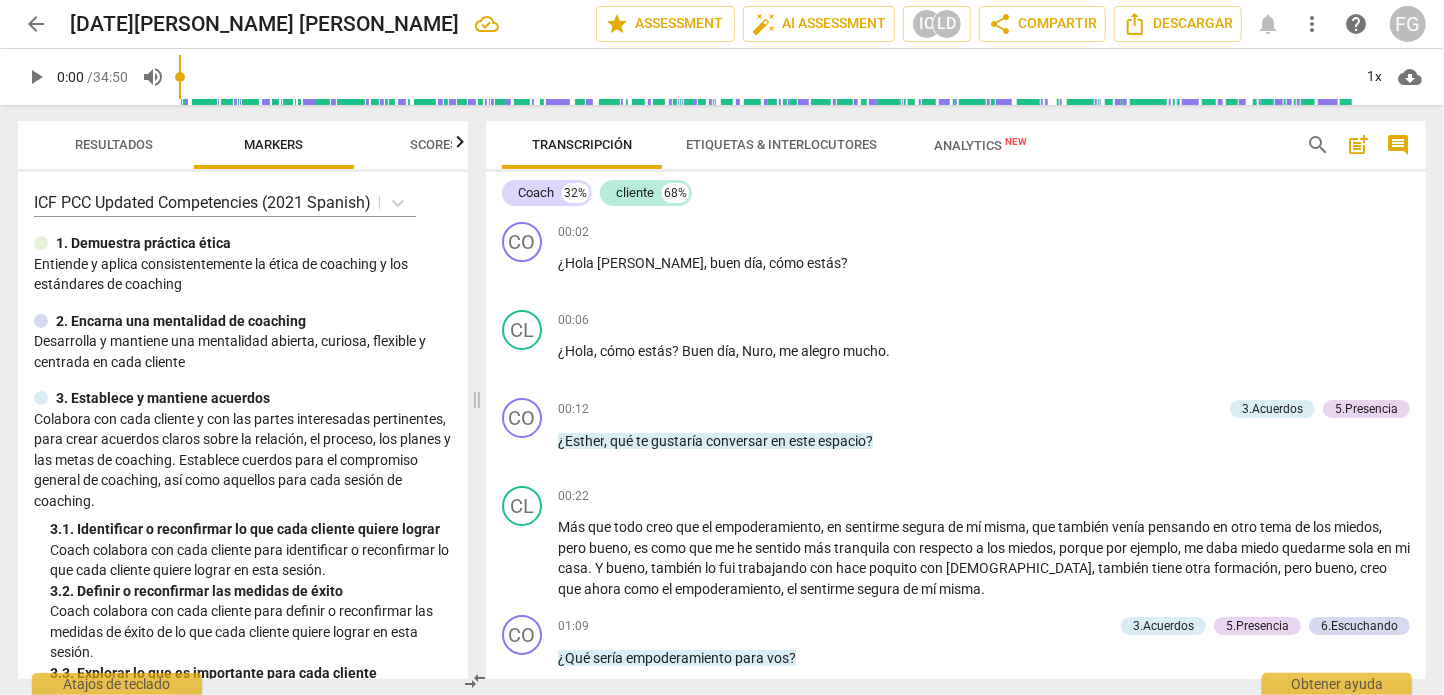 click on "comment" at bounding box center [1398, 145] 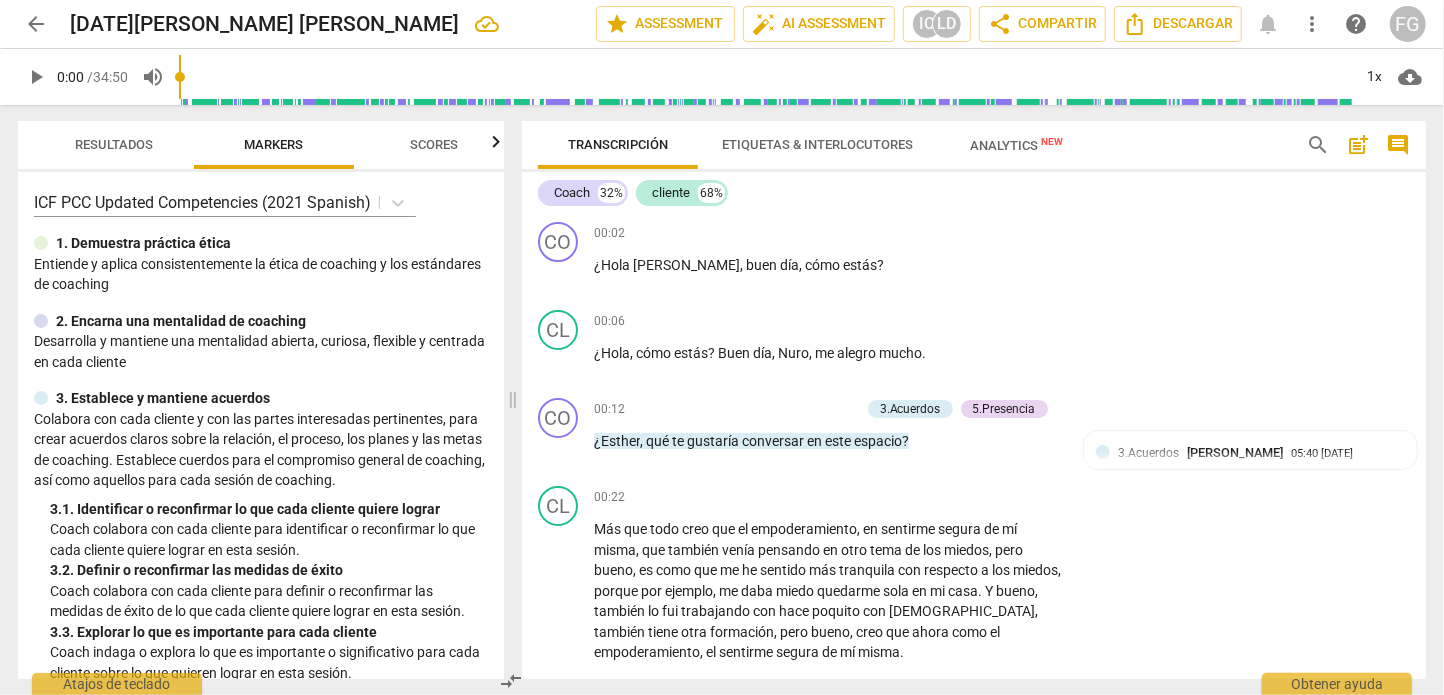 click on "play_arrow" at bounding box center (36, 77) 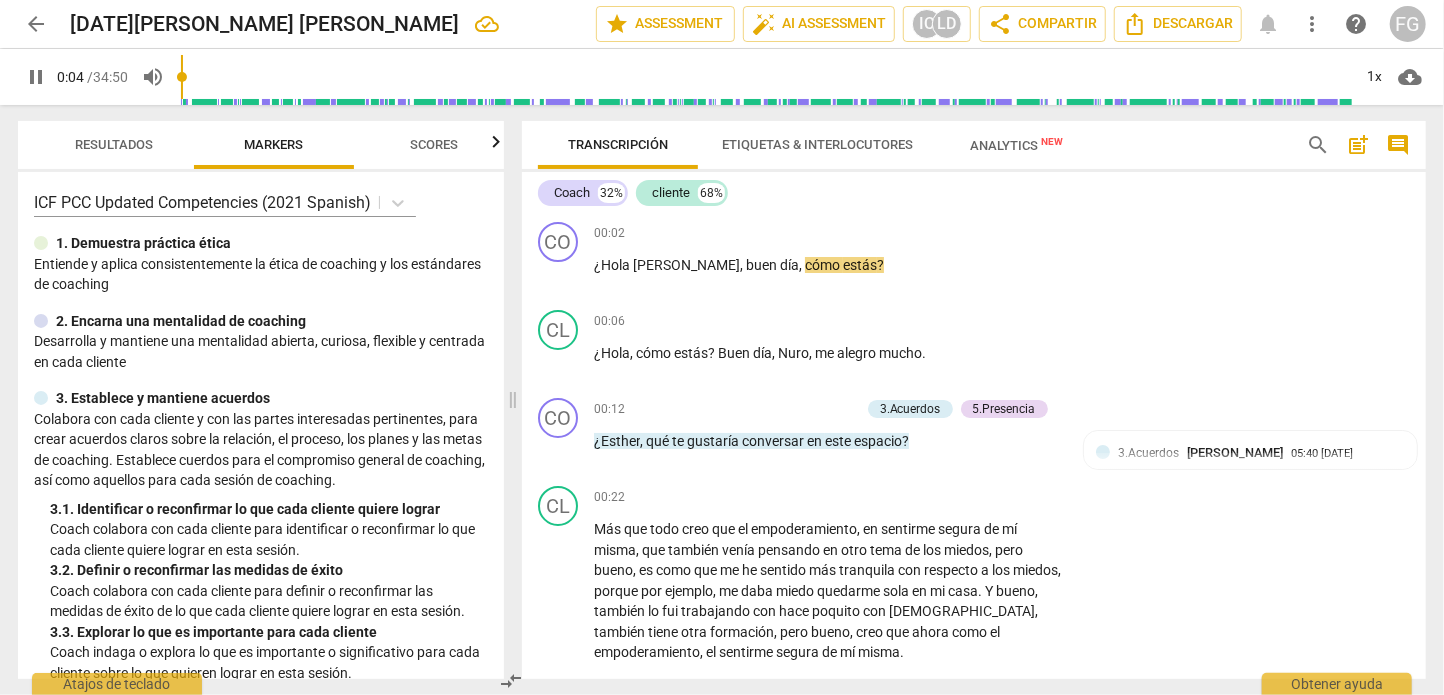 click on "pause" at bounding box center [36, 77] 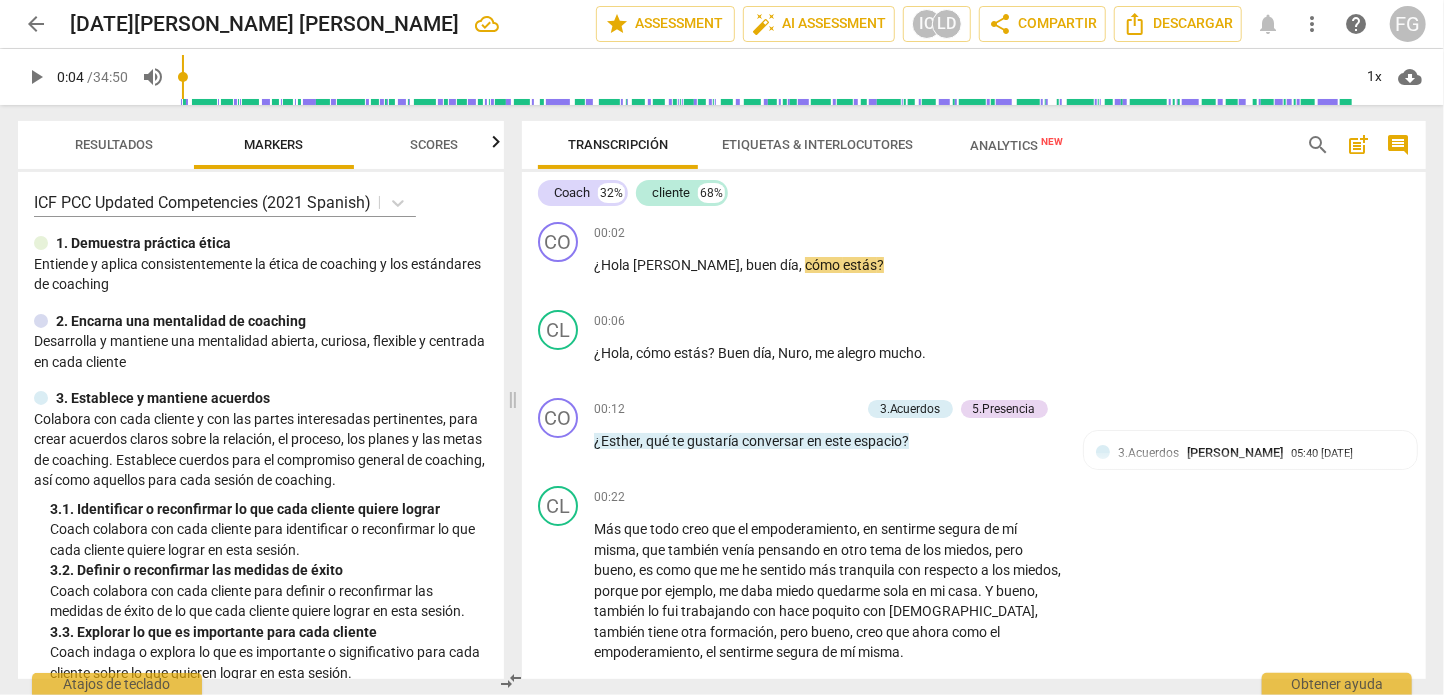 click on "play_arrow" at bounding box center (36, 77) 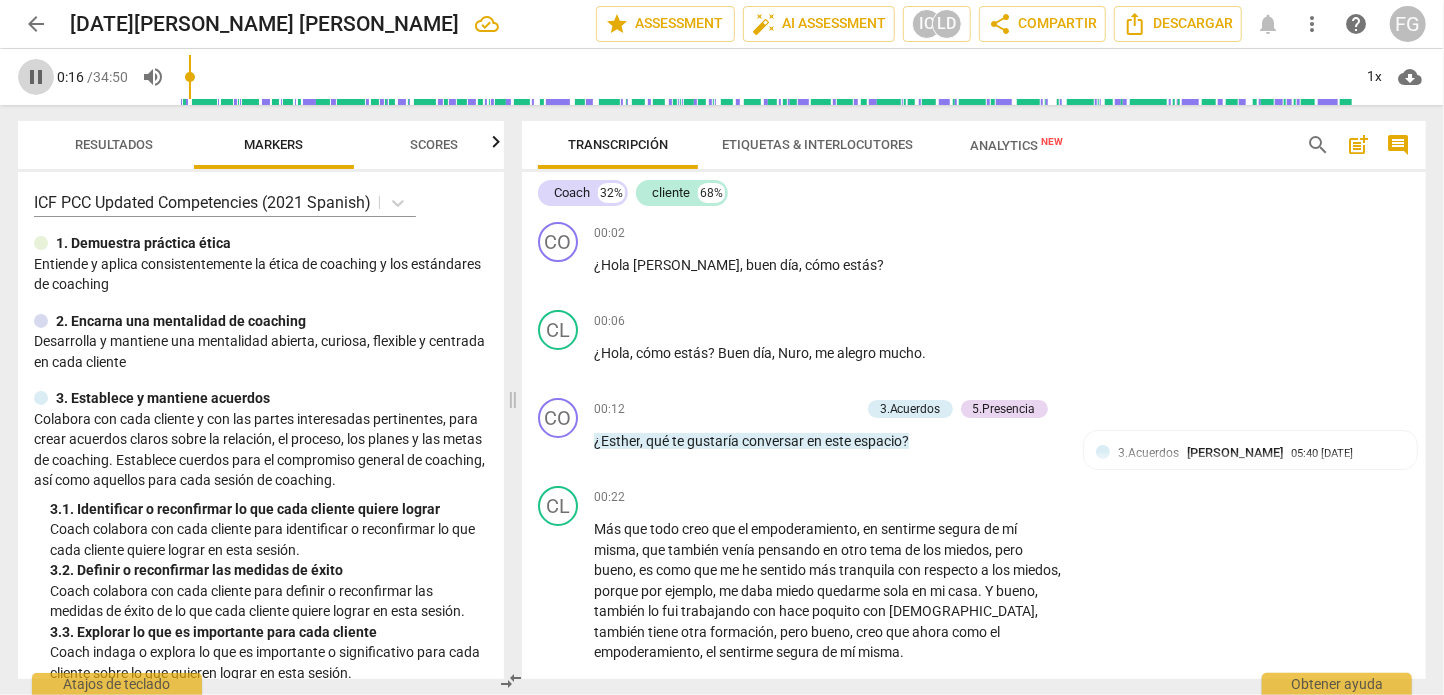 click on "pause" at bounding box center (36, 77) 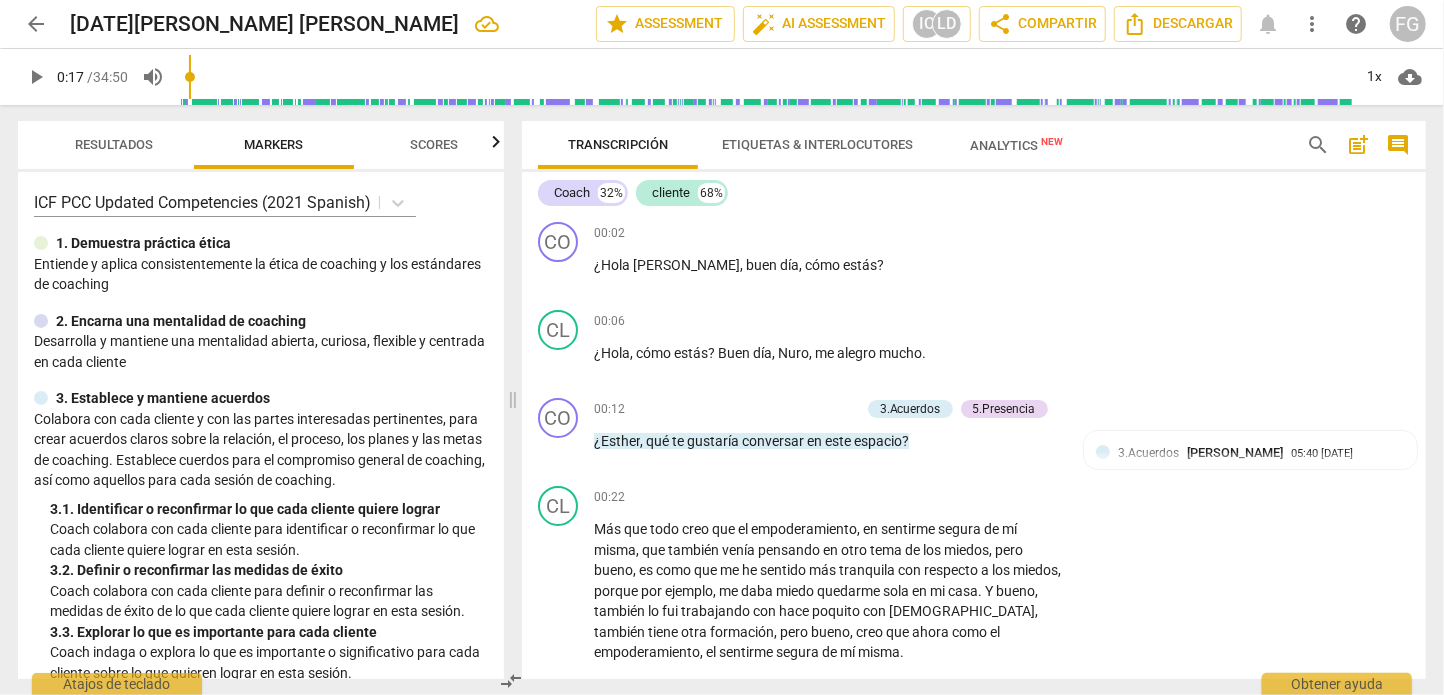 type on "17" 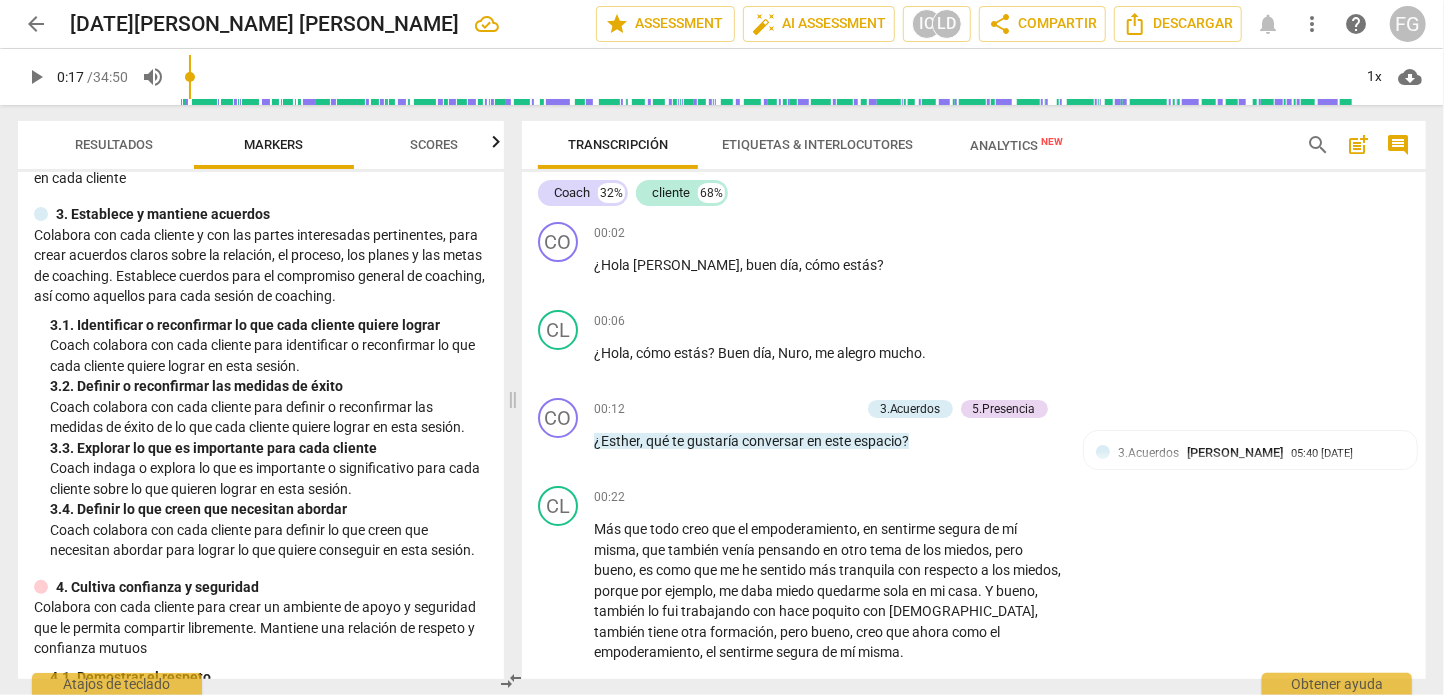 scroll, scrollTop: 200, scrollLeft: 0, axis: vertical 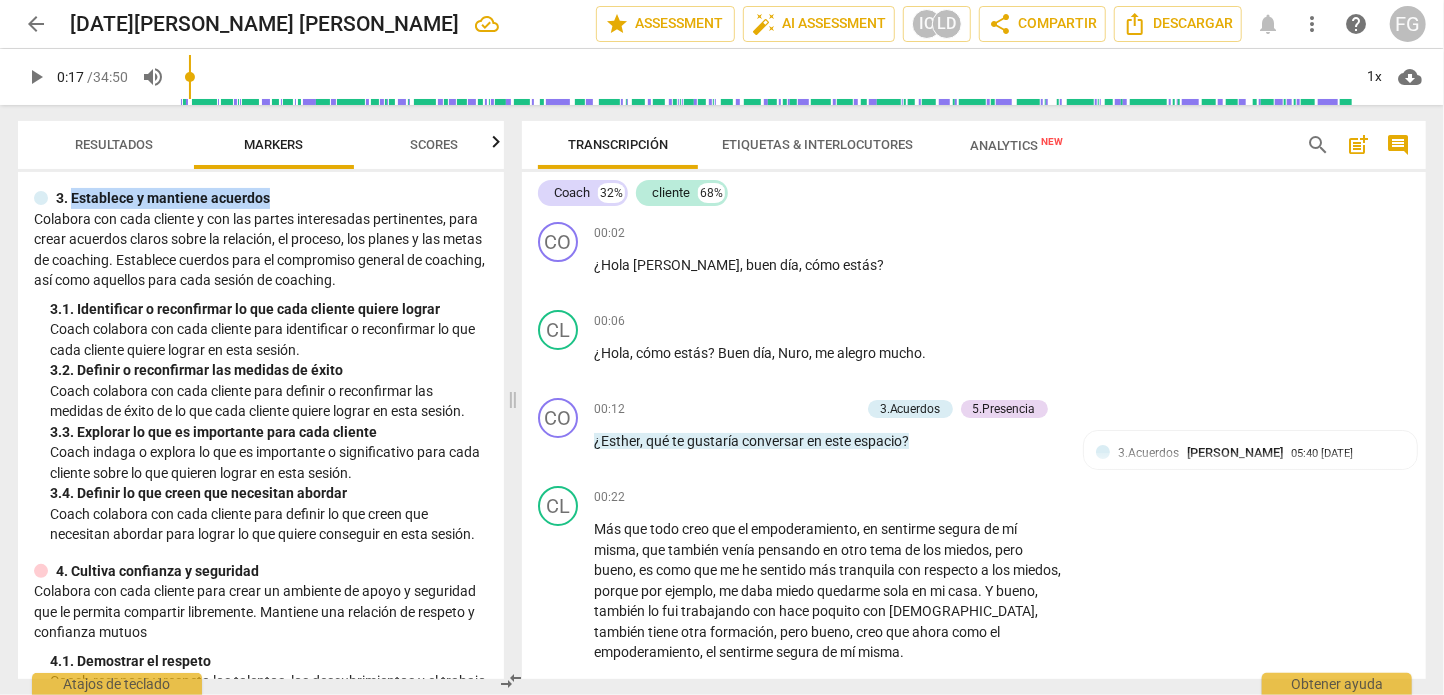 drag, startPoint x: 75, startPoint y: 210, endPoint x: 283, endPoint y: 203, distance: 208.11775 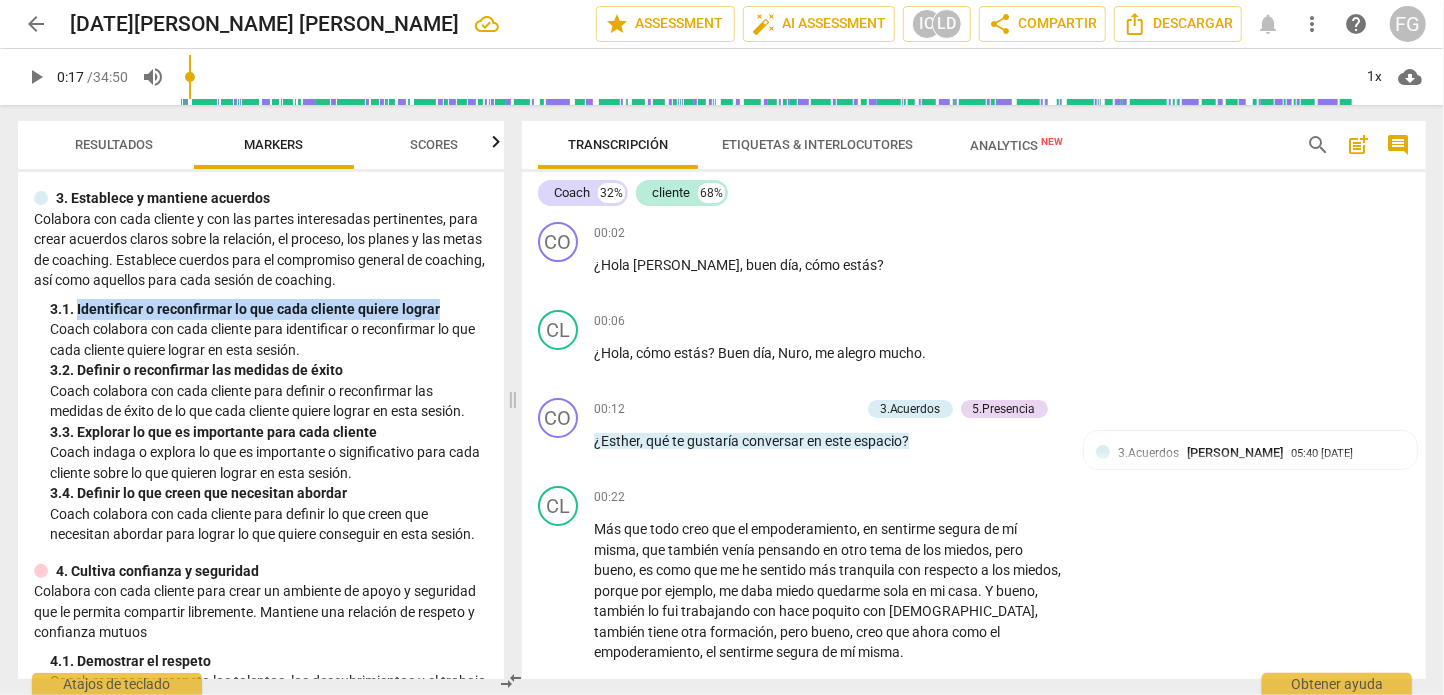 drag, startPoint x: 78, startPoint y: 343, endPoint x: 458, endPoint y: 337, distance: 380.04736 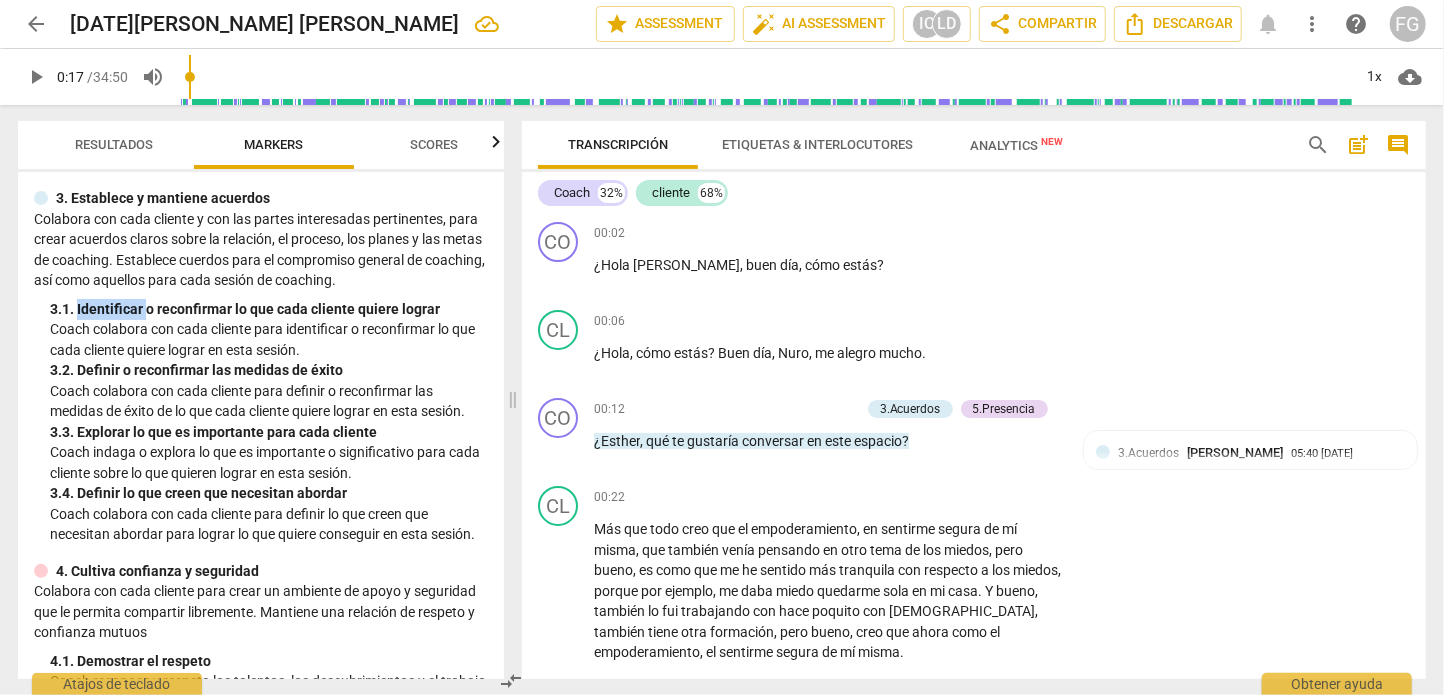 click on "3. 1. Identificar o reconfirmar lo que cada cliente quiere lograr" at bounding box center (269, 309) 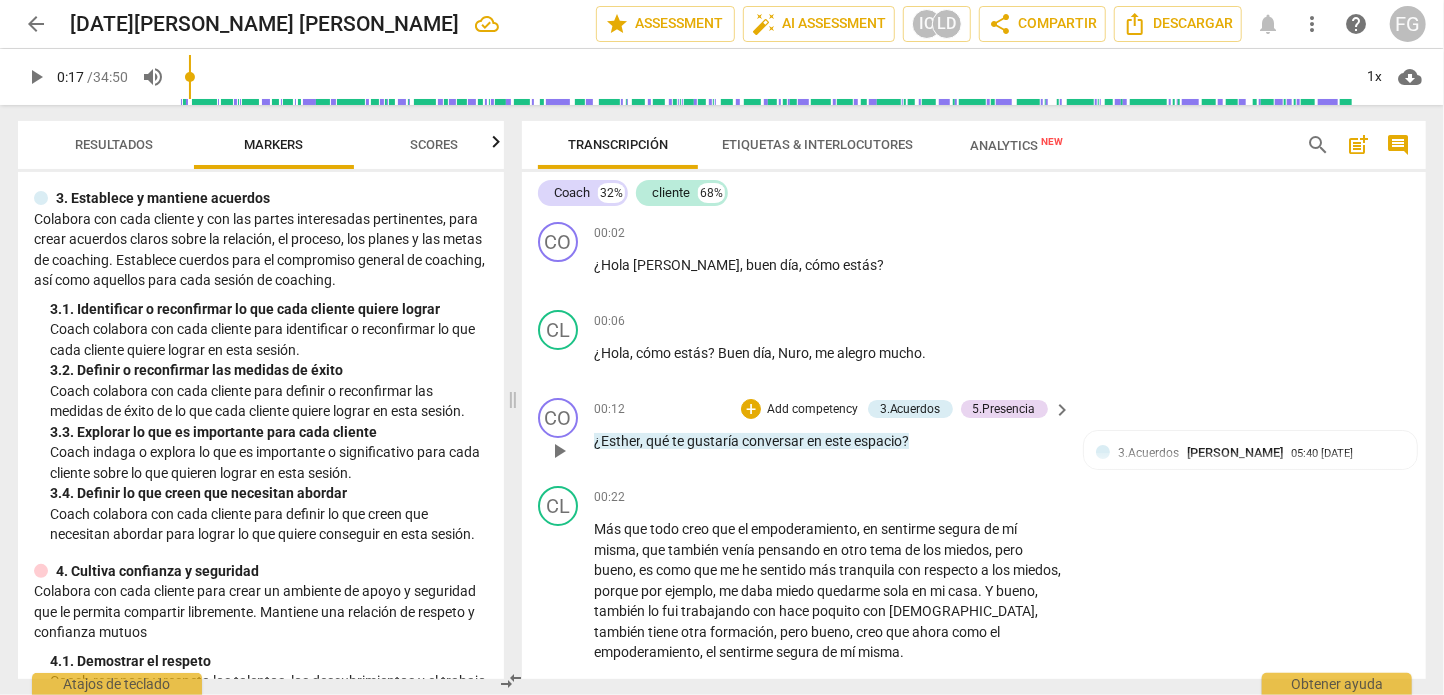 click on "¿[PERSON_NAME] ,   qué   te   gustaría   conversar   en   este   espacio ?" at bounding box center (828, 441) 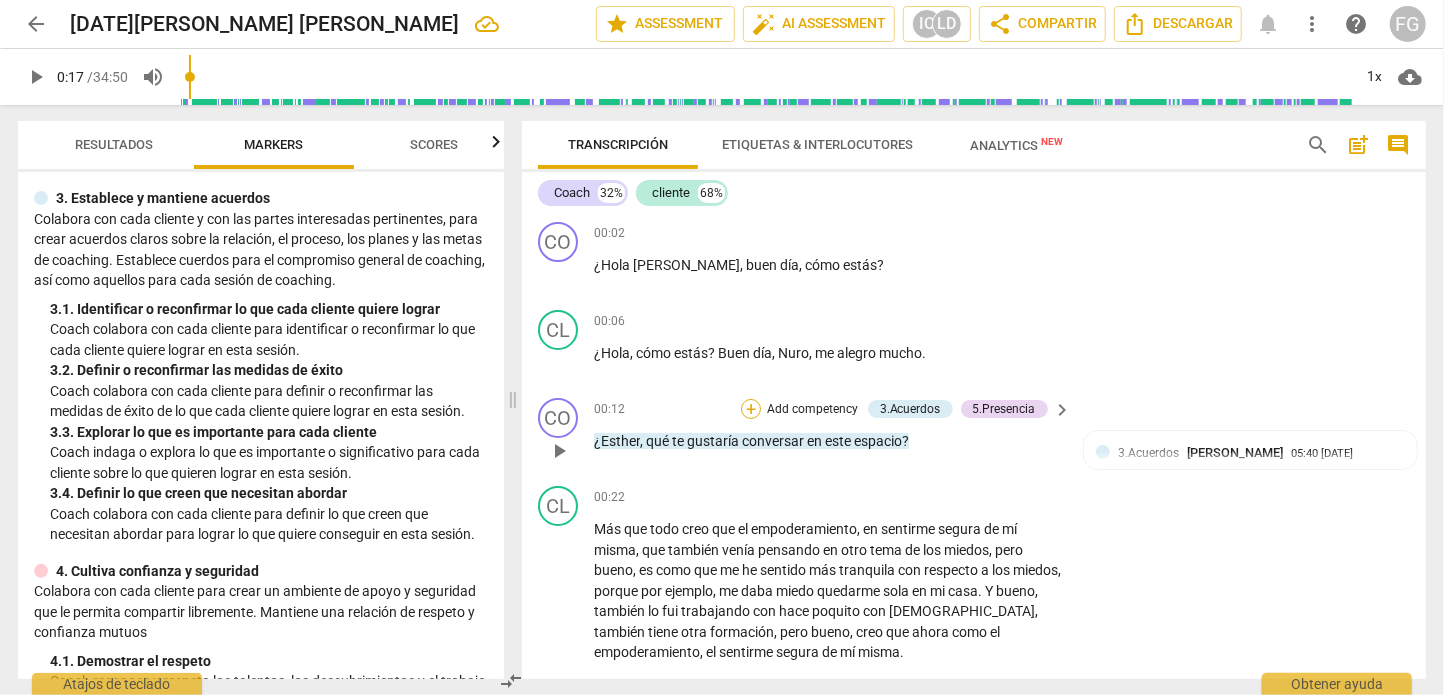 click on "+" at bounding box center (751, 409) 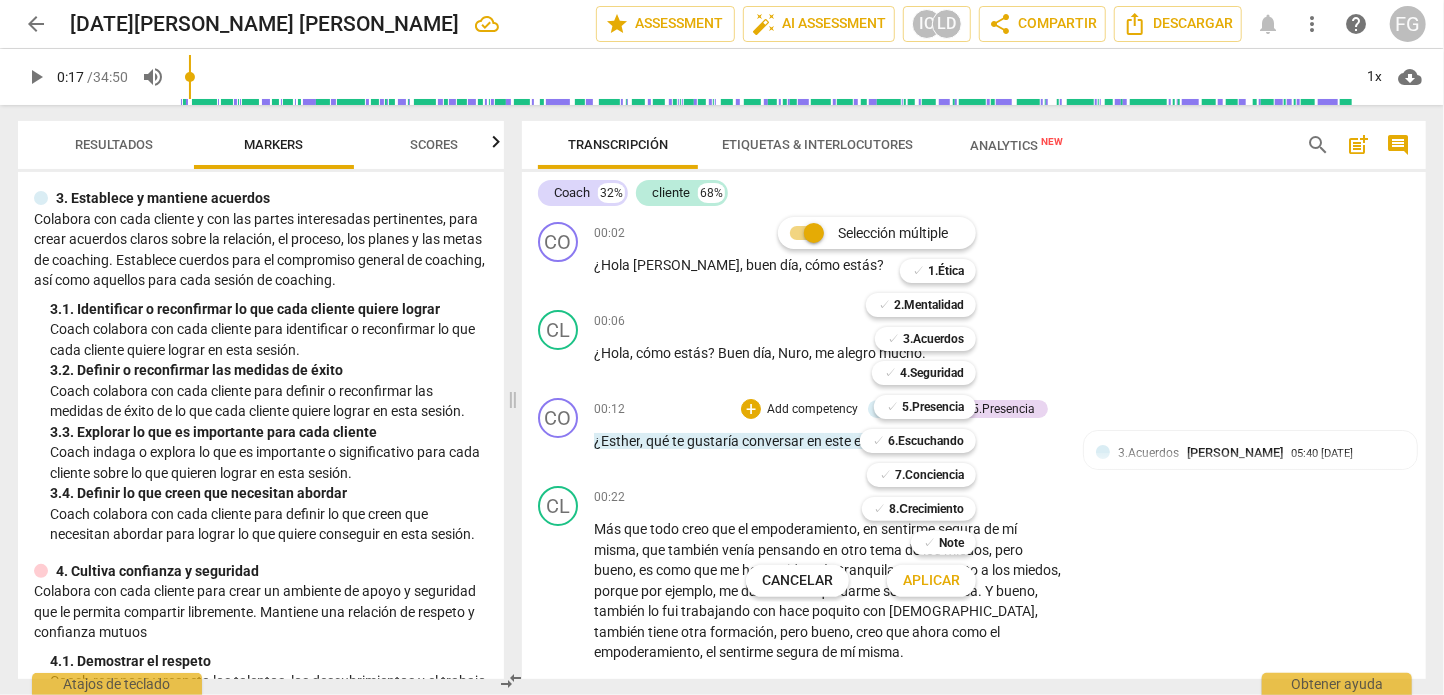 click on "Selección múltiple" at bounding box center [814, 233] 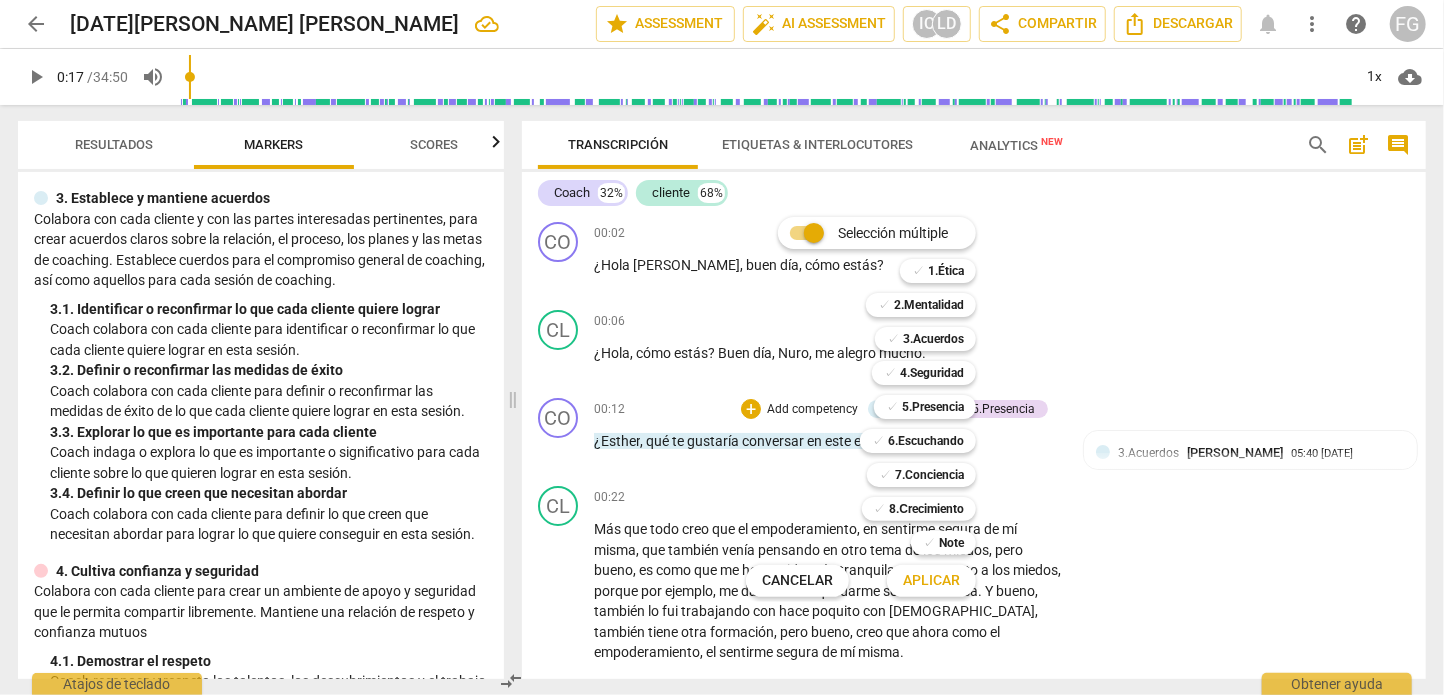 checkbox on "false" 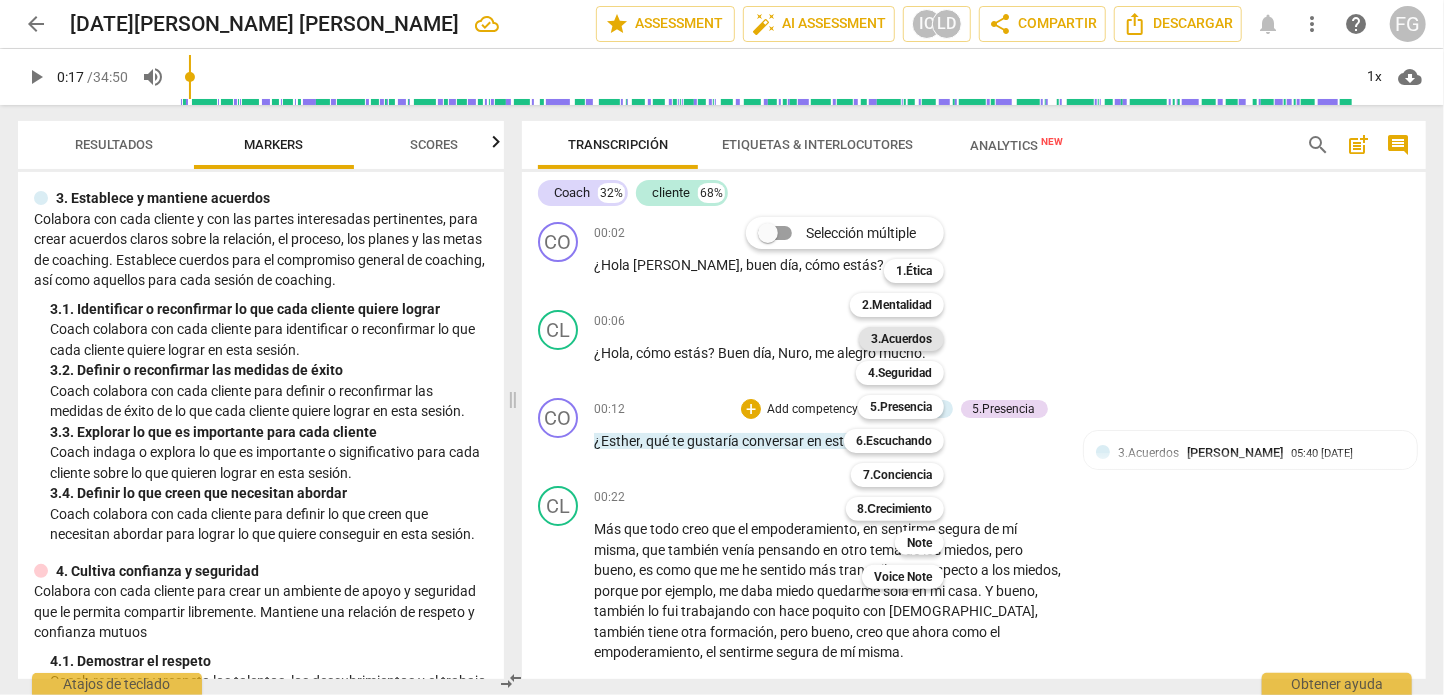 click on "3.Acuerdos" at bounding box center (901, 339) 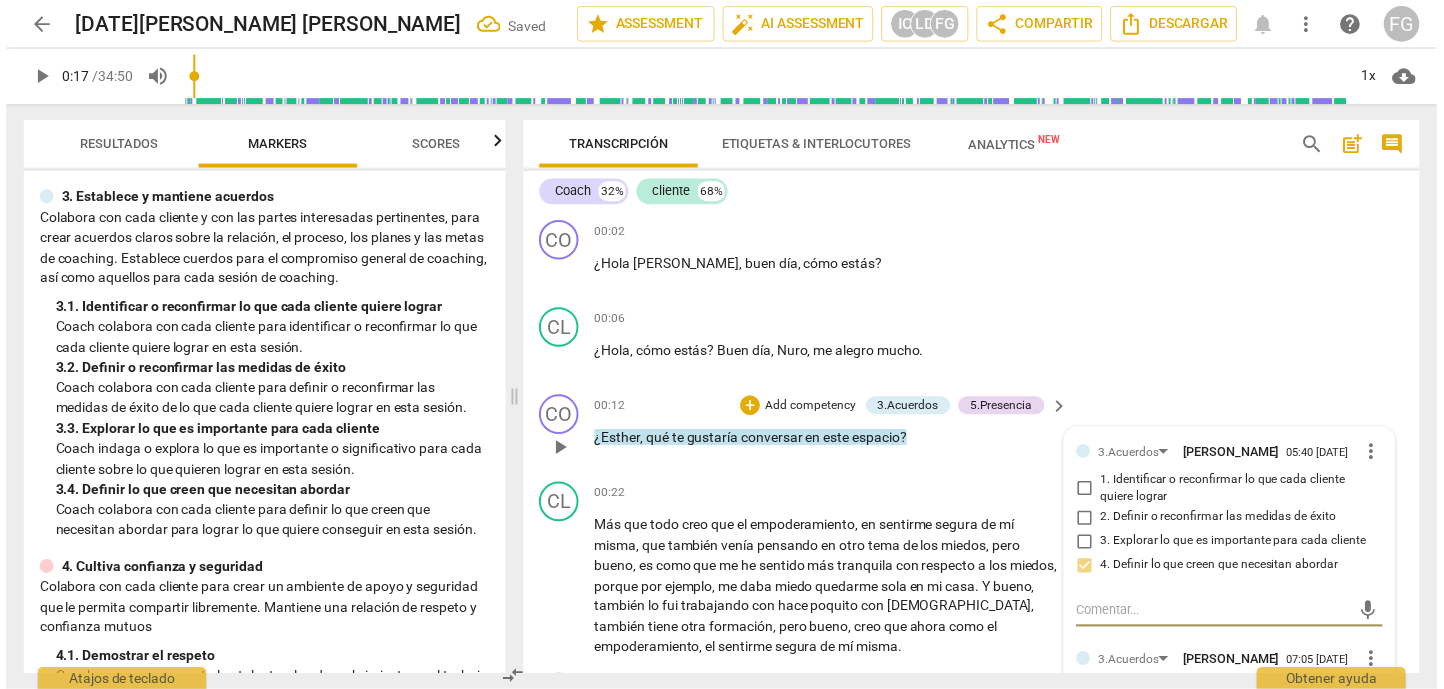 scroll, scrollTop: 200, scrollLeft: 0, axis: vertical 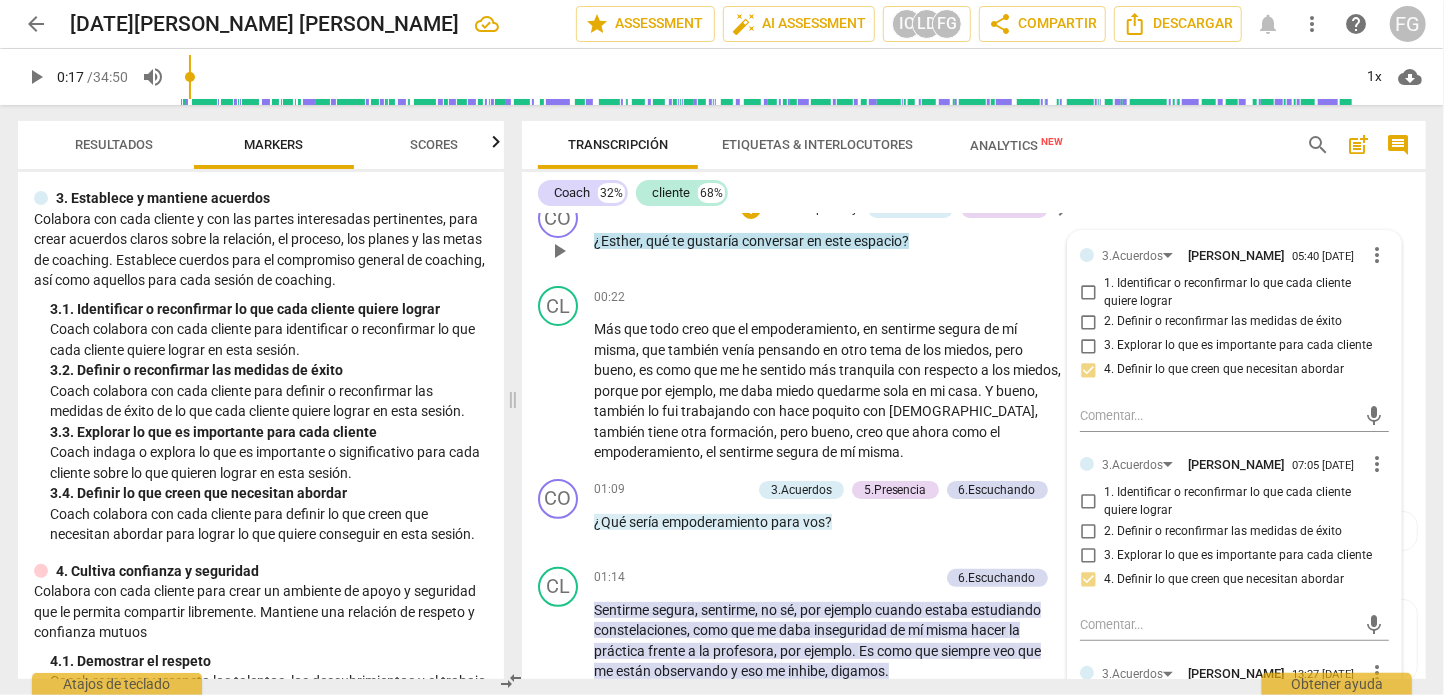 drag, startPoint x: 1187, startPoint y: 251, endPoint x: 1304, endPoint y: 247, distance: 117.06836 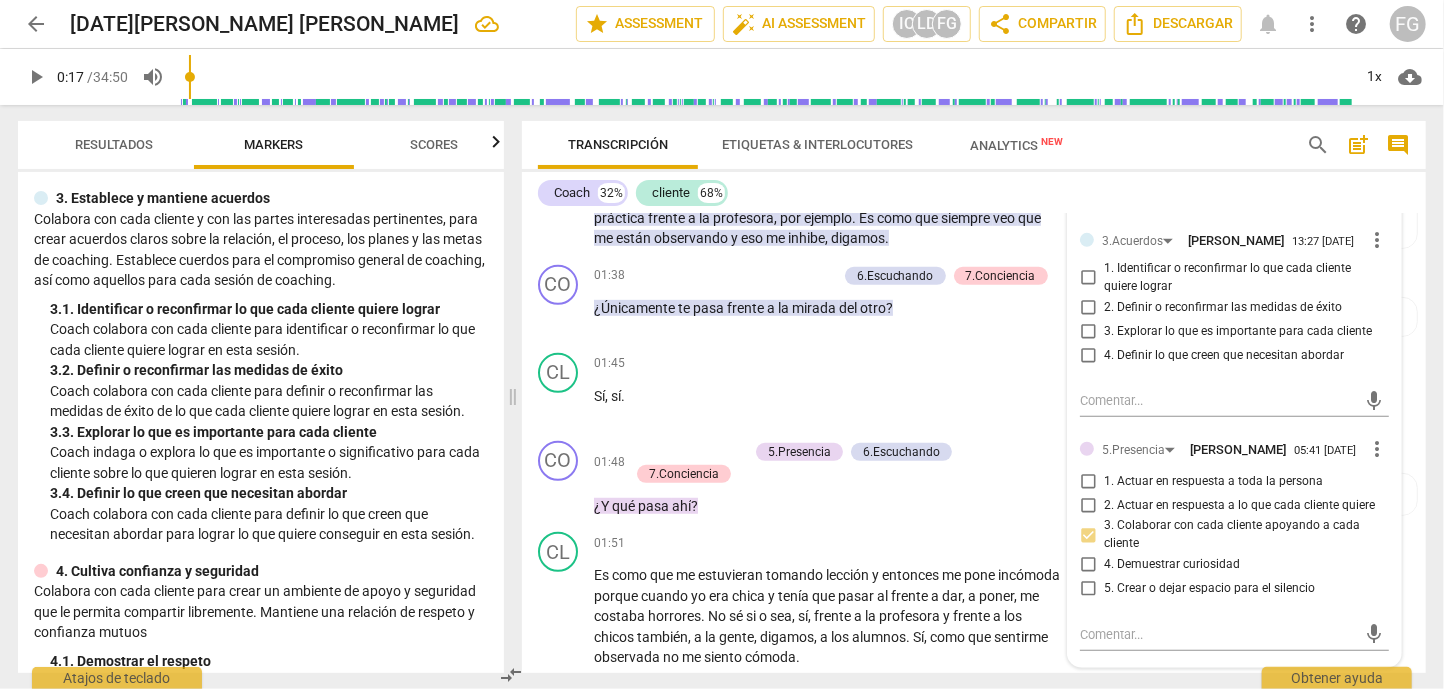 scroll, scrollTop: 600, scrollLeft: 0, axis: vertical 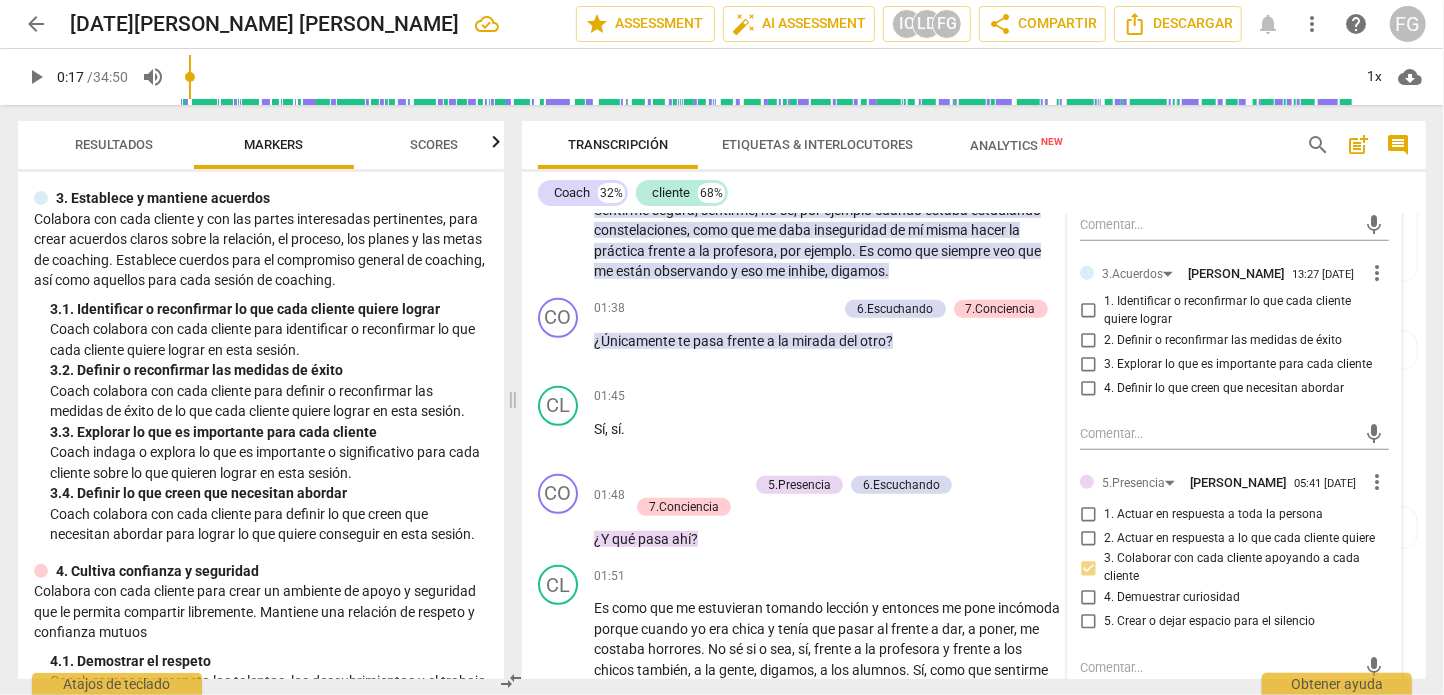 drag, startPoint x: 1188, startPoint y: 318, endPoint x: 1308, endPoint y: 318, distance: 120 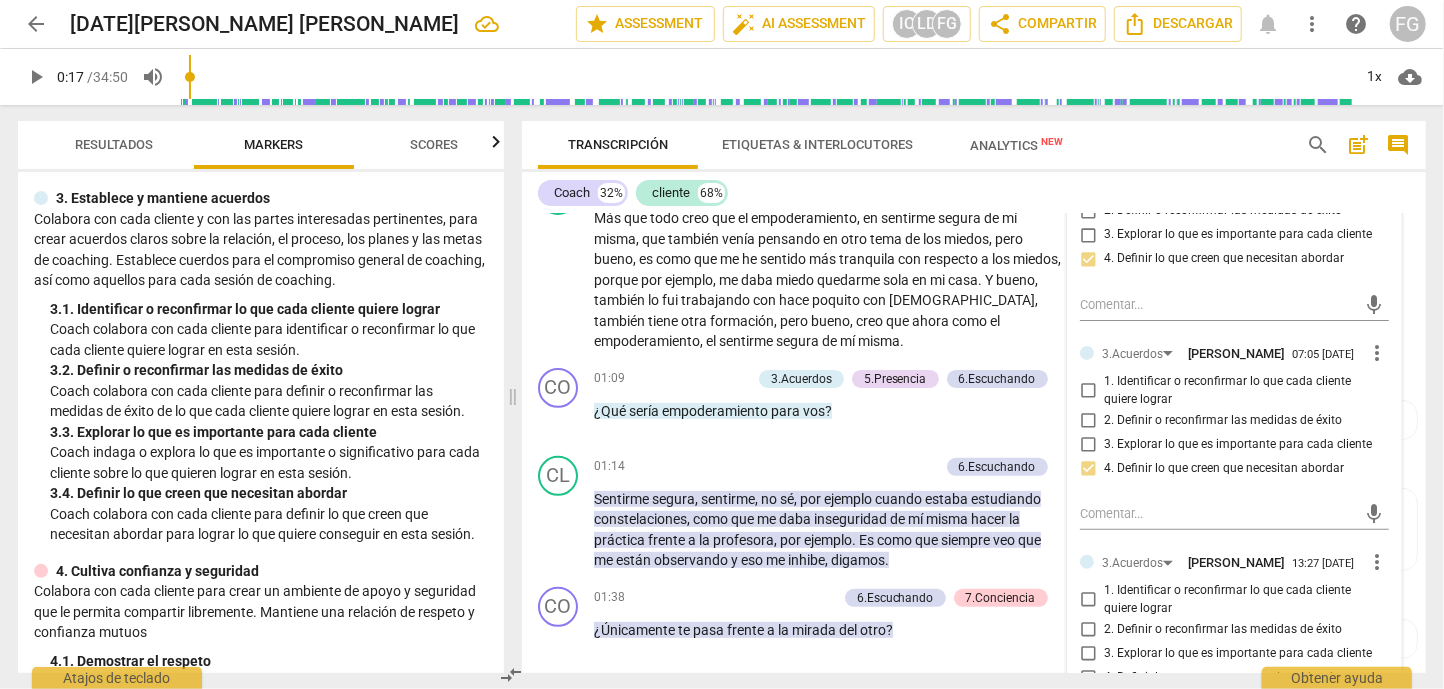 scroll, scrollTop: 200, scrollLeft: 0, axis: vertical 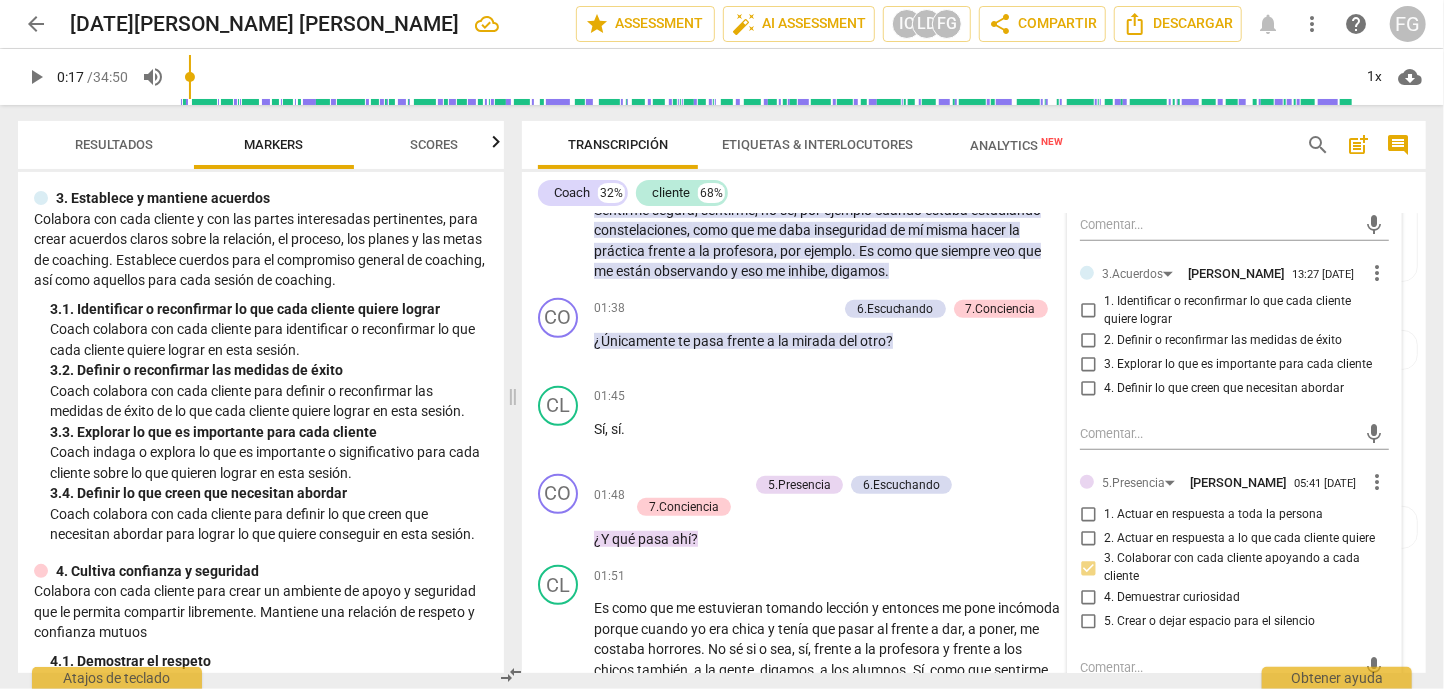 click on "1. Identificar o reconfirmar lo que cada cliente quiere lograr" at bounding box center [1088, 311] 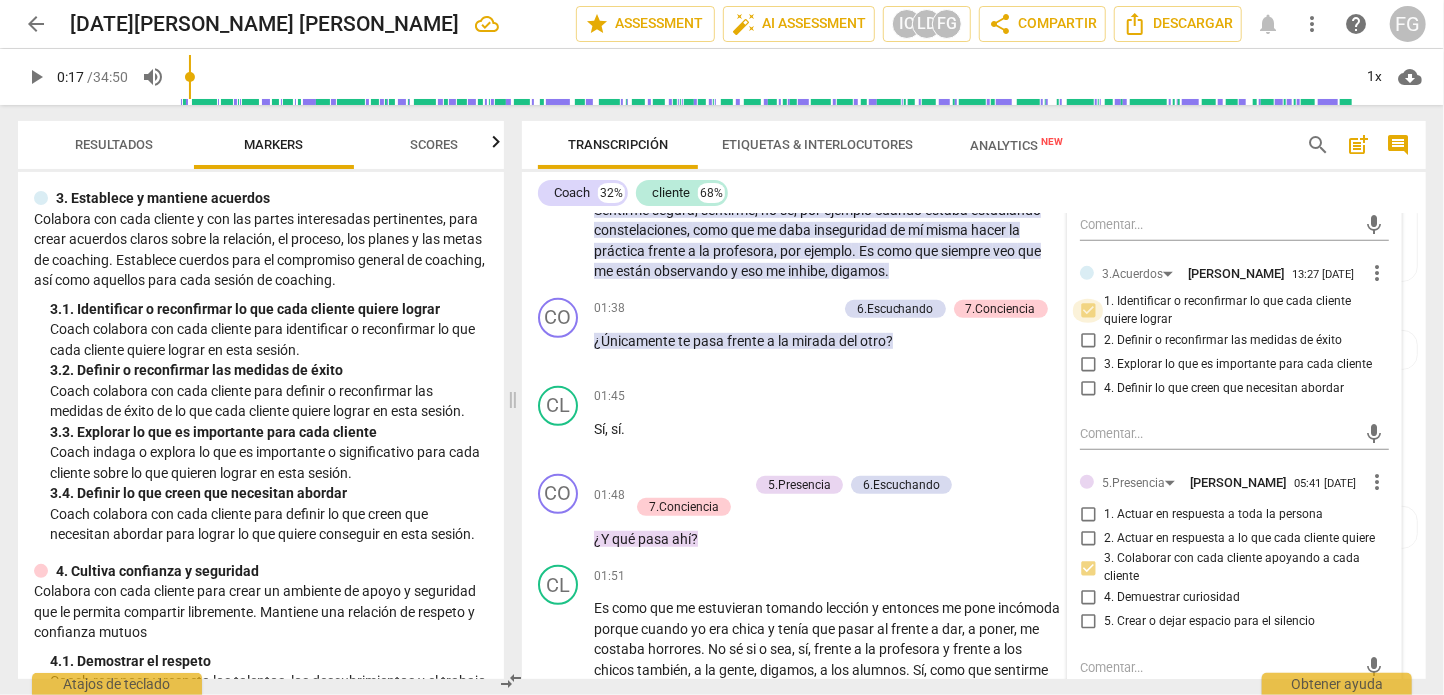 click on "1. Identificar o reconfirmar lo que cada cliente quiere lograr" at bounding box center (1088, 311) 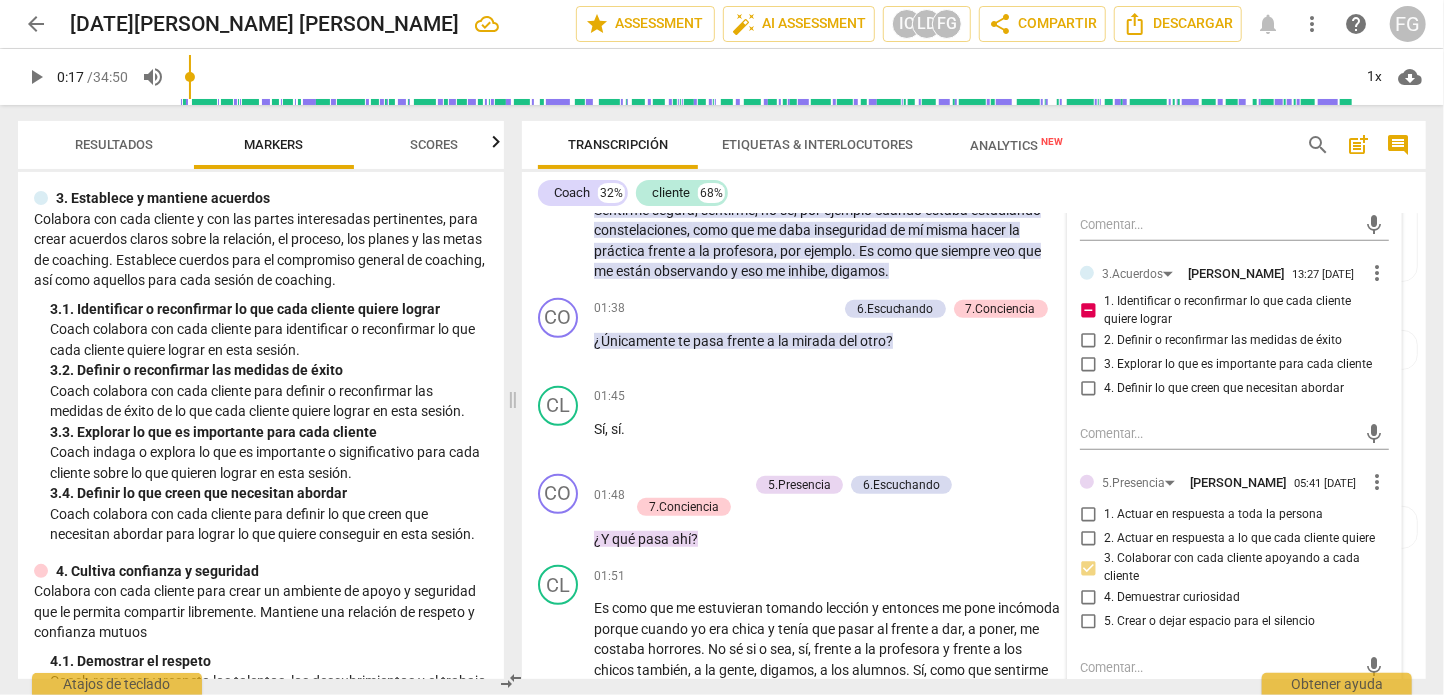 click on "1. Identificar o reconfirmar lo que cada cliente quiere lograr" at bounding box center (1088, 311) 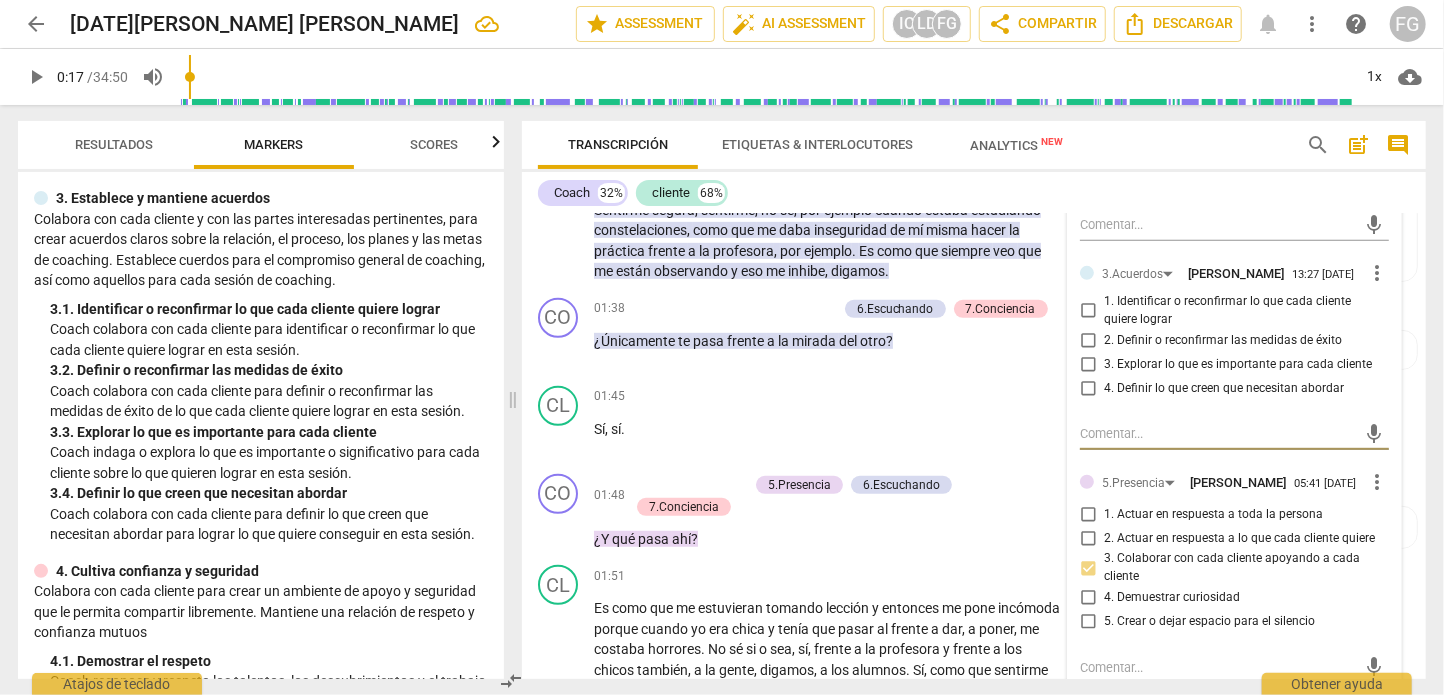 click at bounding box center [1218, 433] 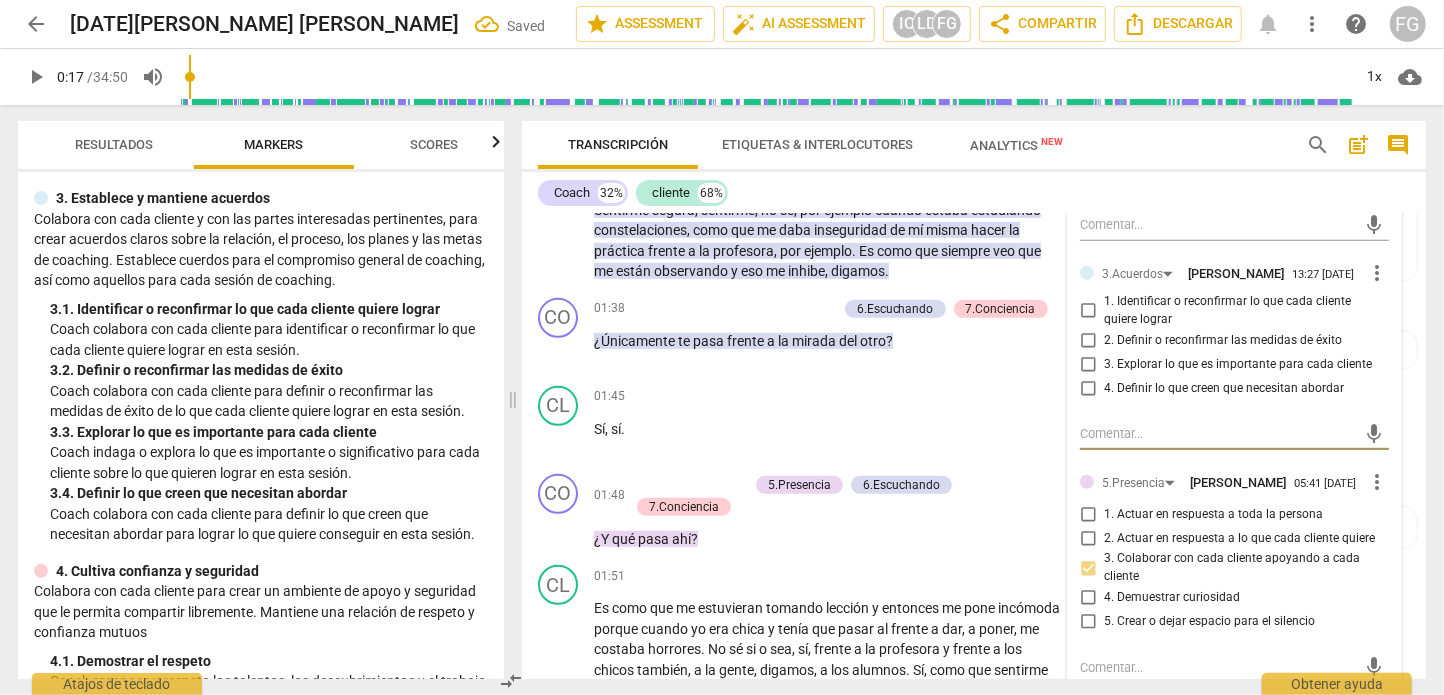 type on "Q" 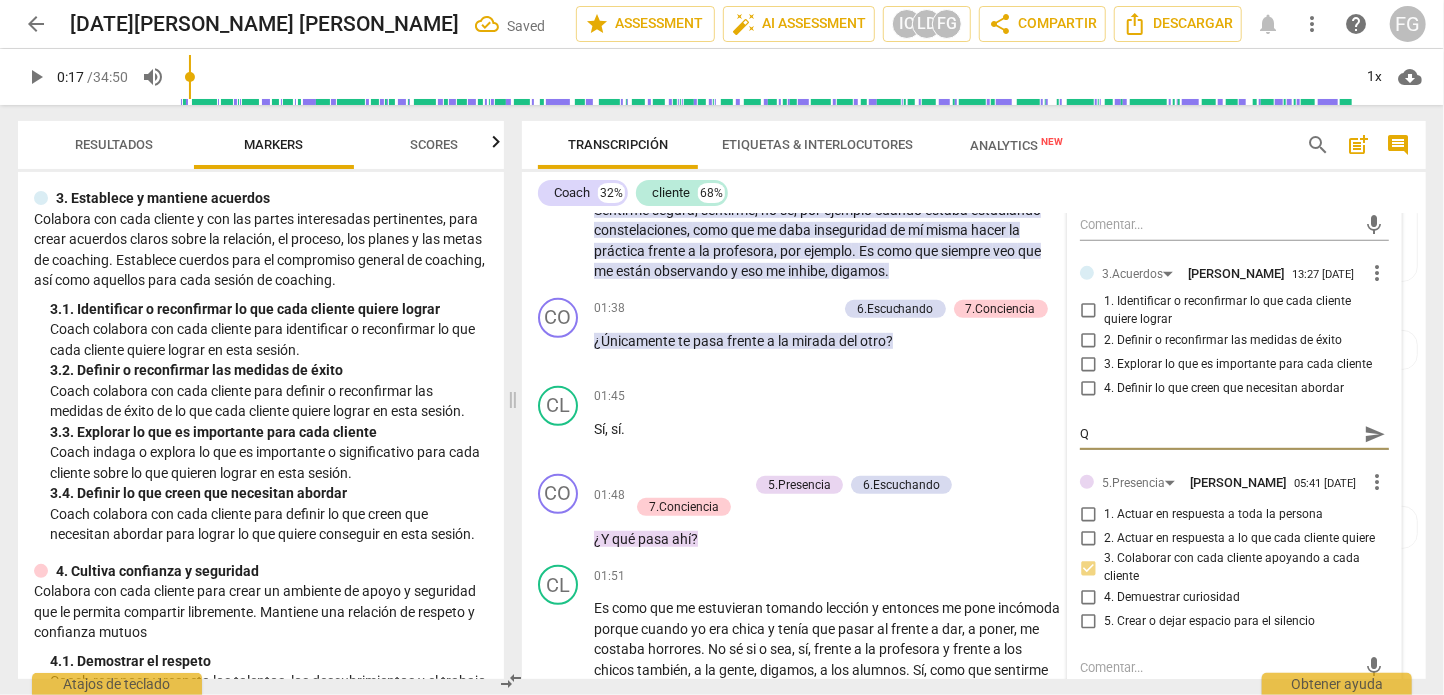 type 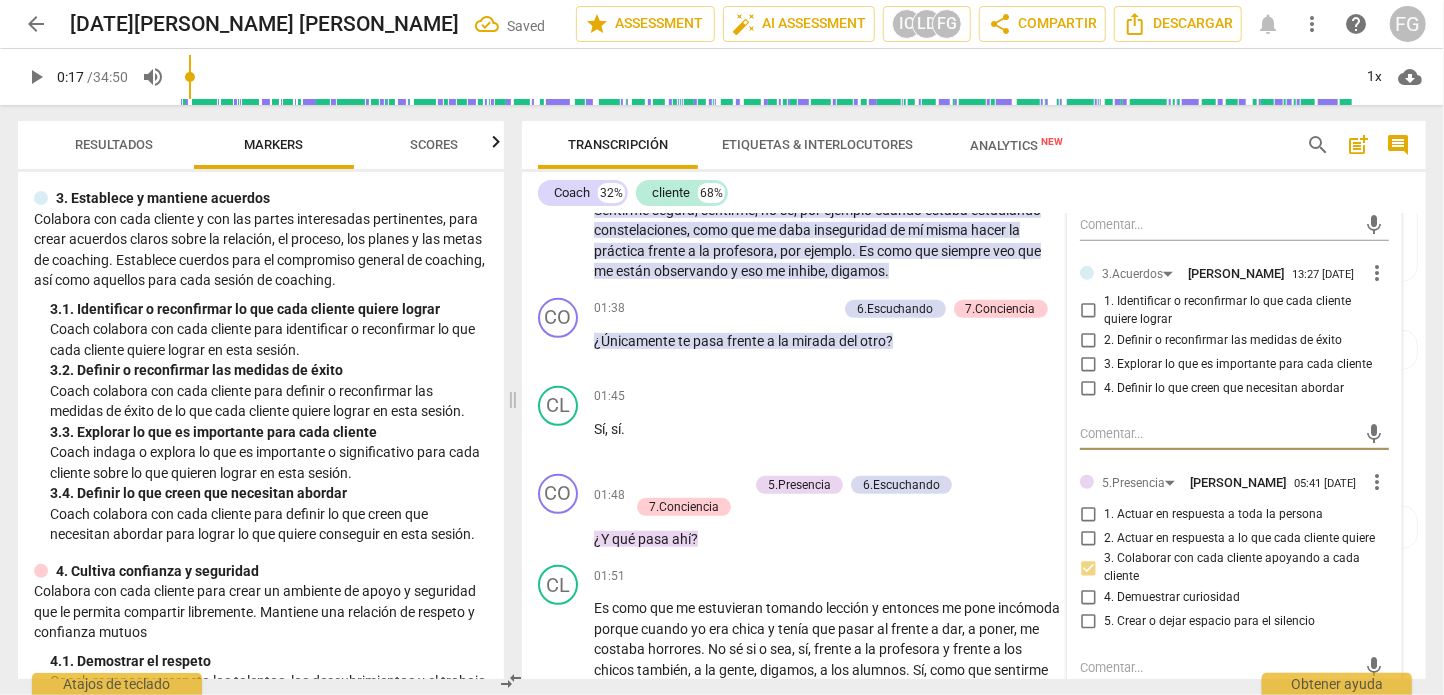 type on "b" 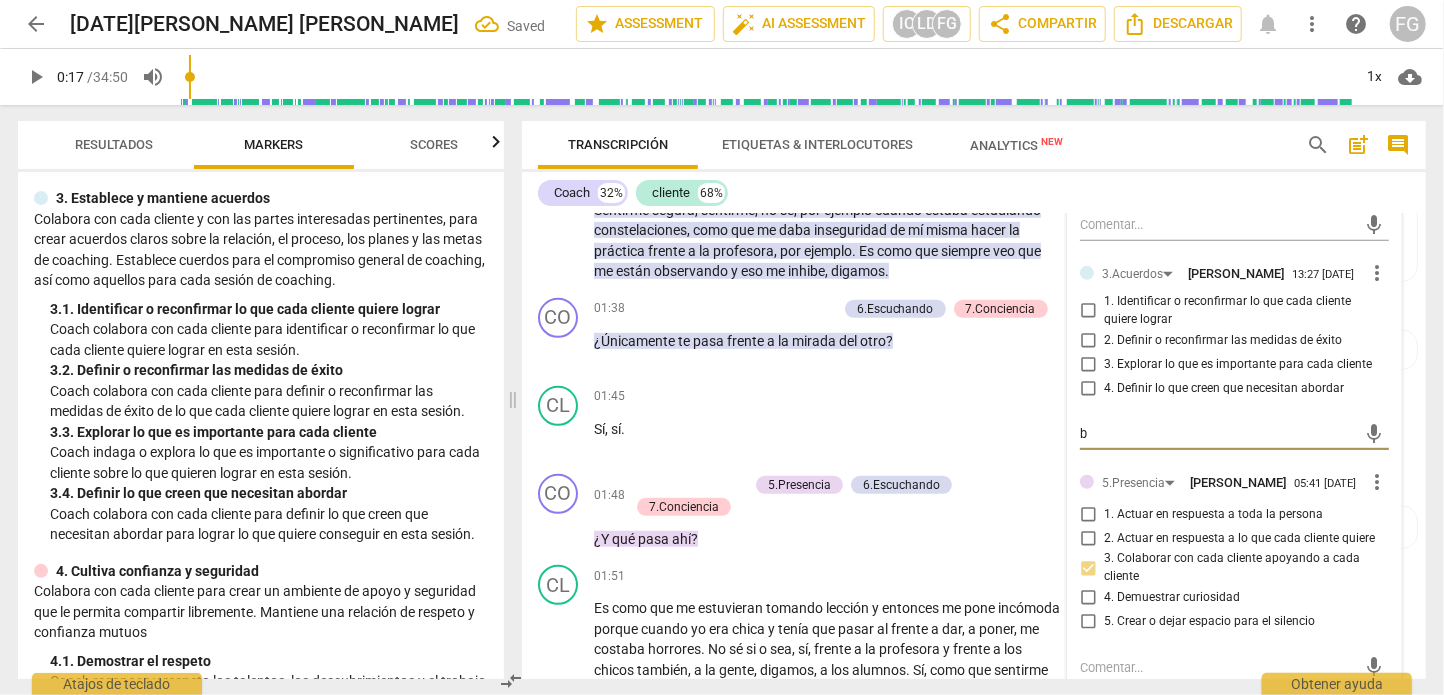 type on "bu" 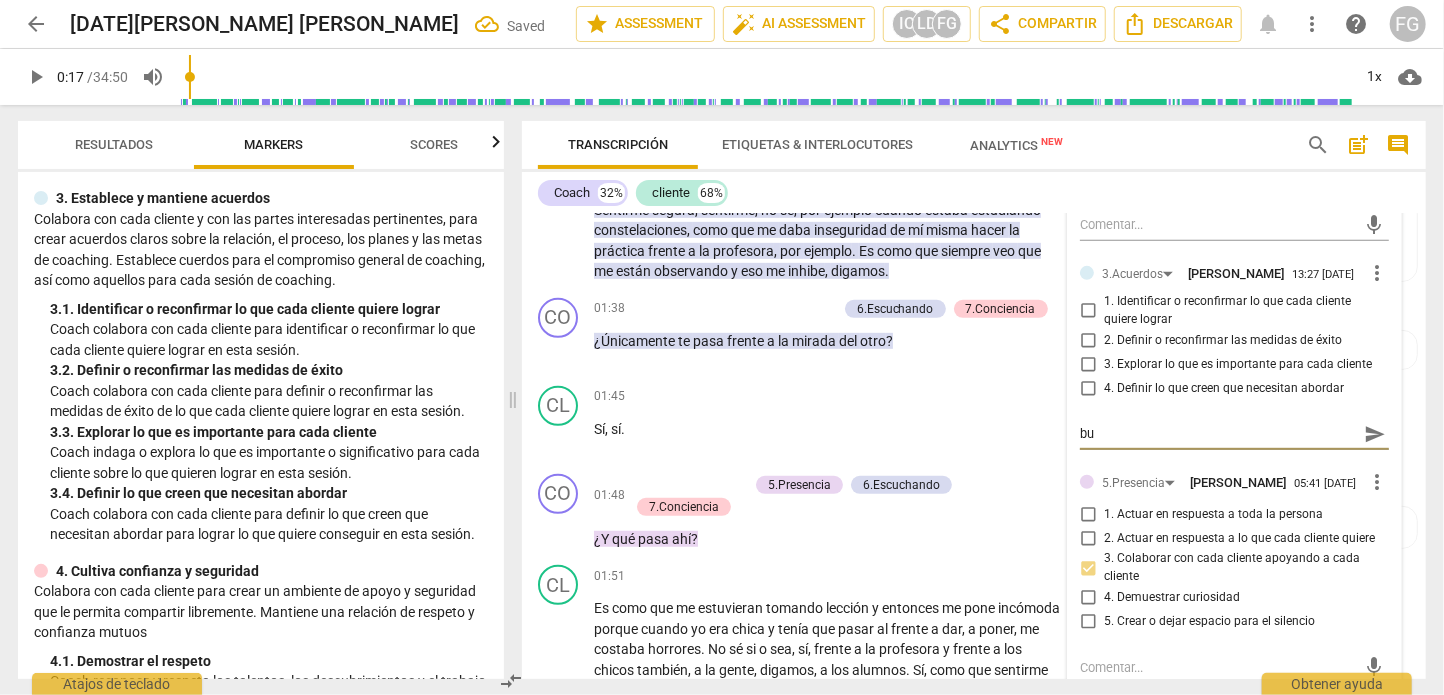 type on "bue" 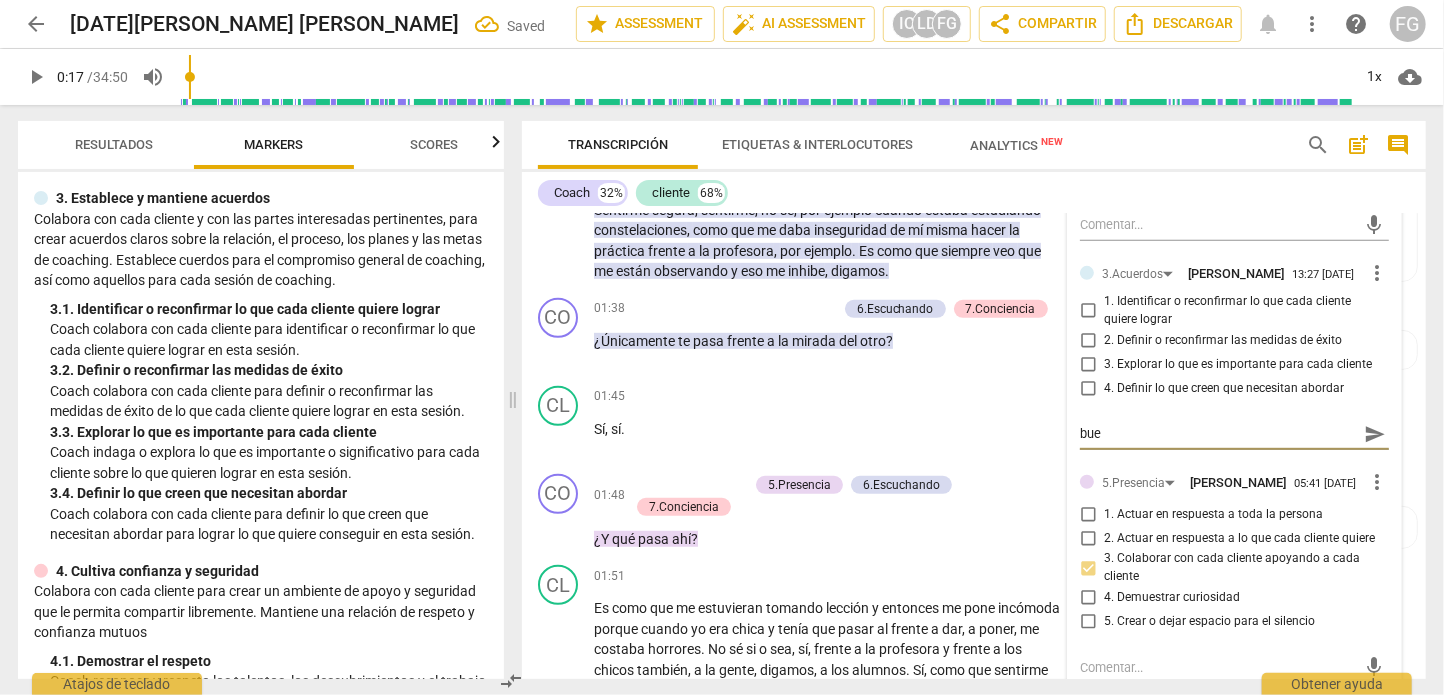 type on "buen" 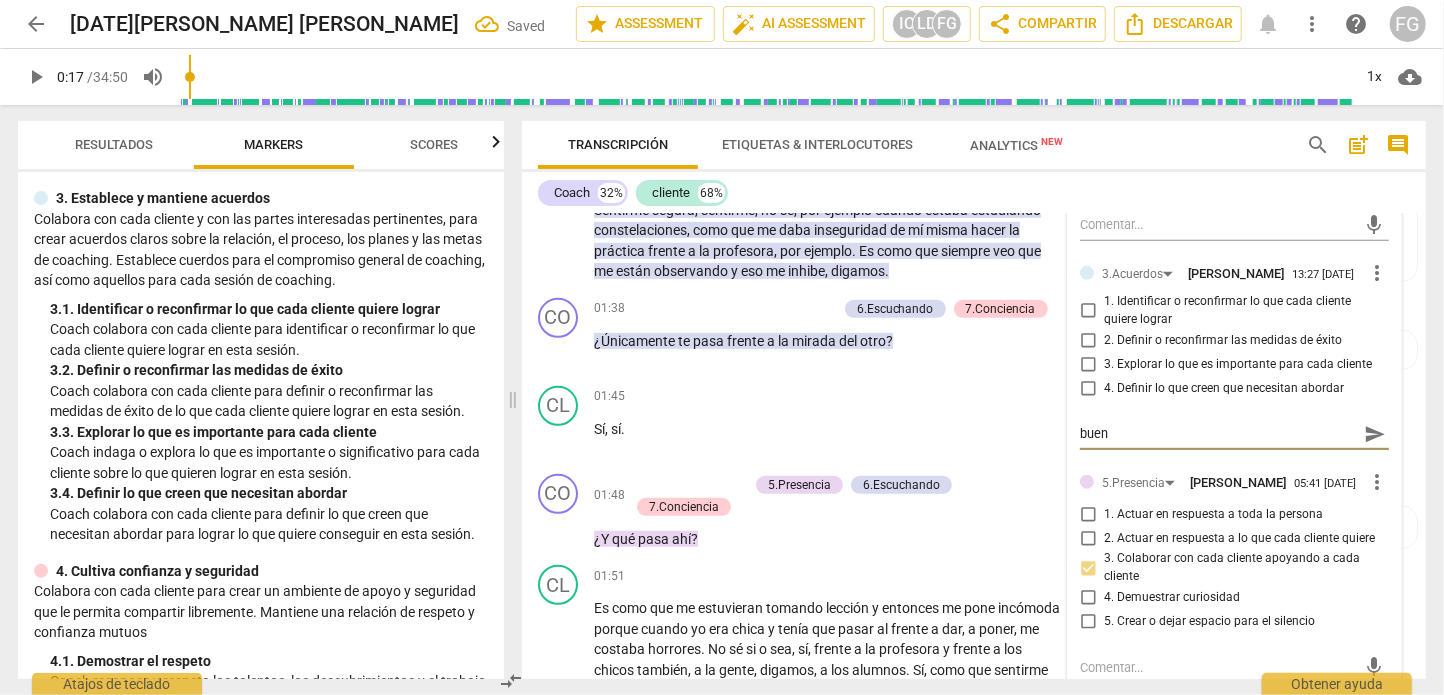 type on "buena" 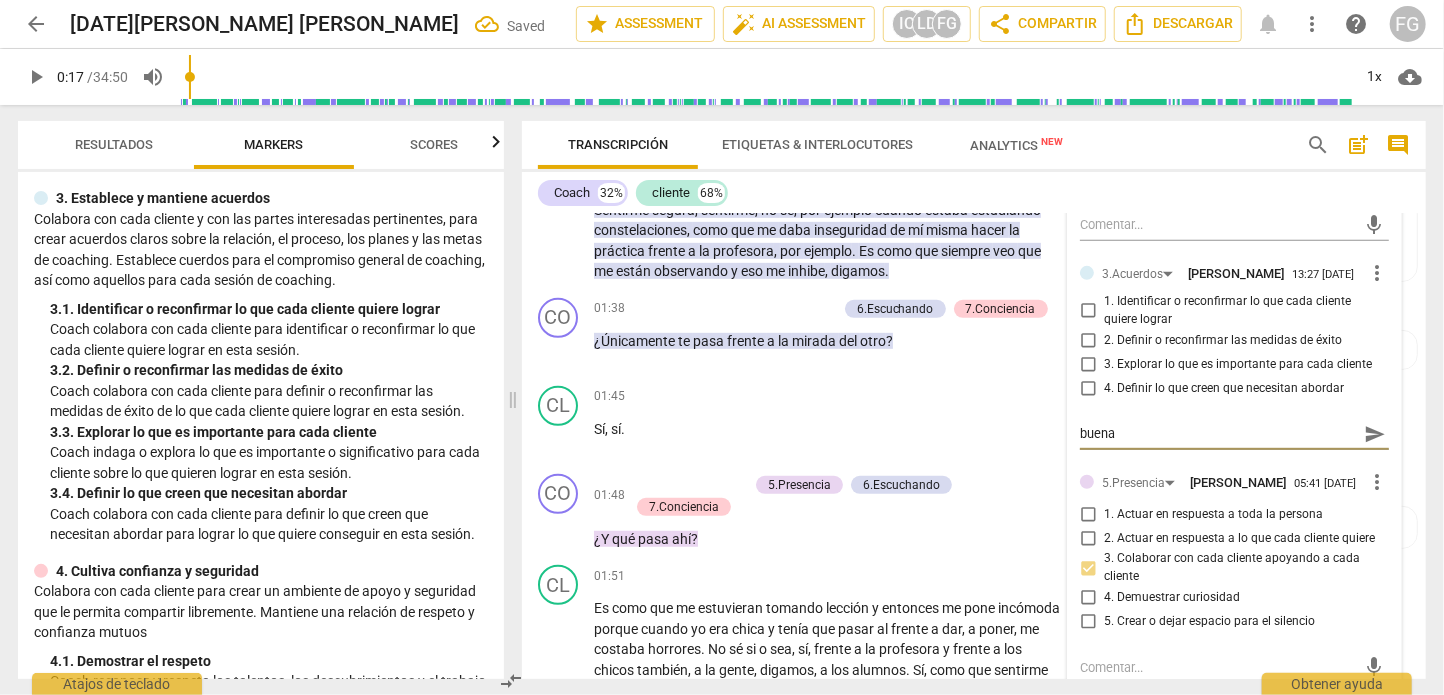 type on "buena" 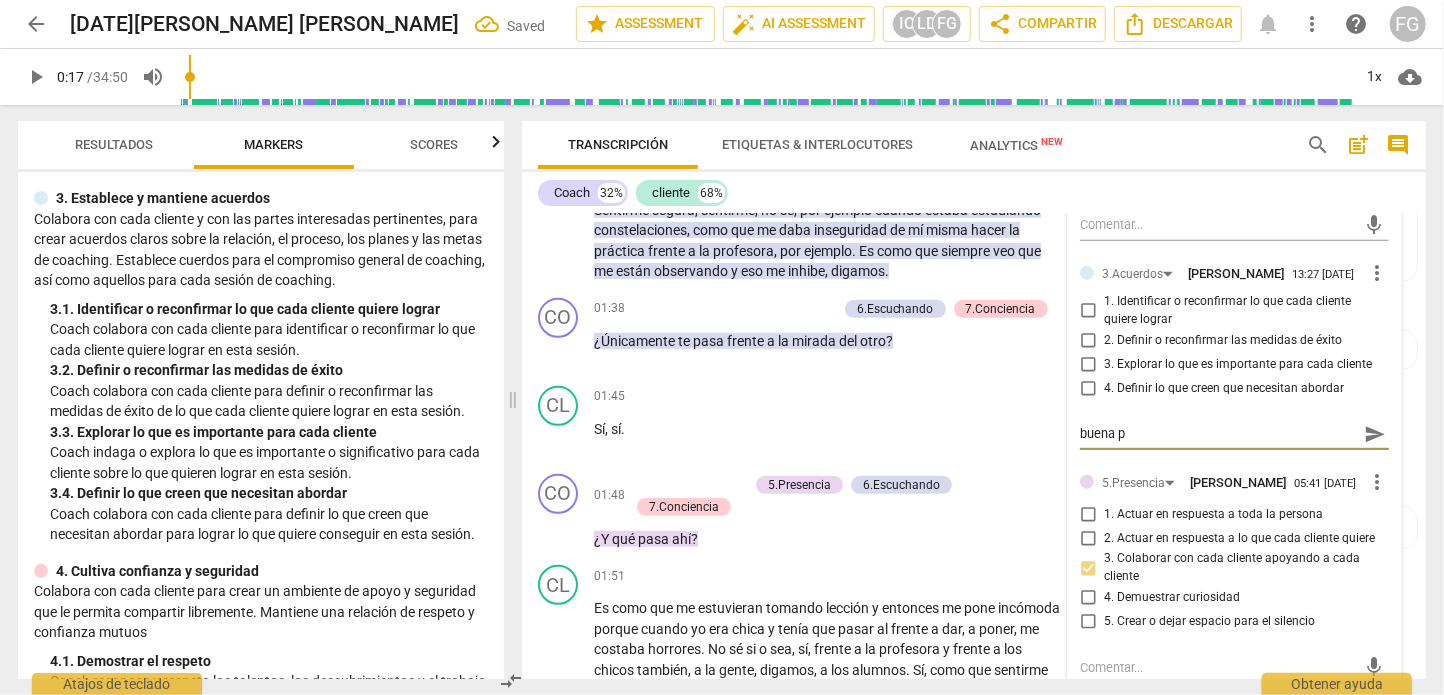 type on "buena pr" 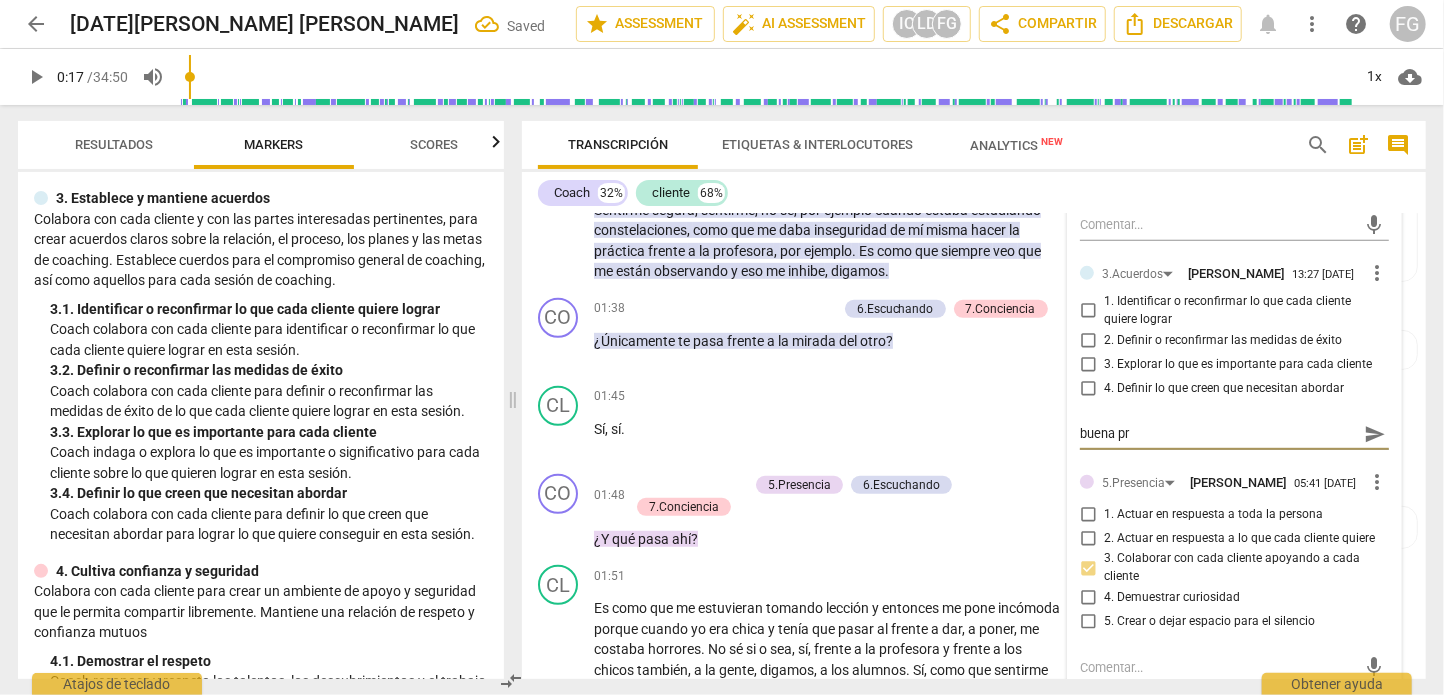 type on "buena pre" 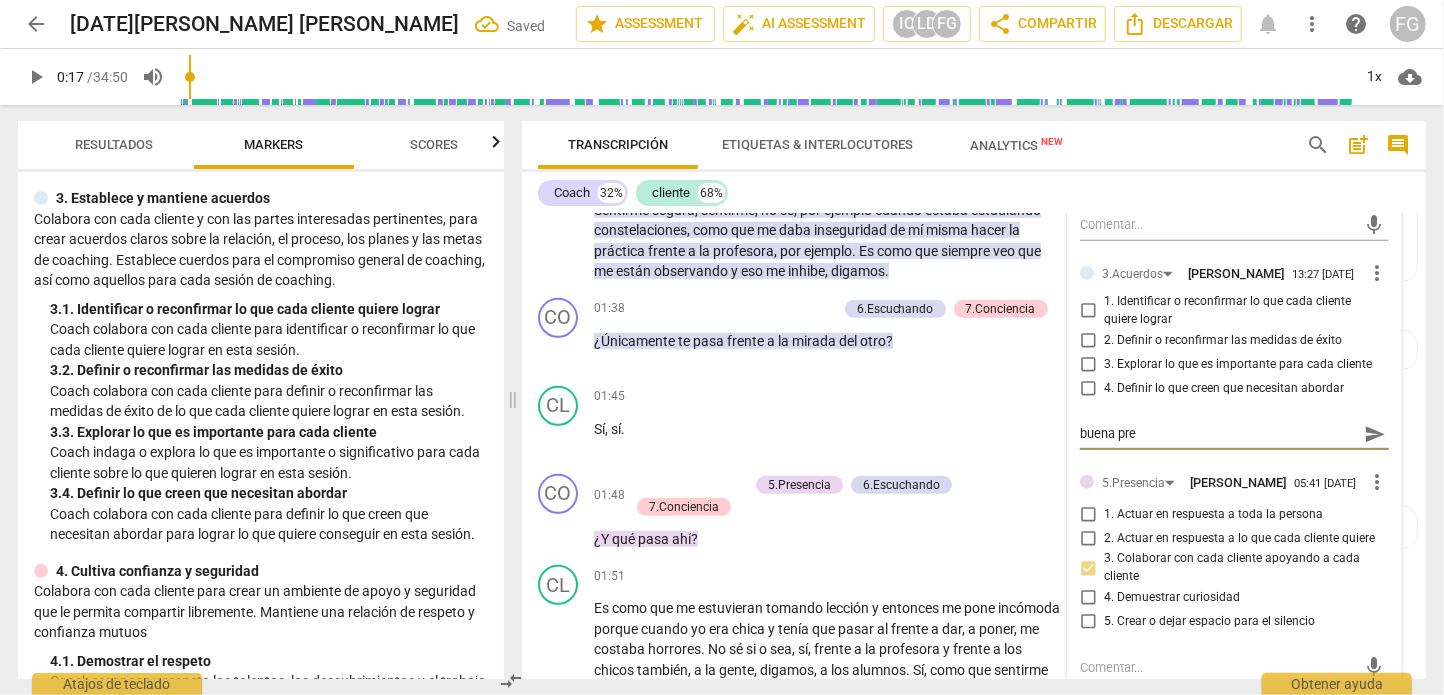 type on "buena preg" 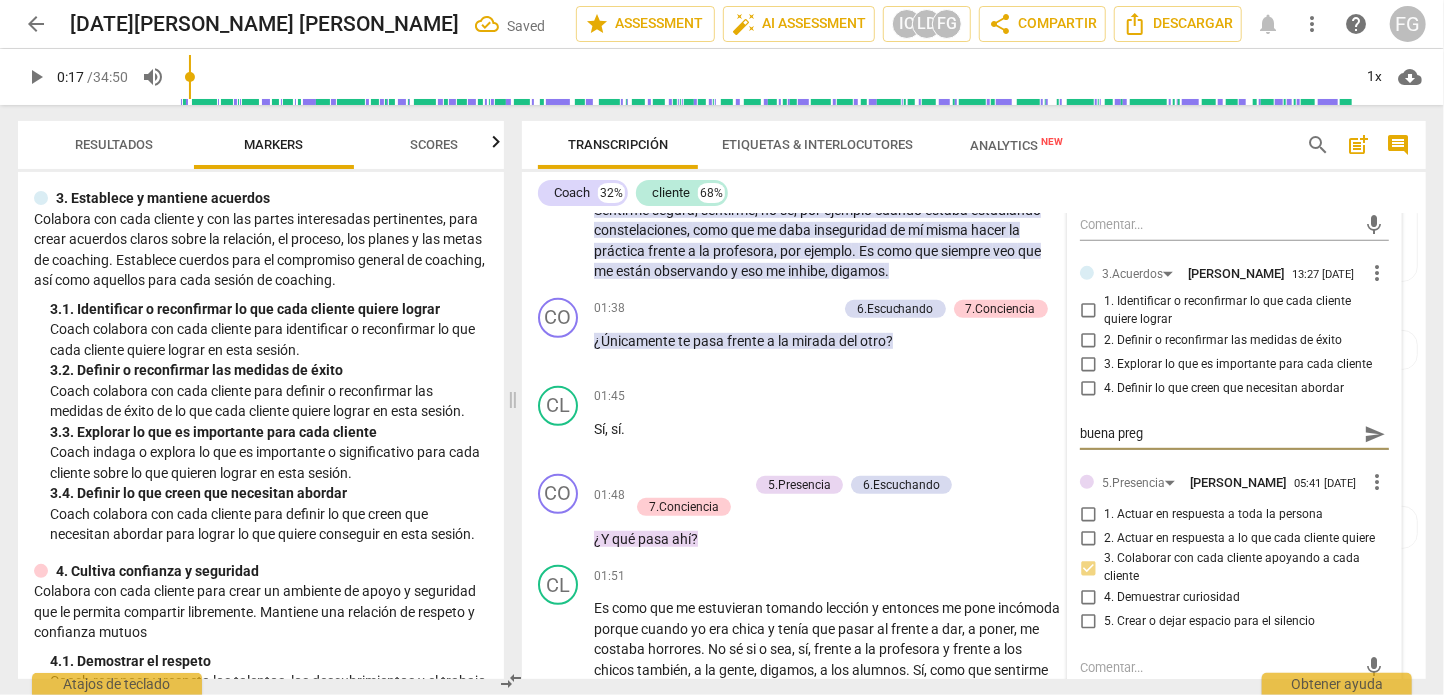 type on "buena pregu" 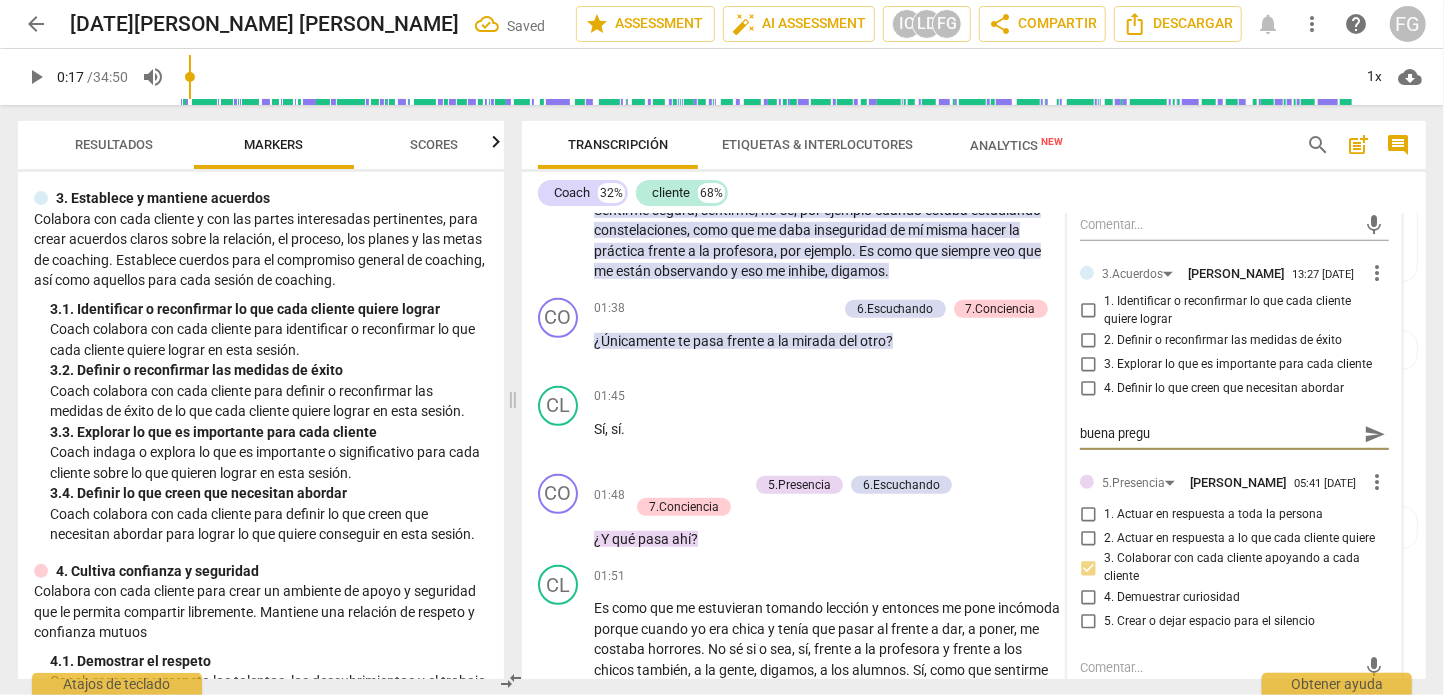 type on "buena pregun" 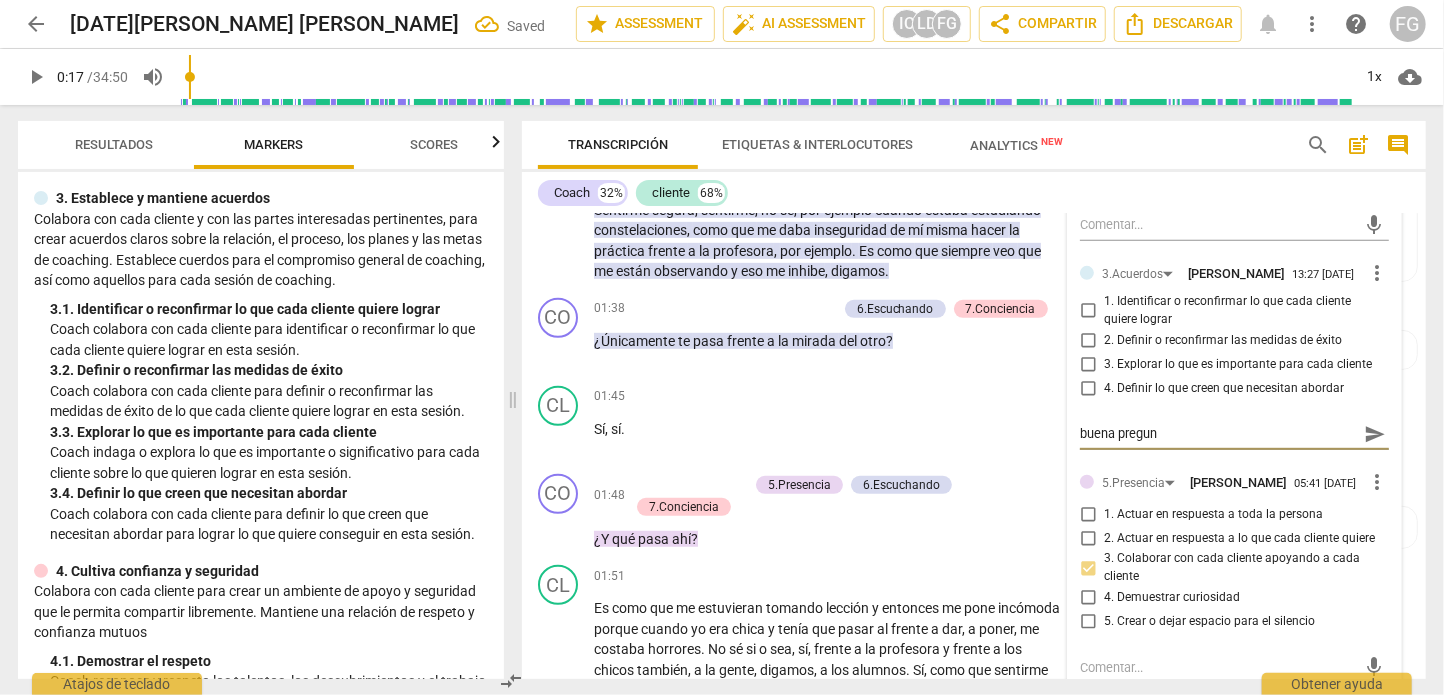 type on "buena pregunt" 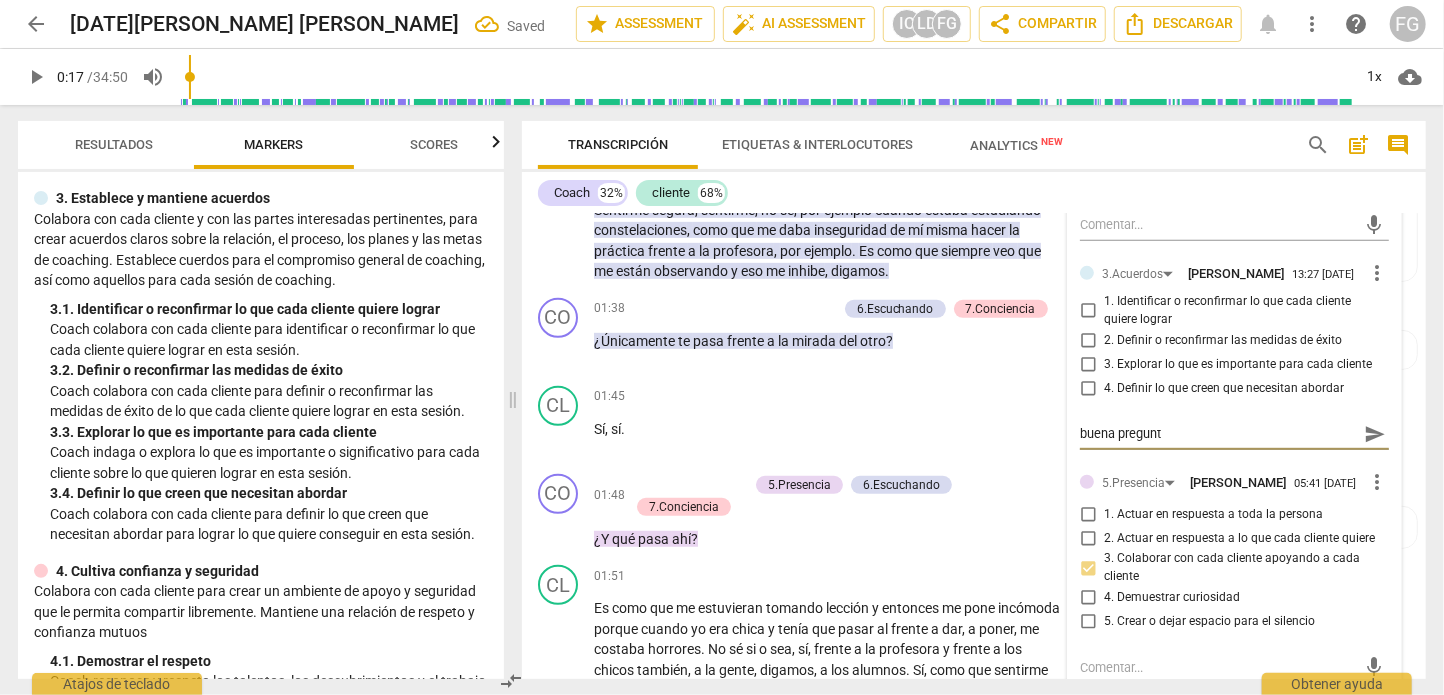 type on "buena pregunta" 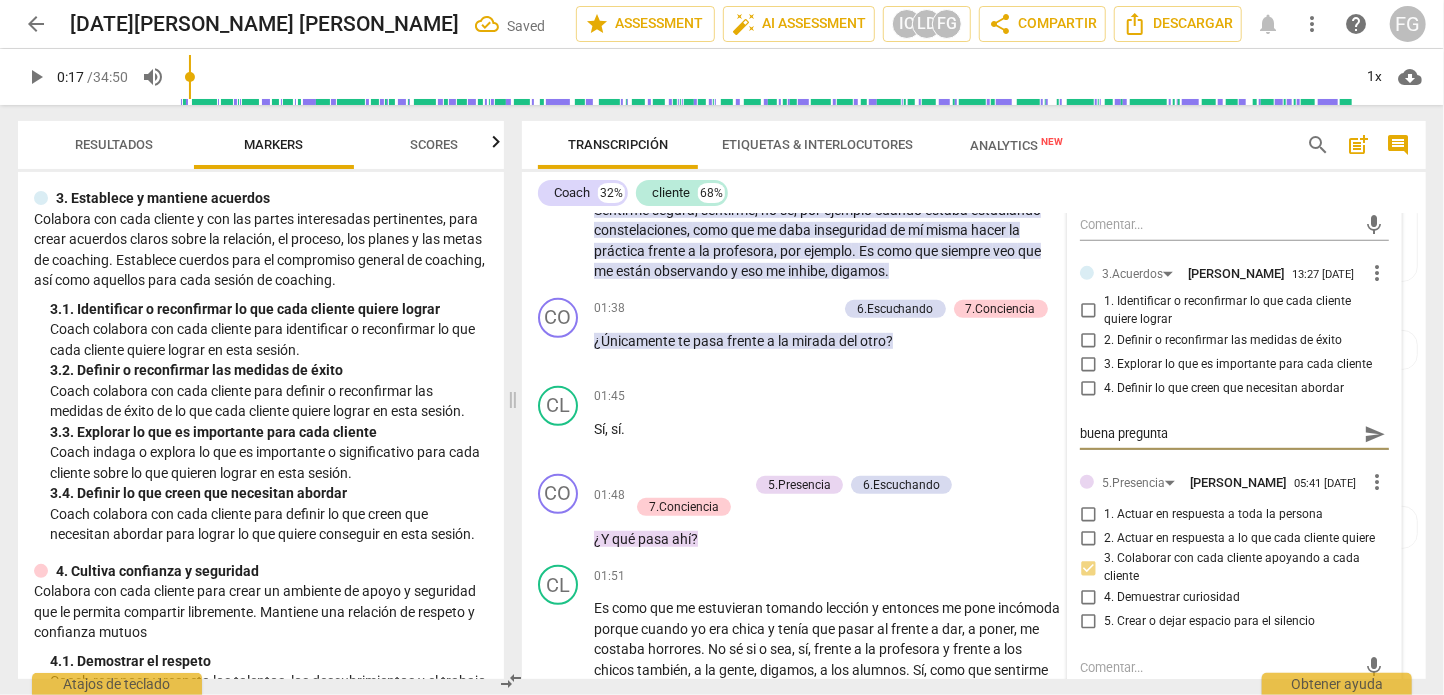 type on "buena pregunta" 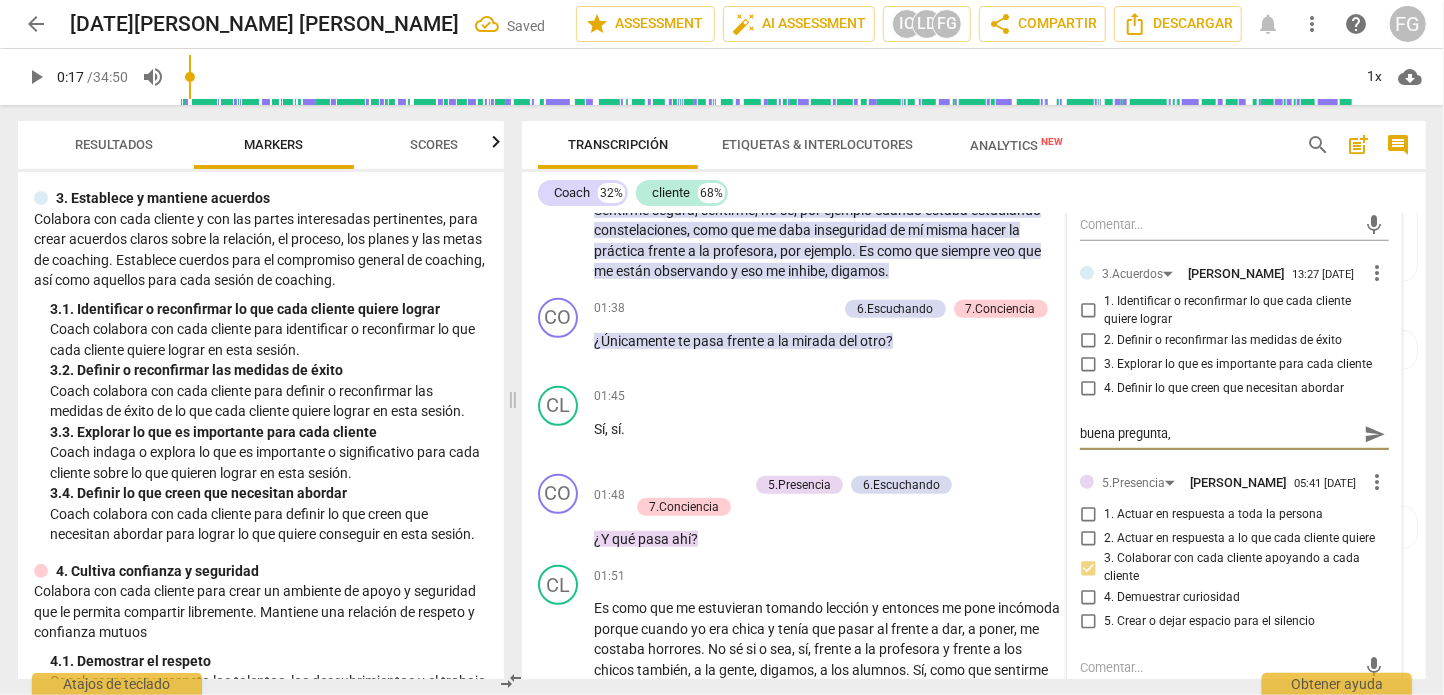 type on "buena pregunta," 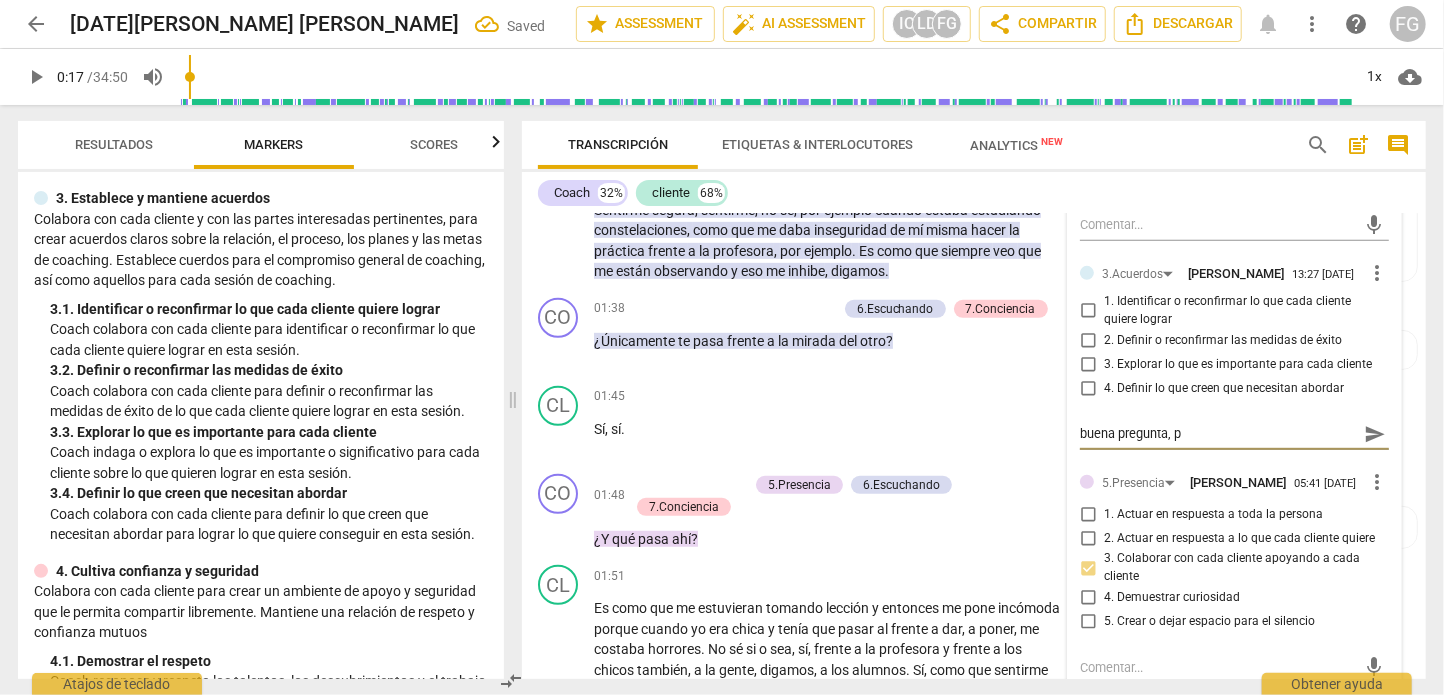 type on "buena pregunta, pe" 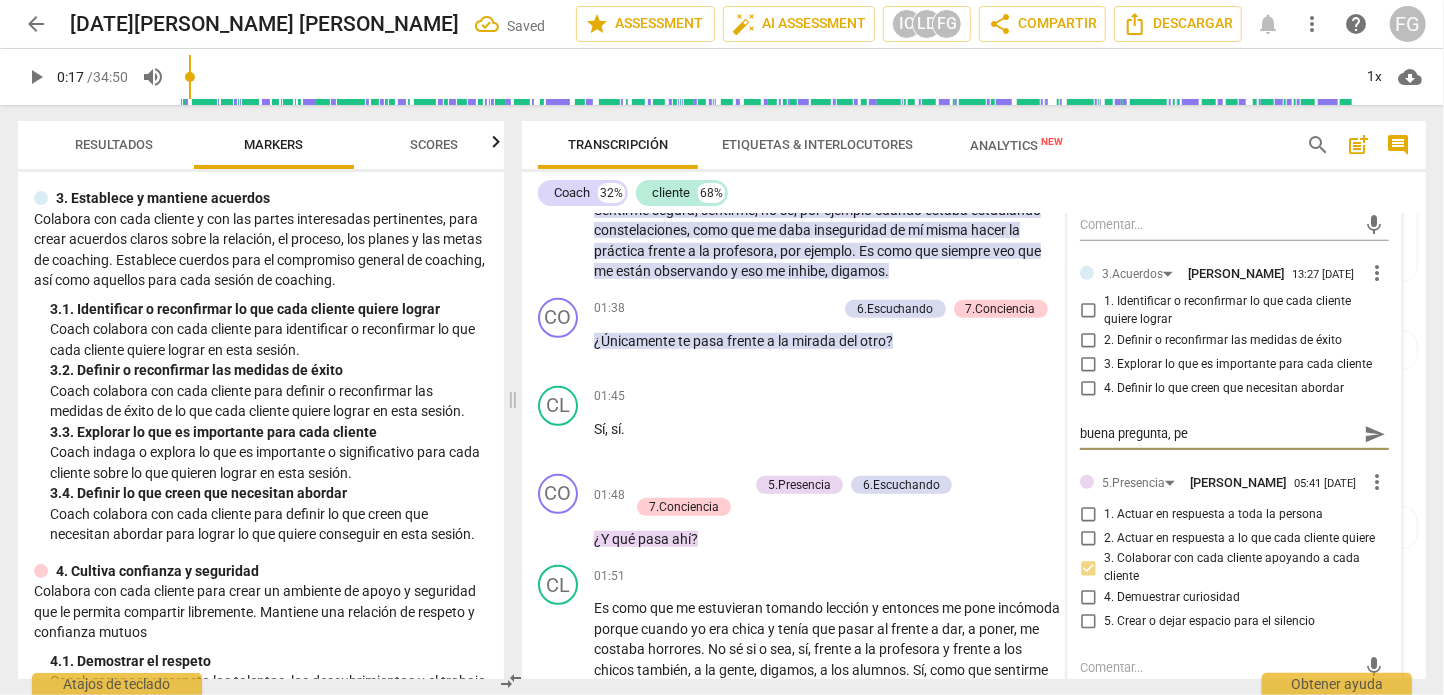 type on "buena pregunta, per" 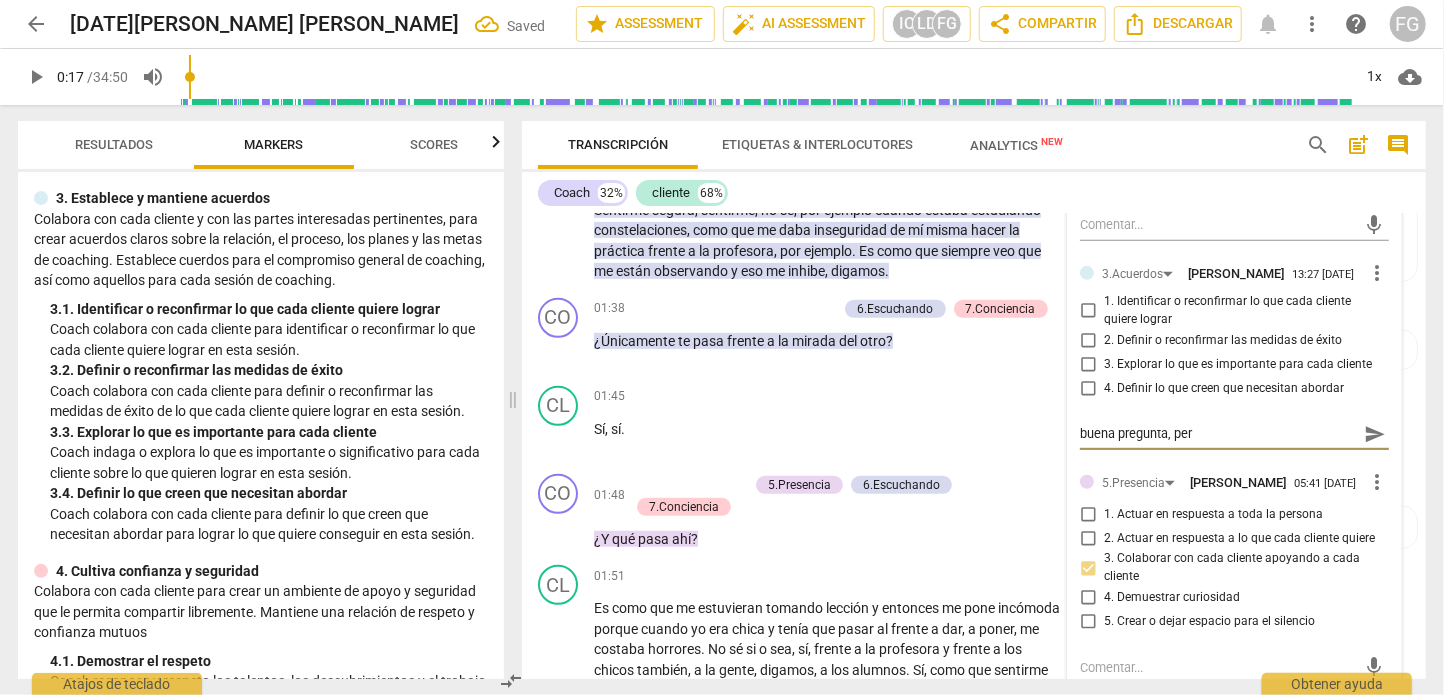 type on "buena pregunta, pero" 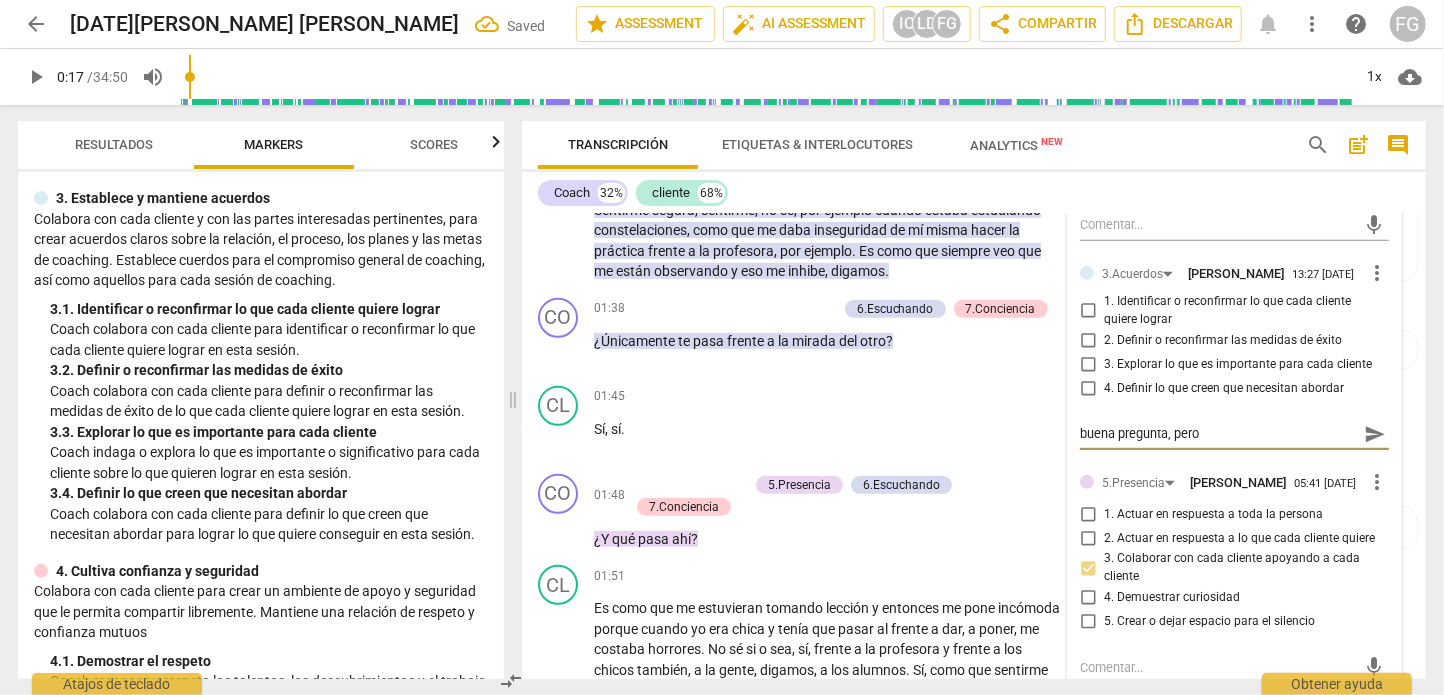 type on "buena pregunta, pero" 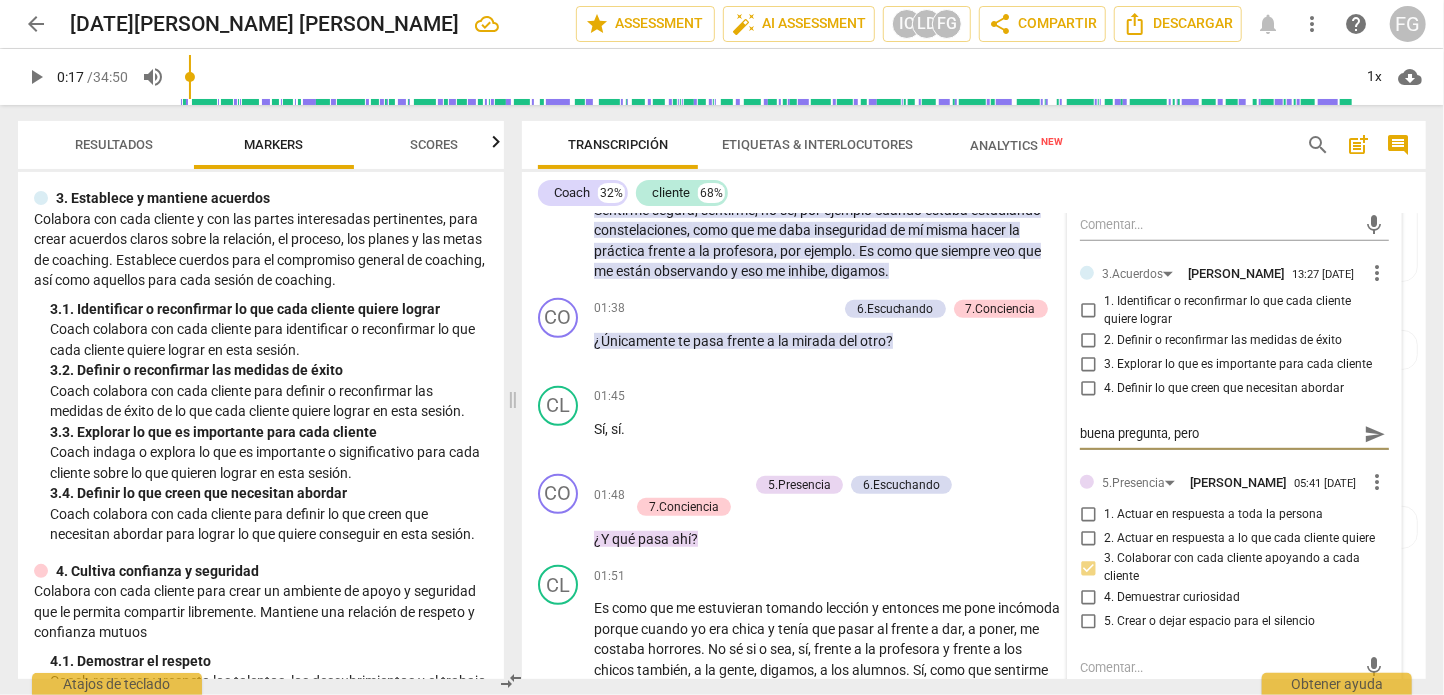 type on "buena pregunta, pero y" 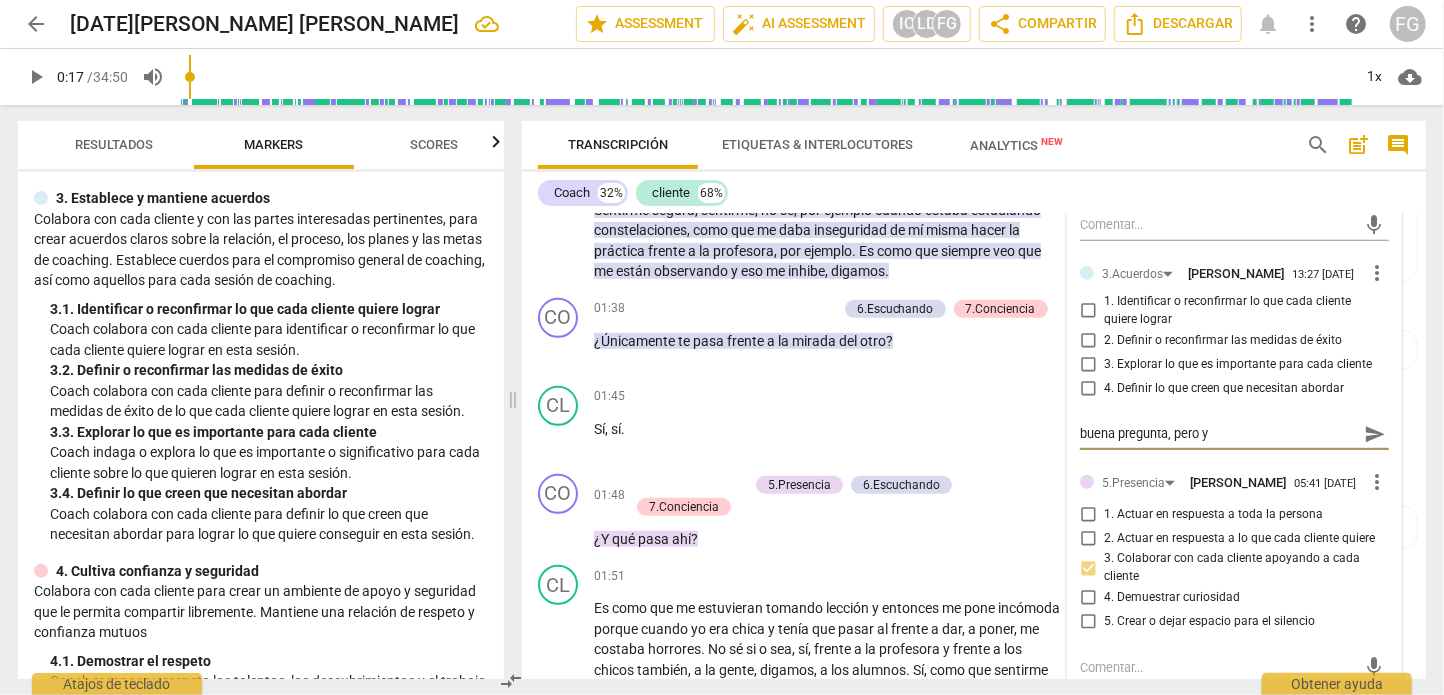 type on "buena pregunta, pero yo" 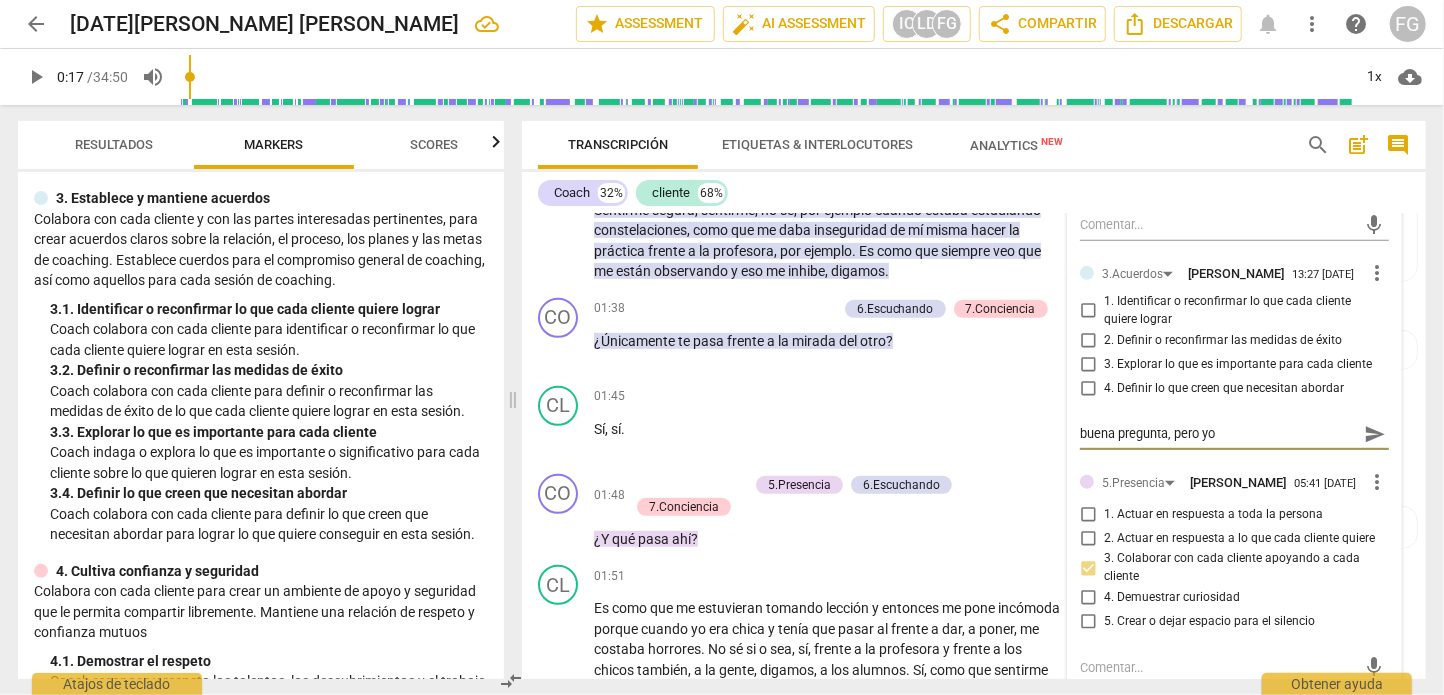 type on "buena pregunta, pero yo" 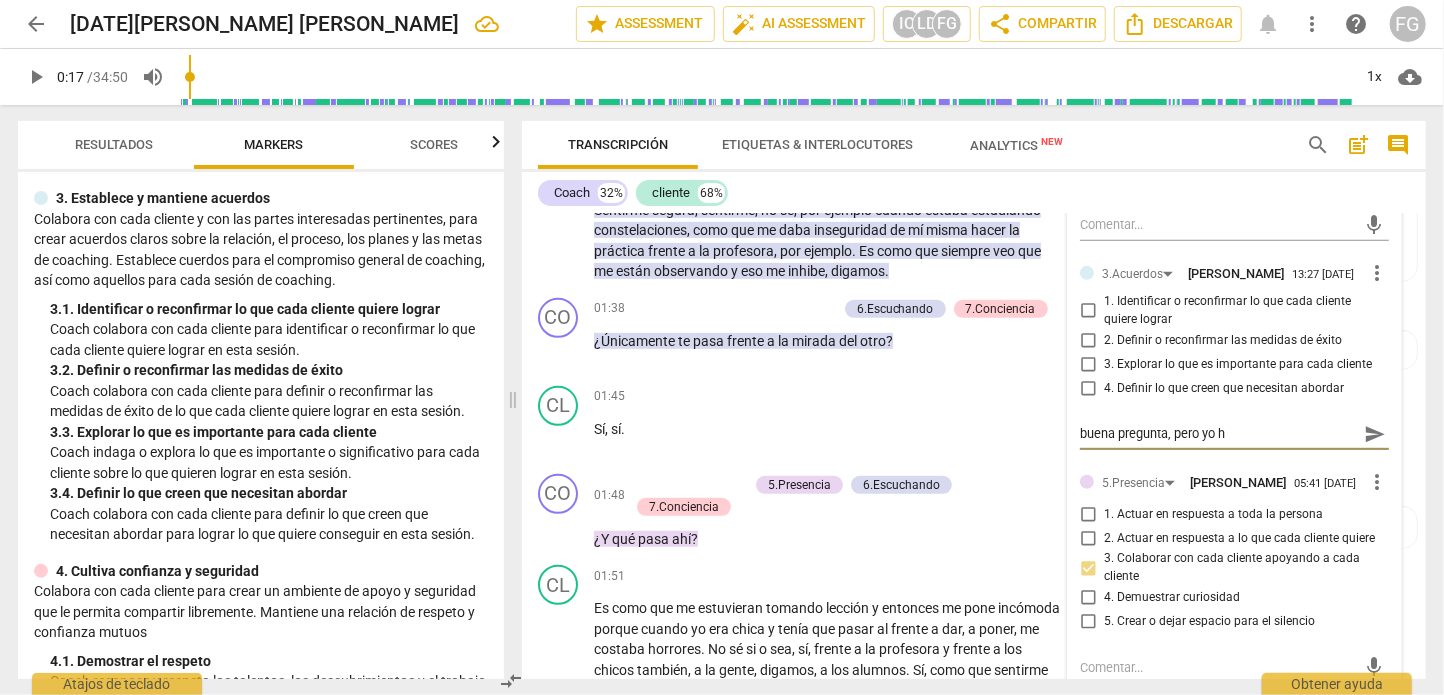 type on "buena pregunta, pero yo ha" 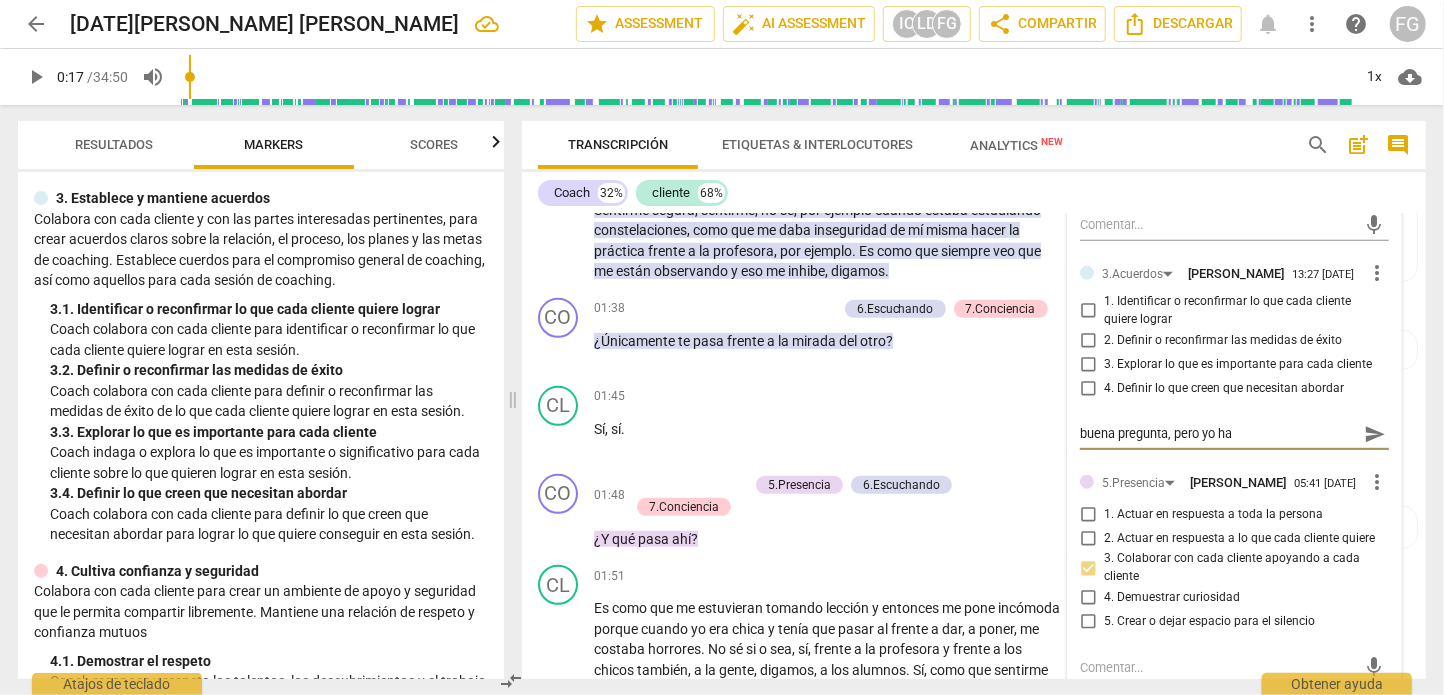 type on "buena pregunta, pero yo har" 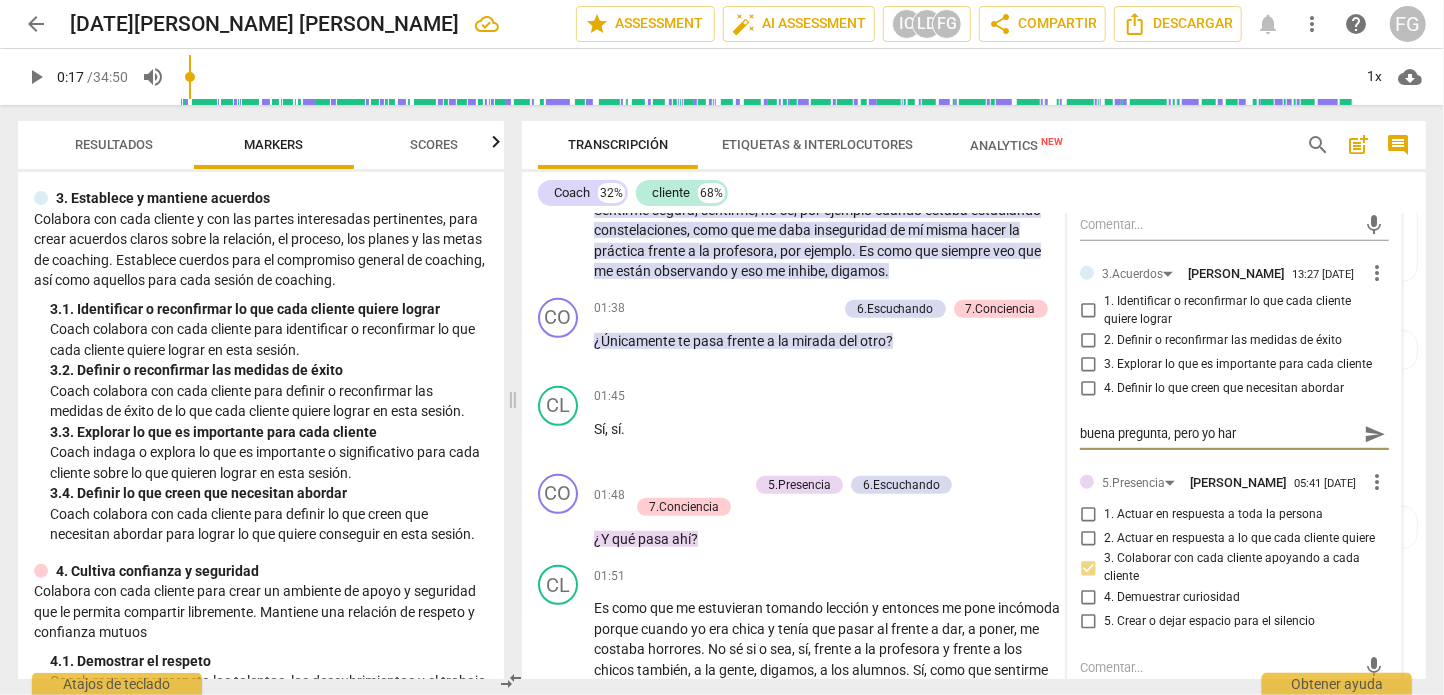type on "buena pregunta, pero yo ha" 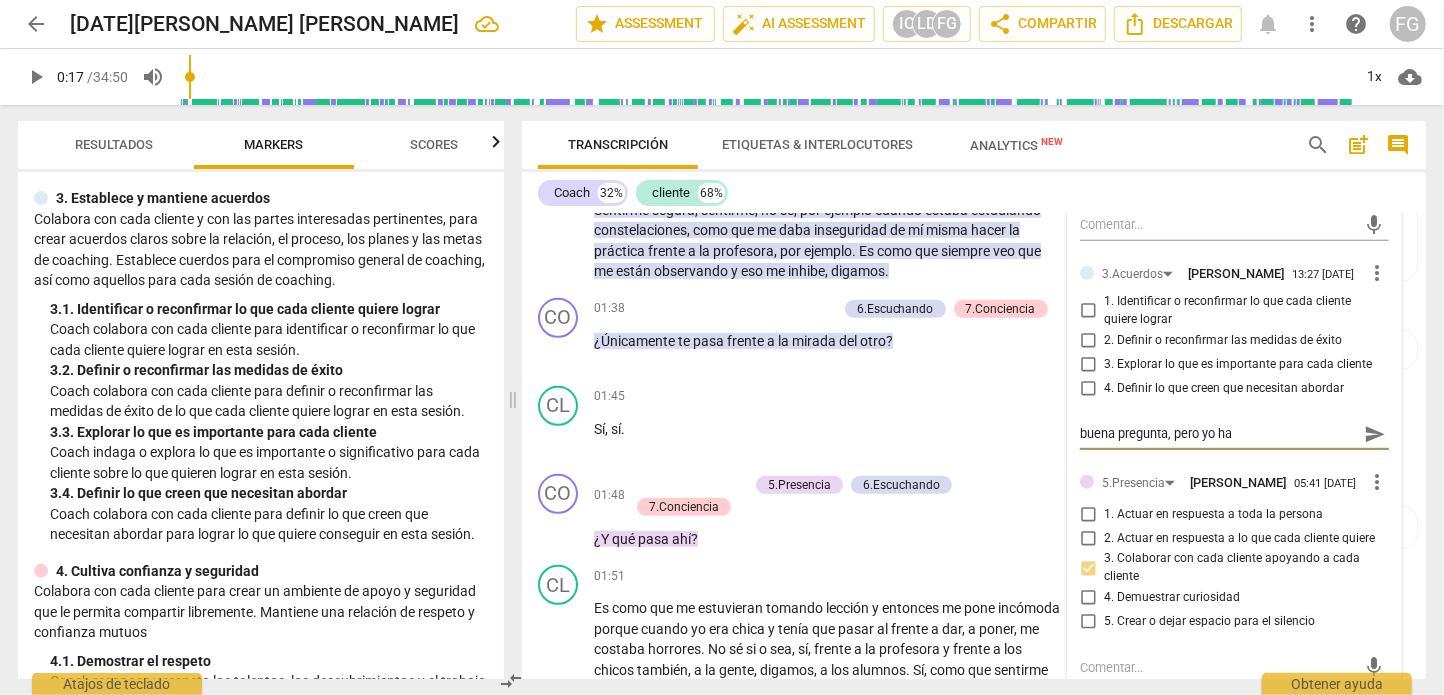 type on "buena pregunta, pero yo hab" 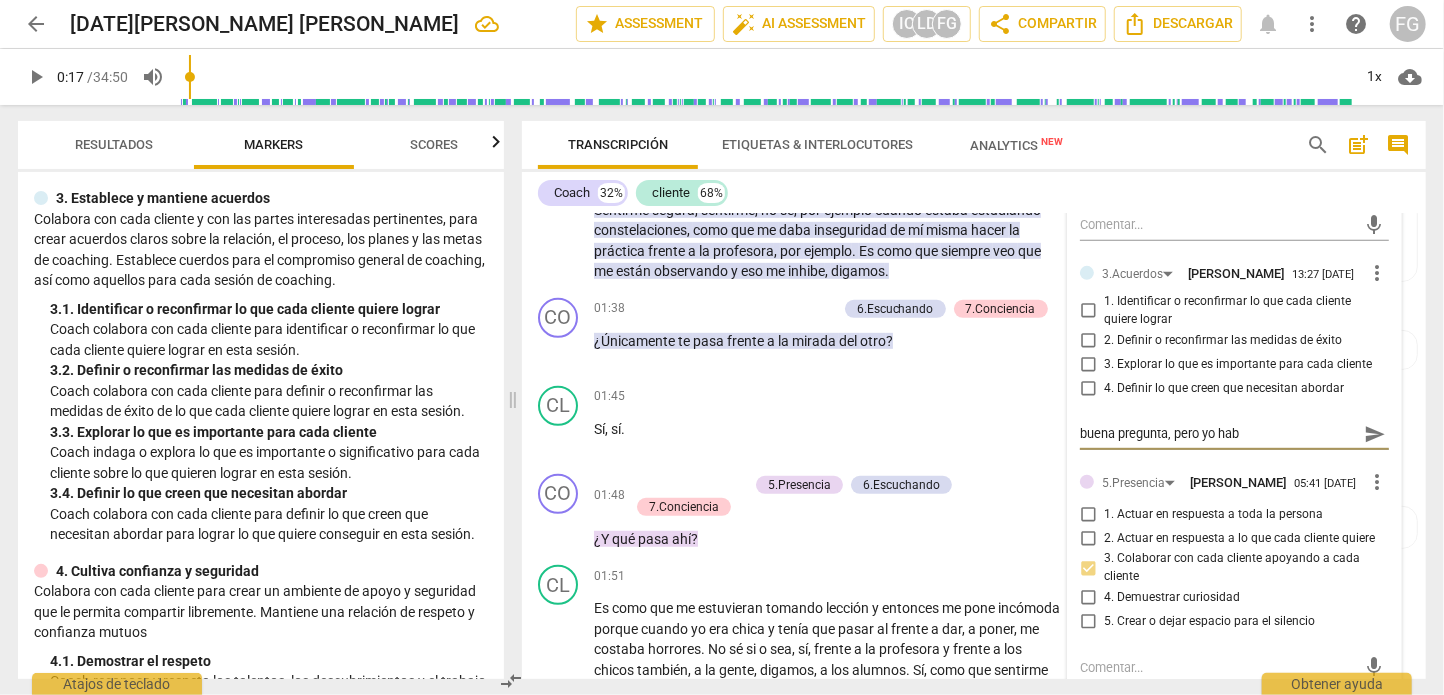 type on "buena pregunta, pero yo habr" 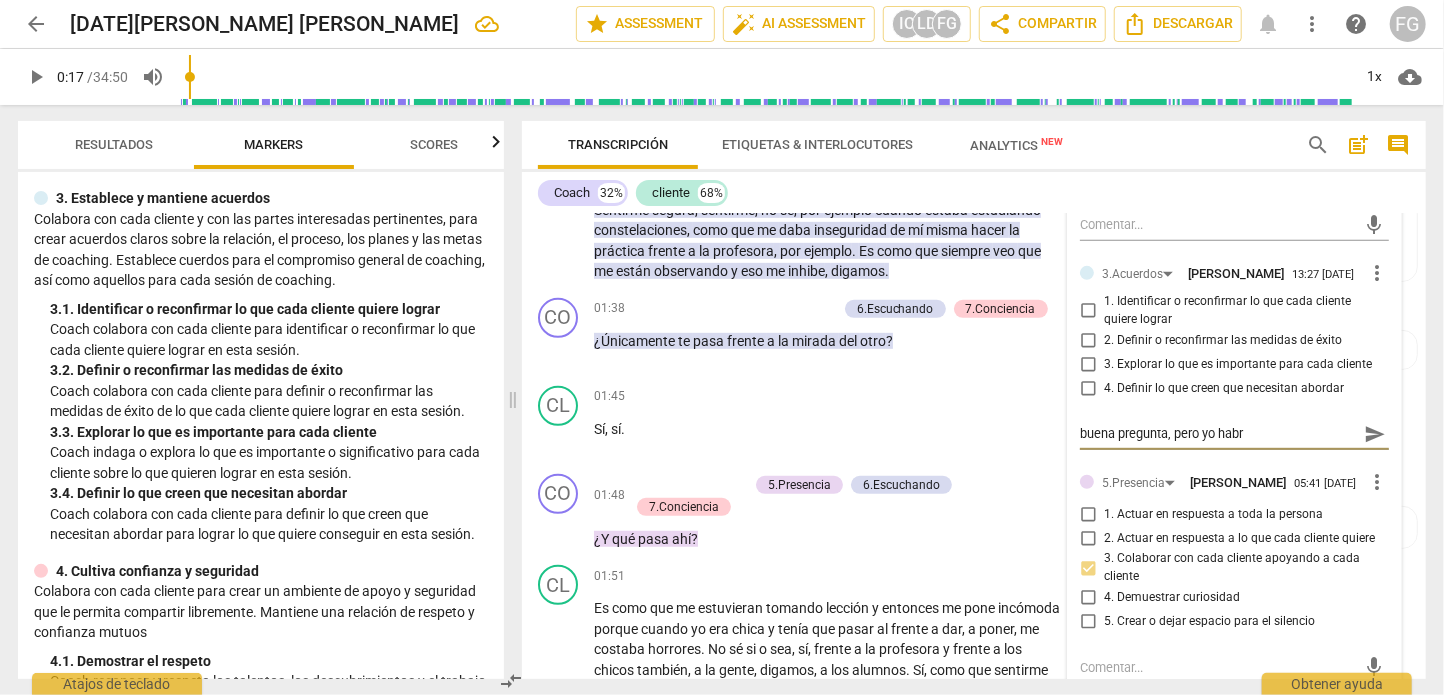 type on "buena pregunta, pero yo habrí" 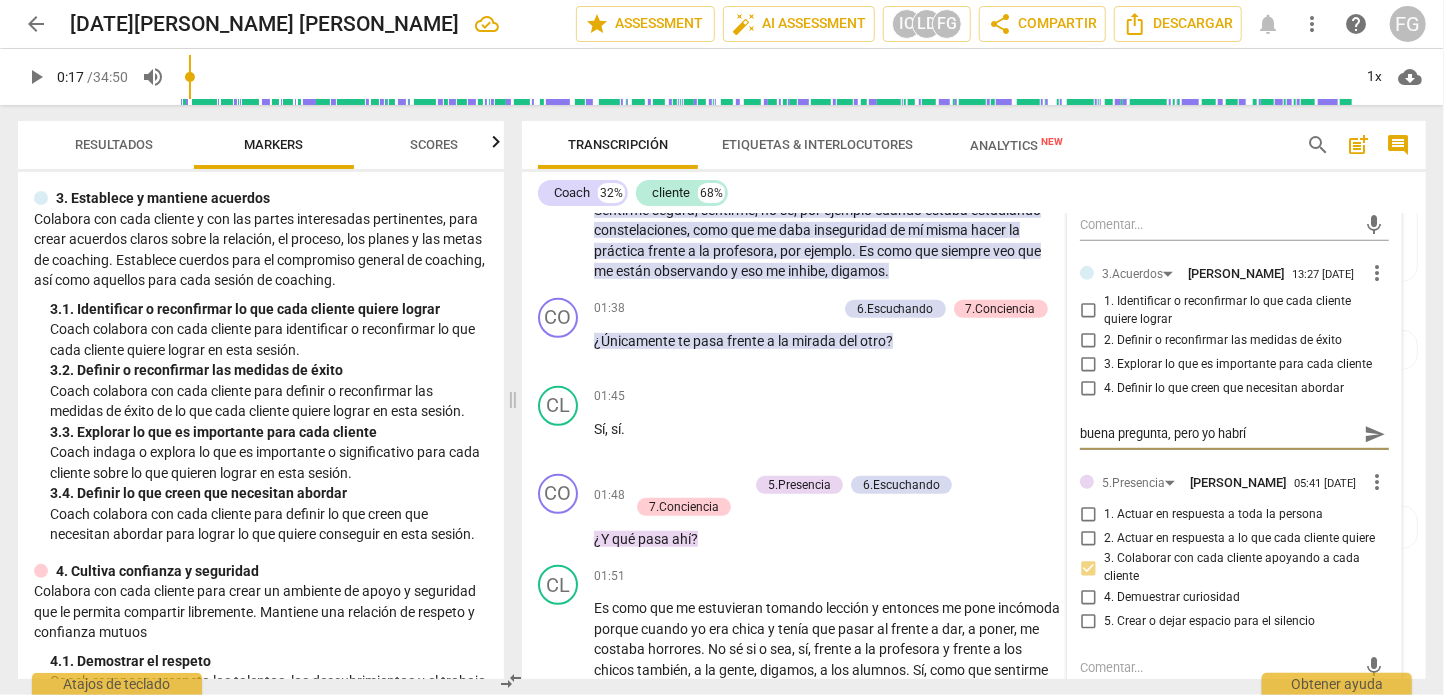 type on "buena pregunta, pero yo habría" 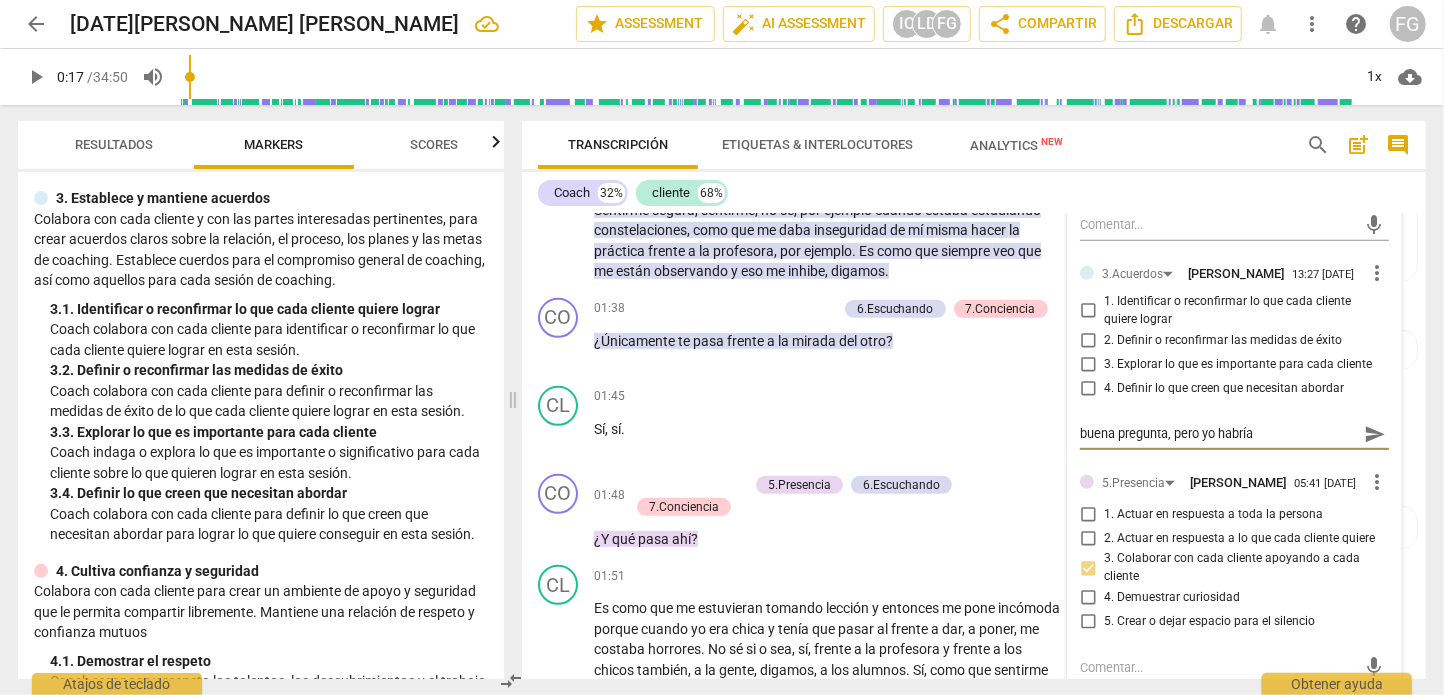 type 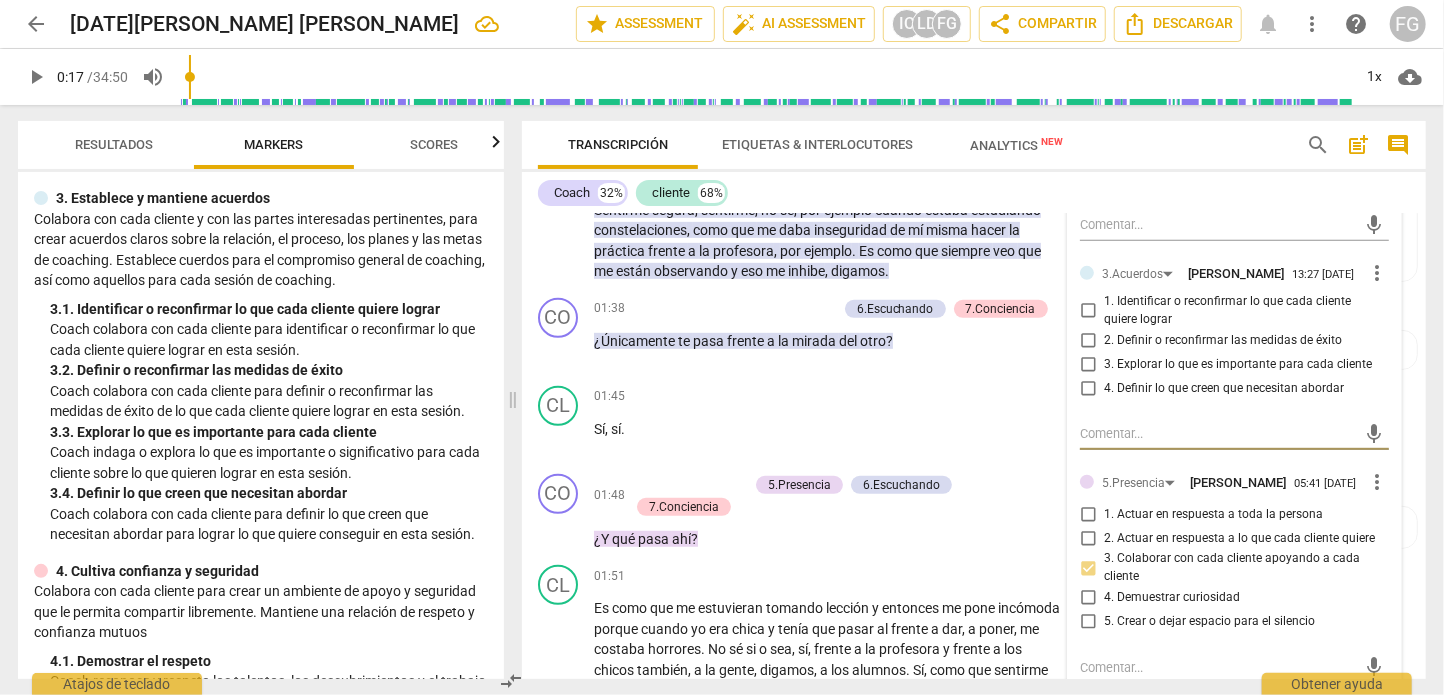 click on "more_vert" at bounding box center (1377, 273) 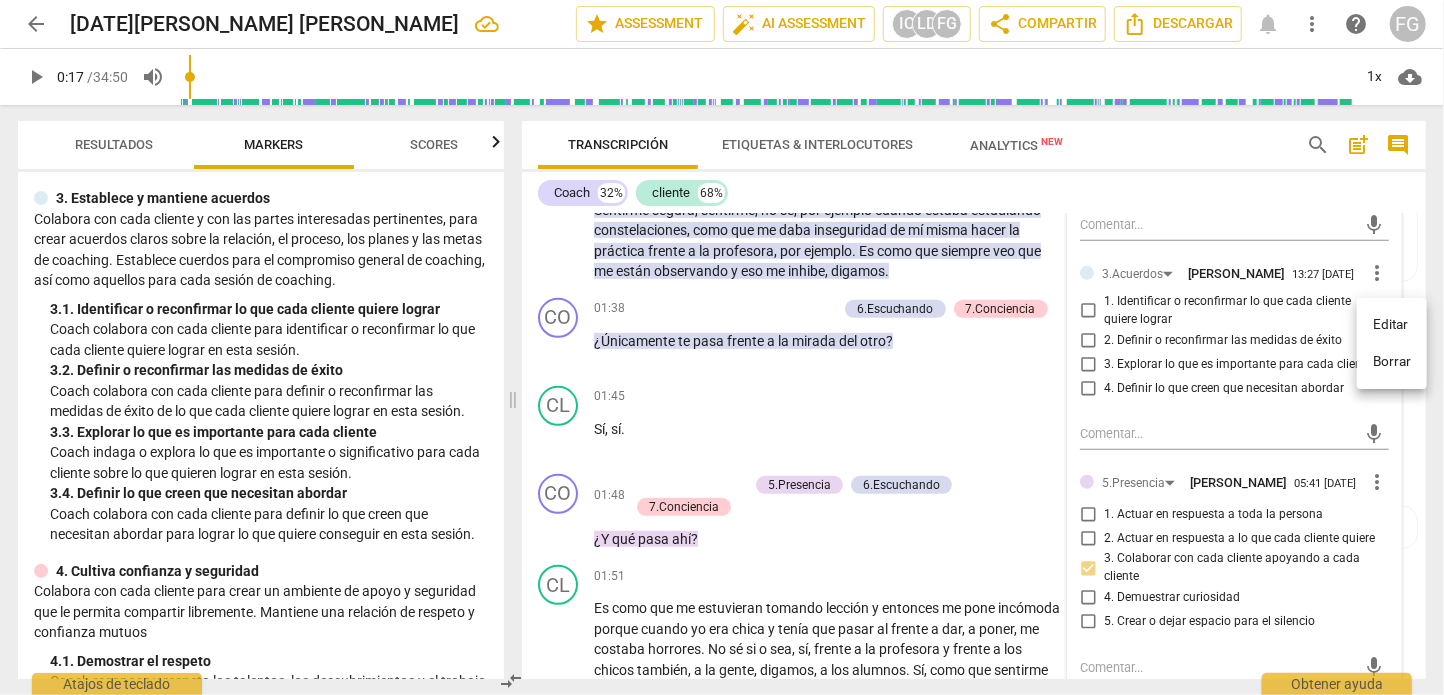 click on "Borrar" at bounding box center [1392, 362] 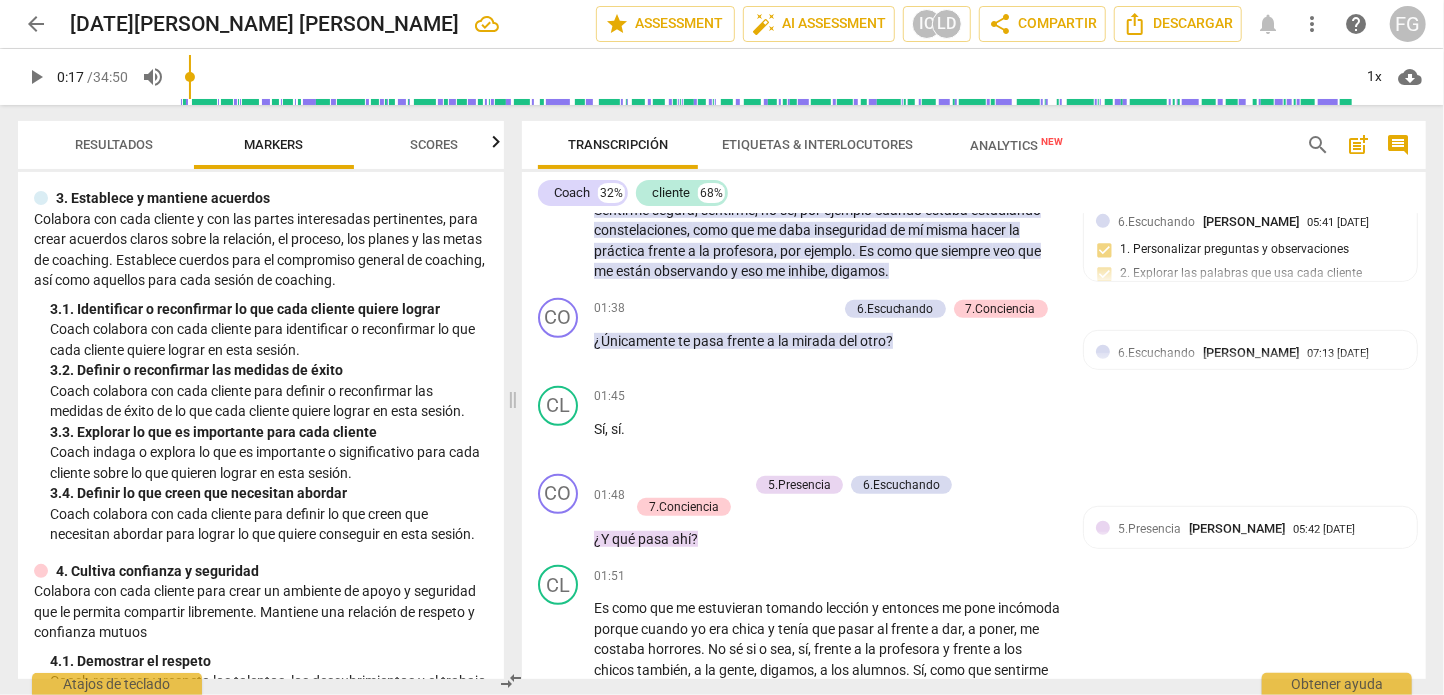 click on "play_arrow" at bounding box center [36, 77] 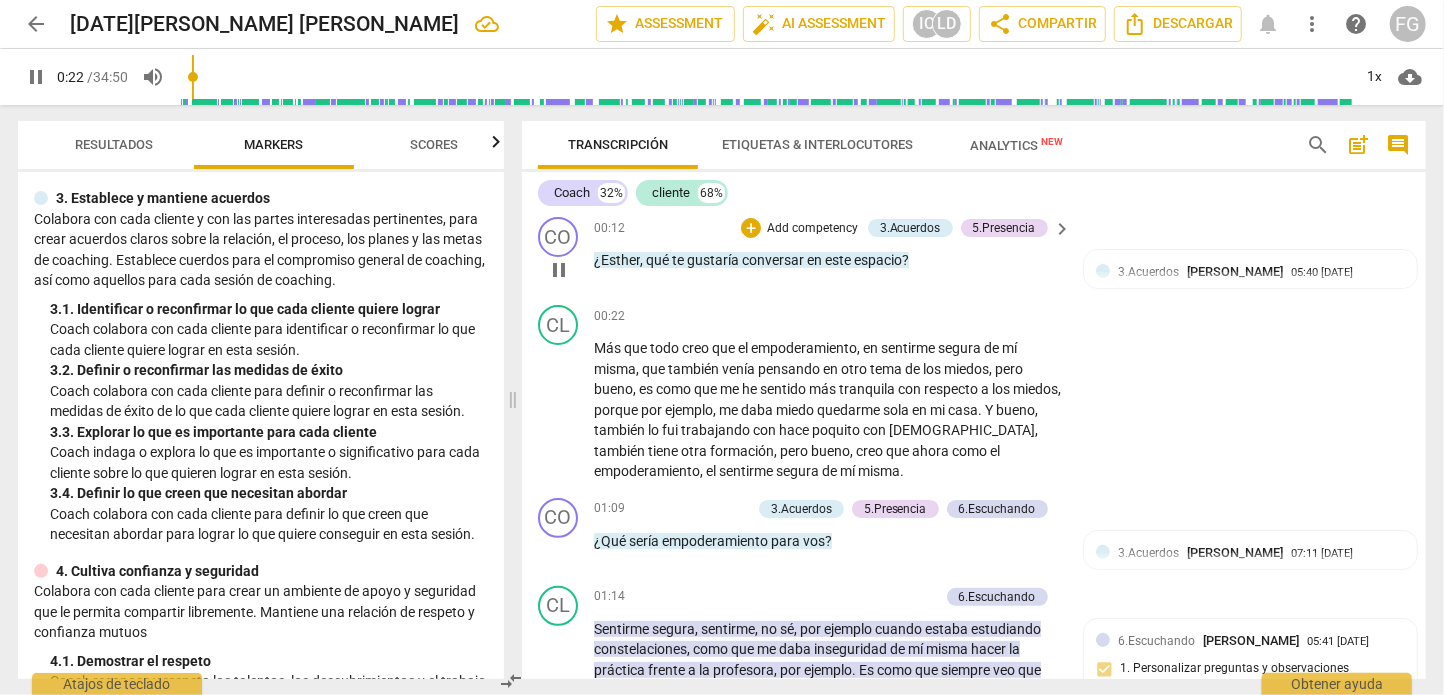 scroll, scrollTop: 200, scrollLeft: 0, axis: vertical 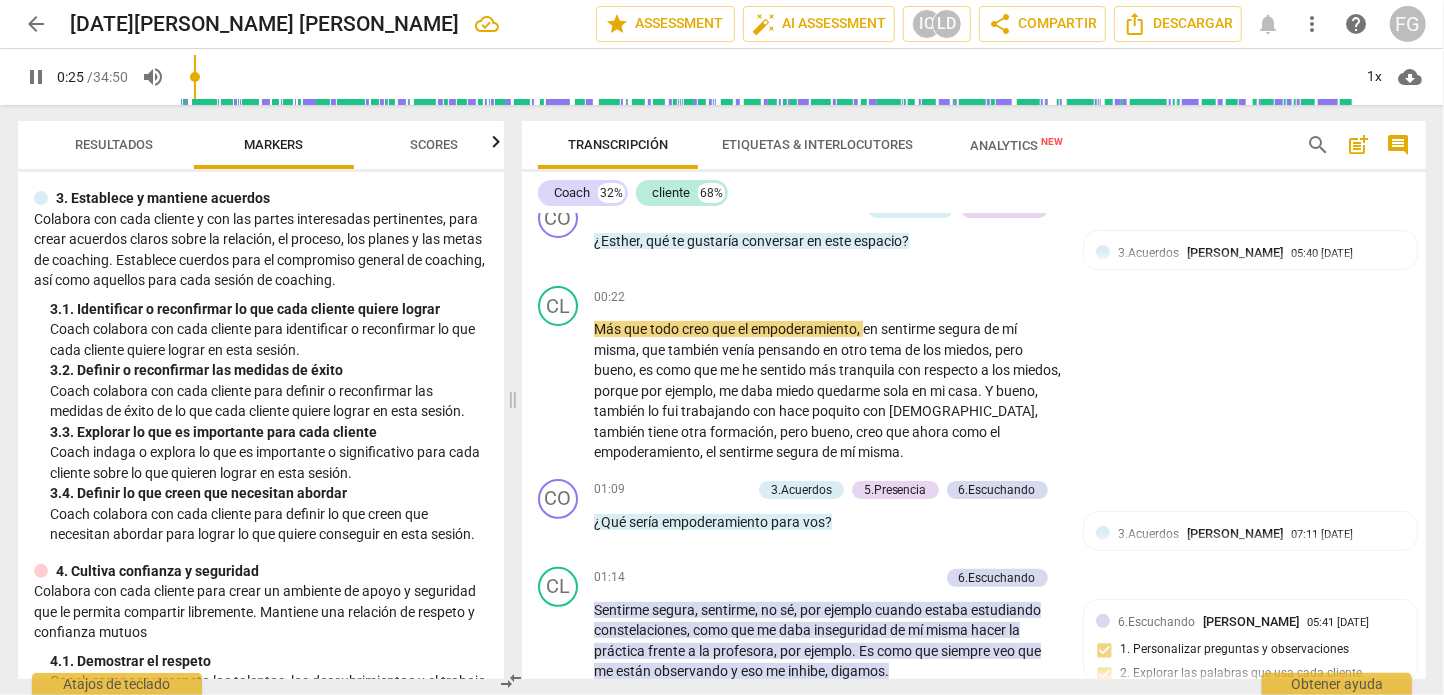 click on "pause" at bounding box center (36, 77) 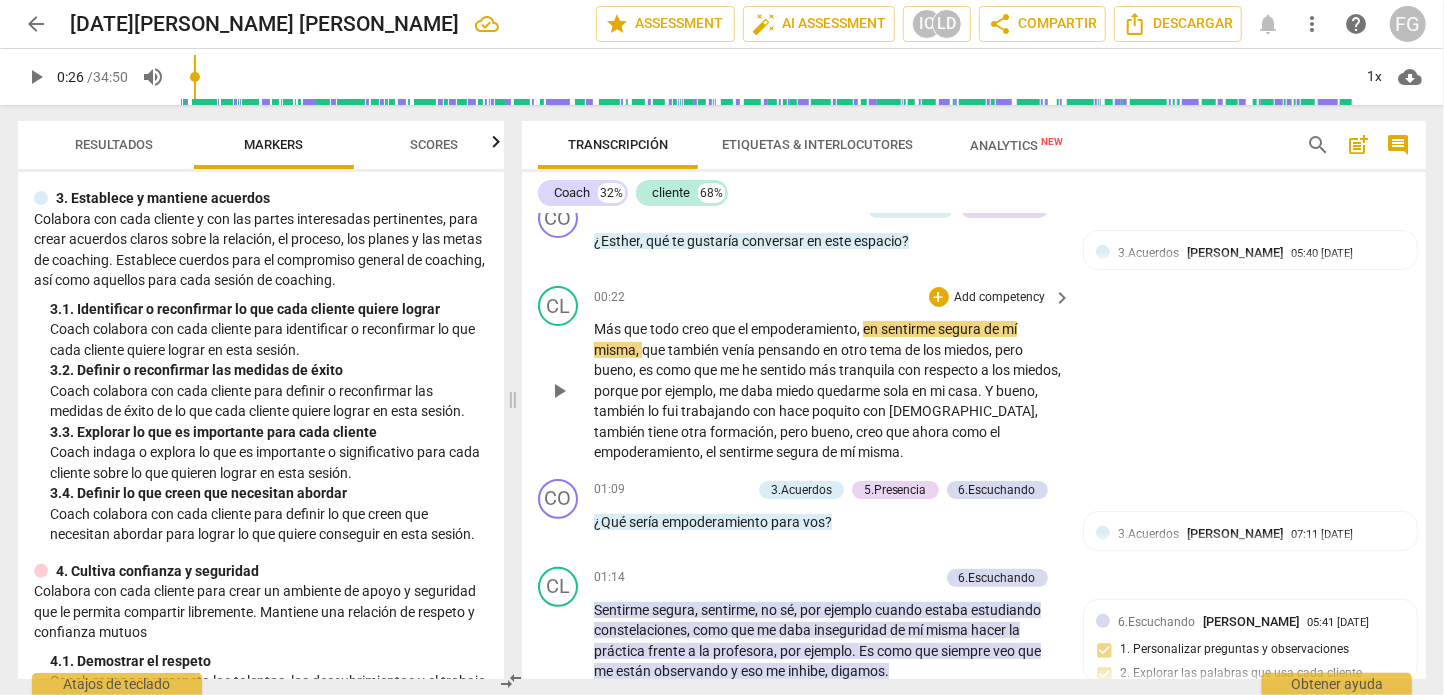 scroll, scrollTop: 300, scrollLeft: 0, axis: vertical 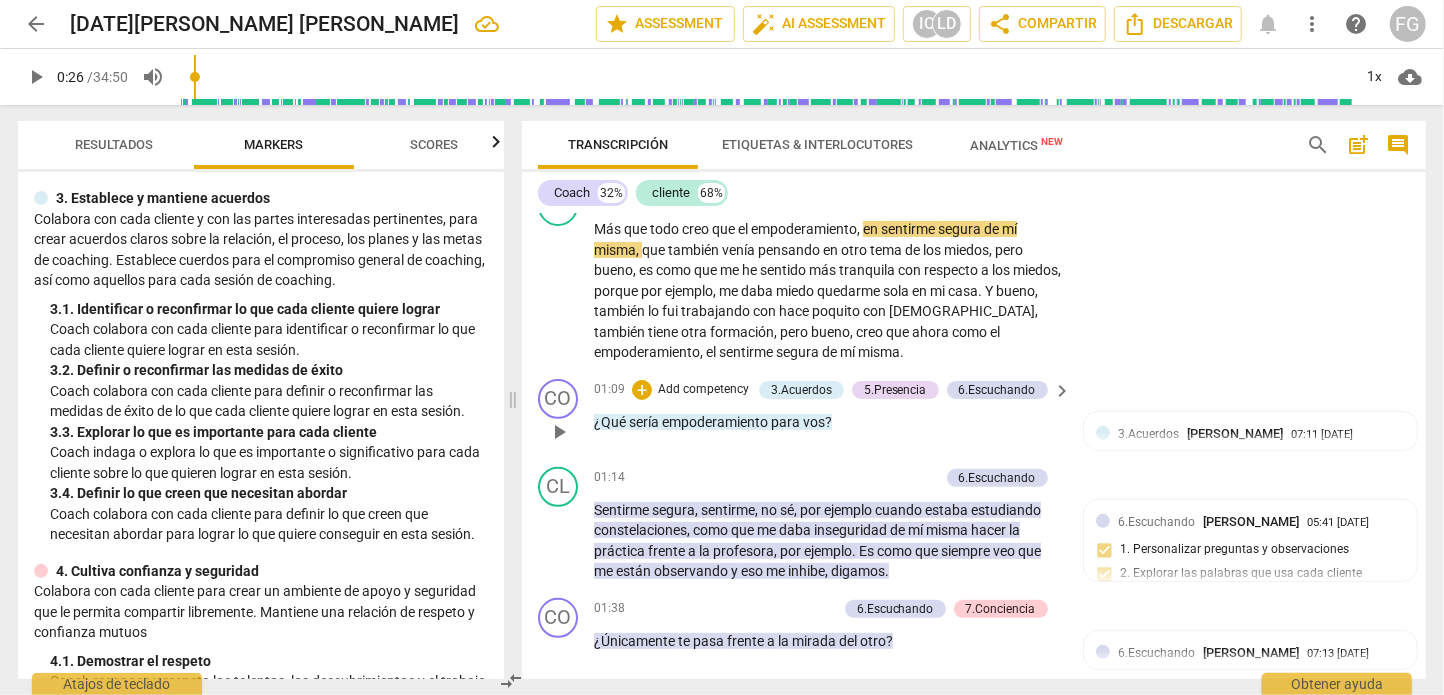 click on "play_arrow" at bounding box center [559, 432] 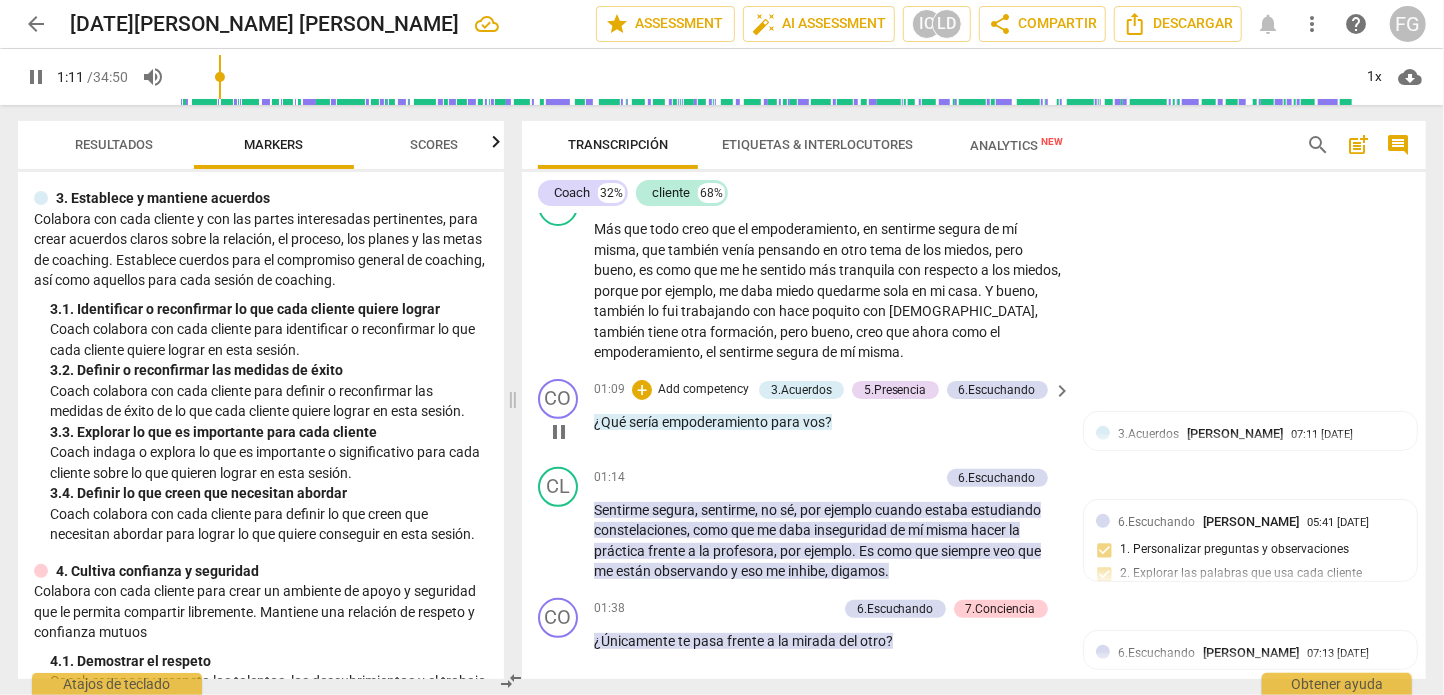 click on "pause" at bounding box center (559, 432) 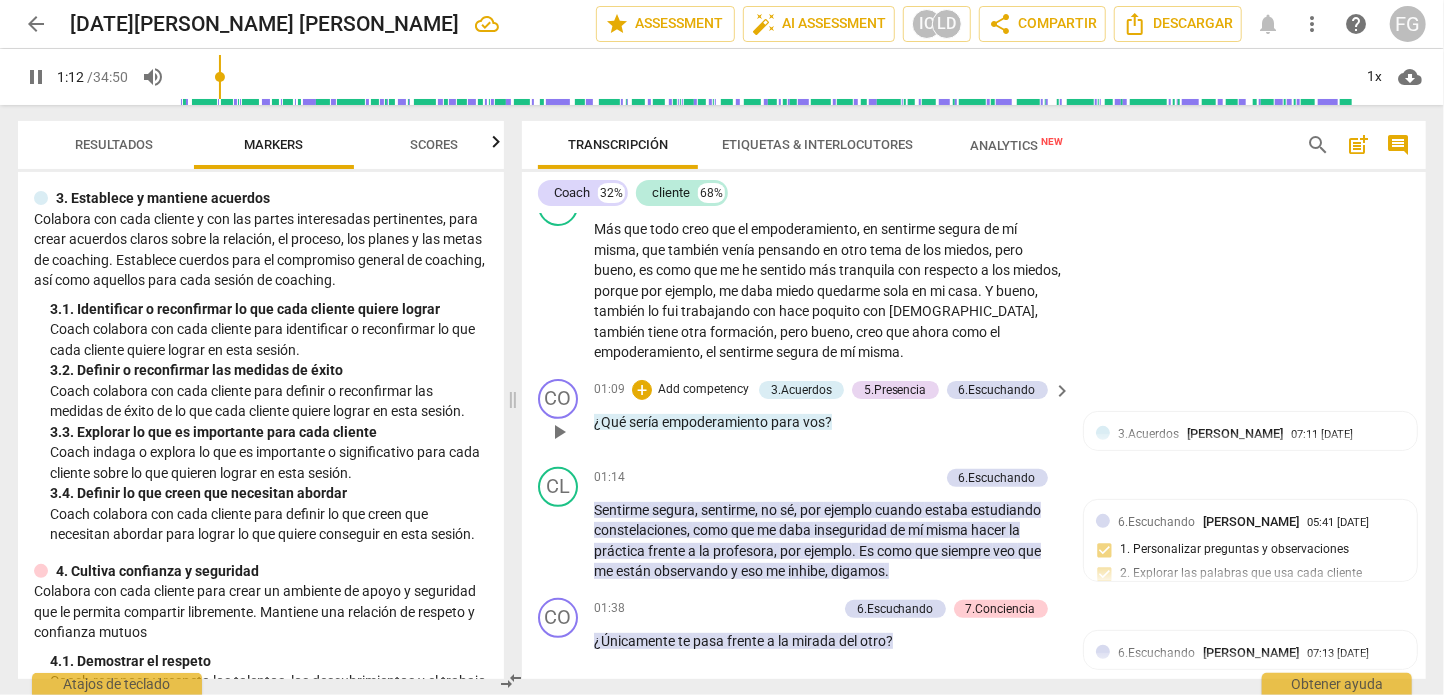 type on "72" 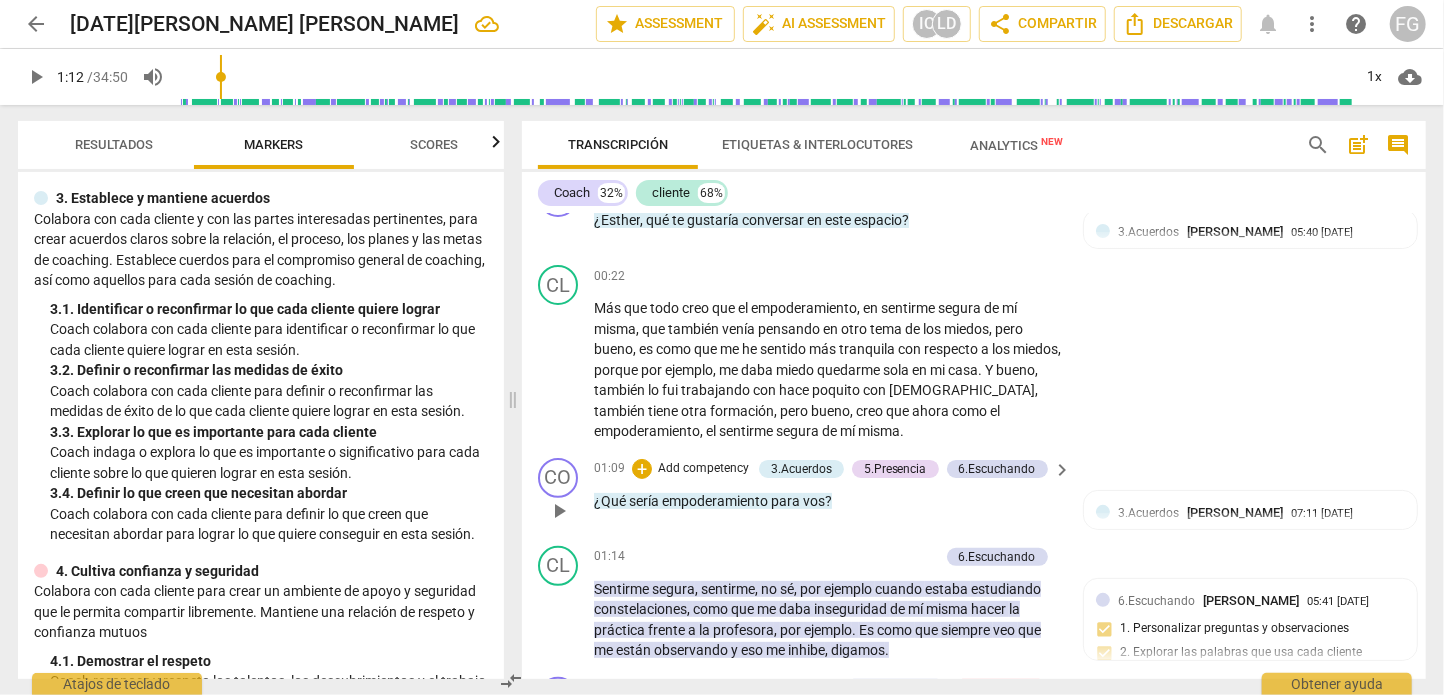 scroll, scrollTop: 200, scrollLeft: 0, axis: vertical 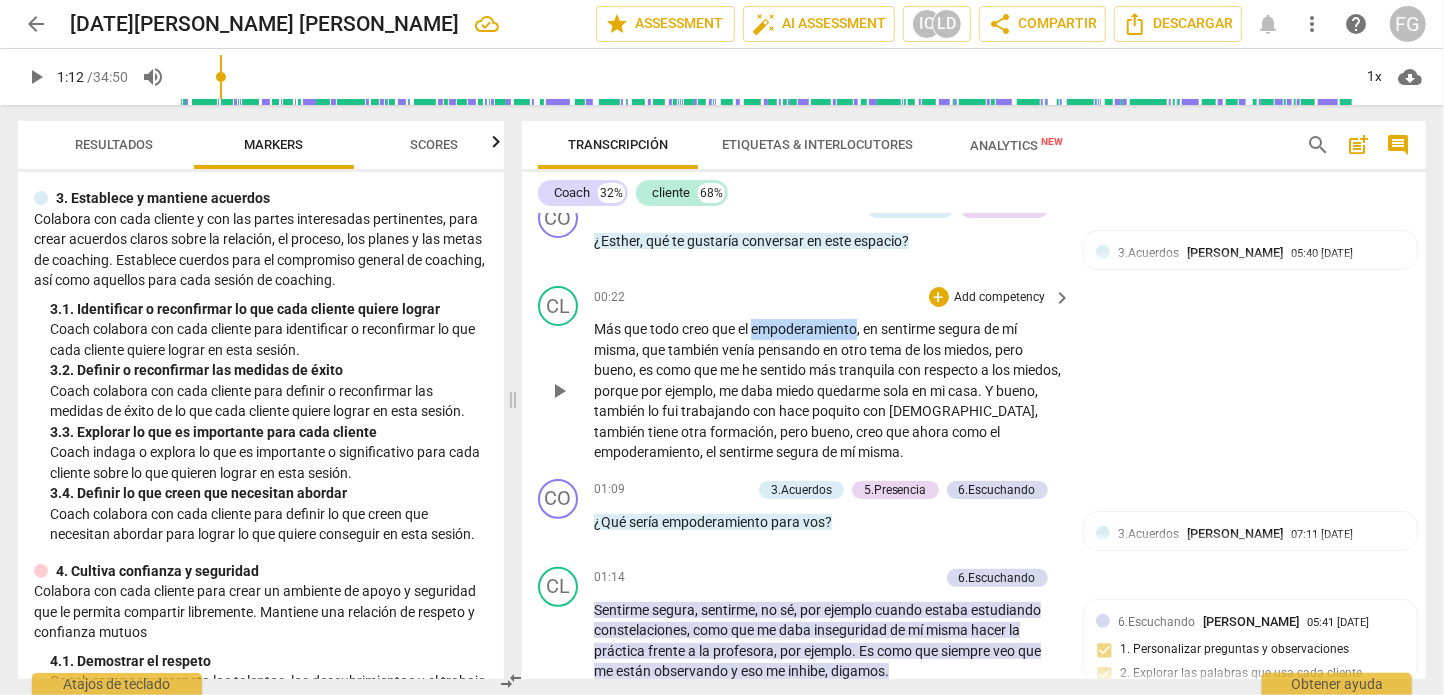 drag, startPoint x: 763, startPoint y: 324, endPoint x: 873, endPoint y: 327, distance: 110.0409 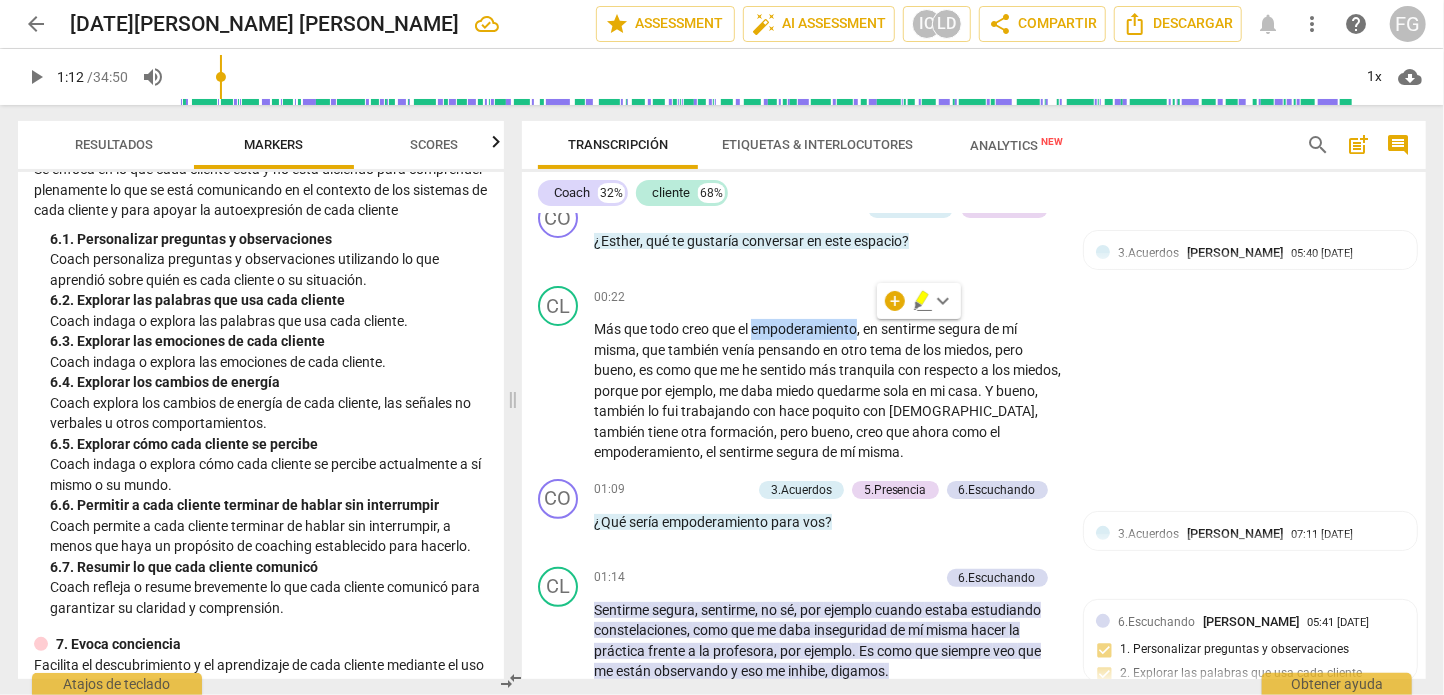 scroll, scrollTop: 1300, scrollLeft: 0, axis: vertical 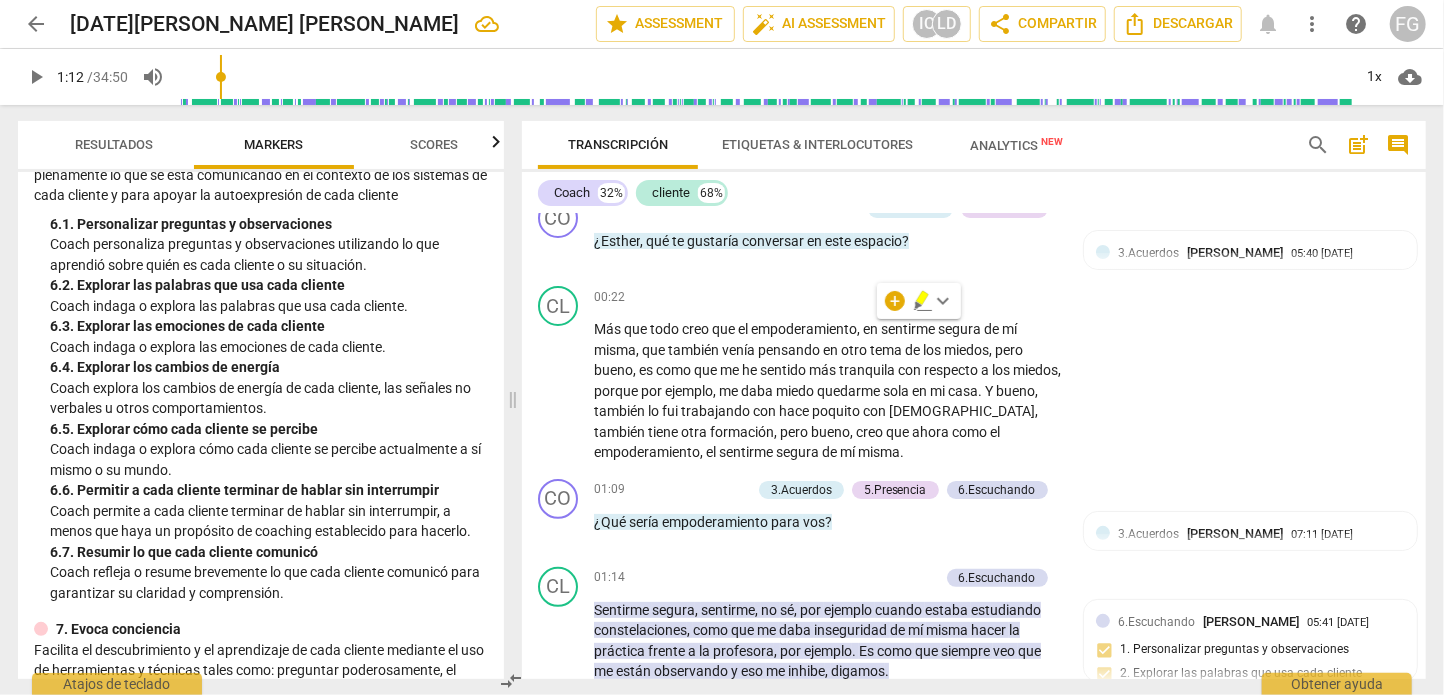 drag, startPoint x: 225, startPoint y: 337, endPoint x: 69, endPoint y: 335, distance: 156.01282 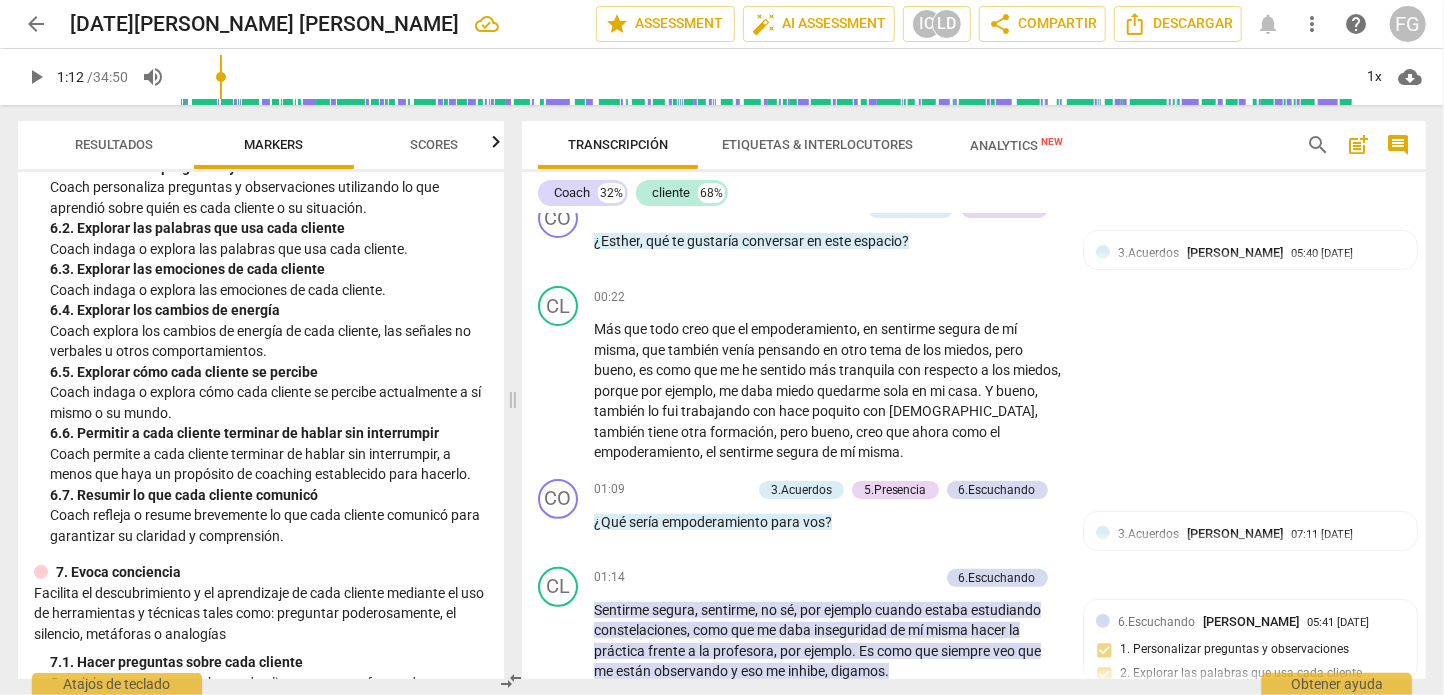 scroll, scrollTop: 1500, scrollLeft: 0, axis: vertical 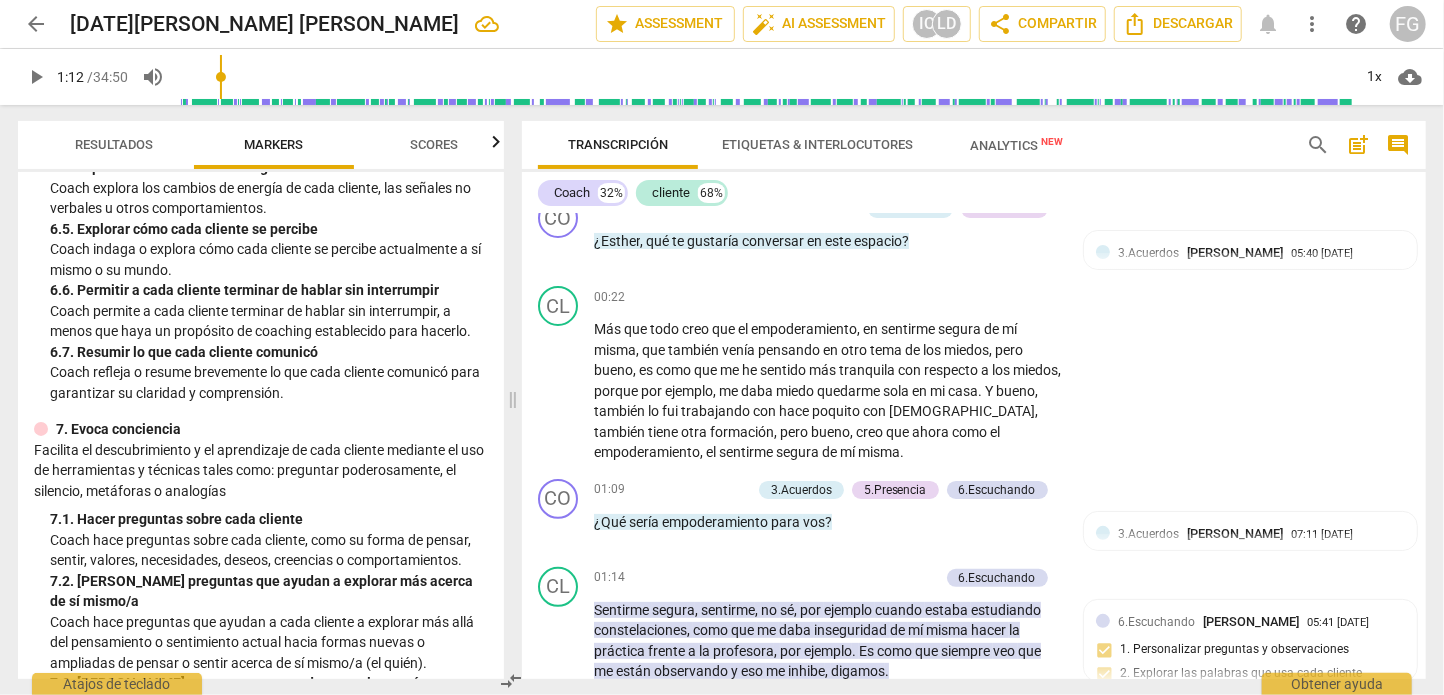 click on "Coach personaliza preguntas y observaciones utilizando lo que aprendió sobre quién es cada cliente o su situación." at bounding box center (269, 54) 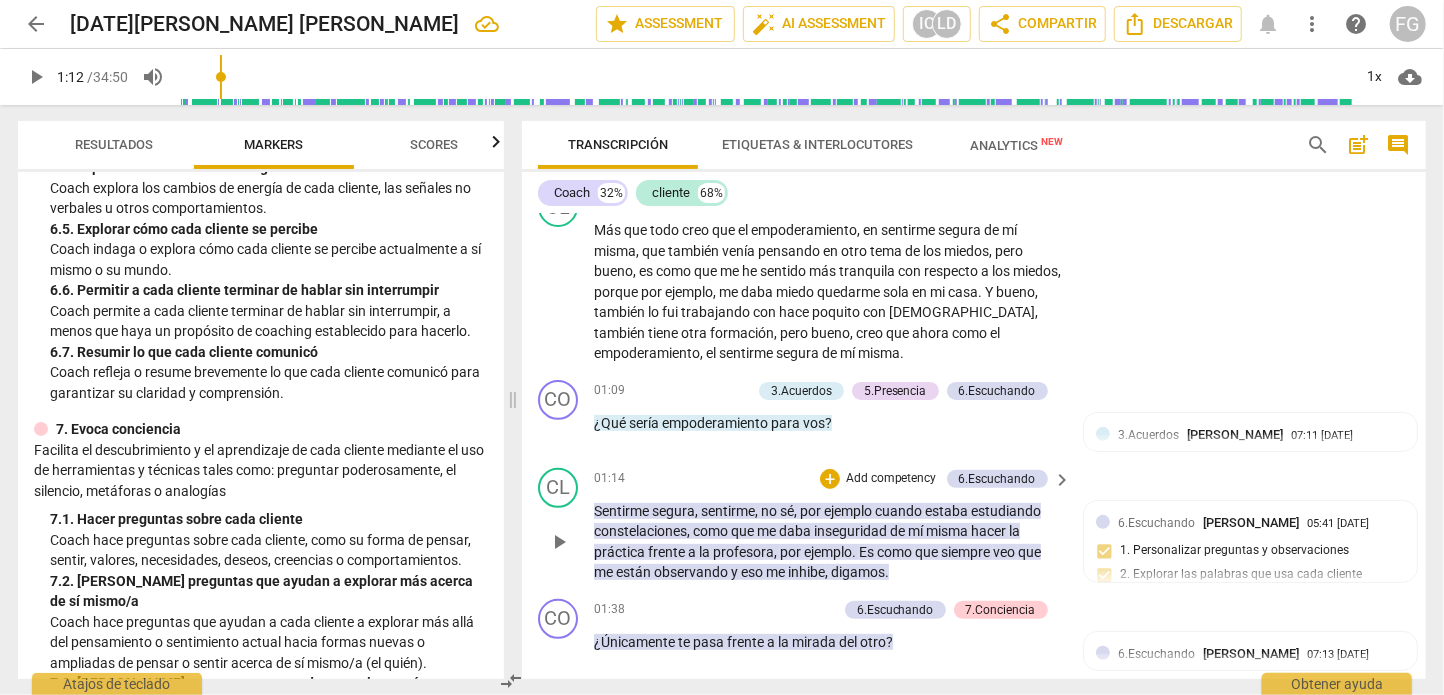 scroll, scrollTop: 300, scrollLeft: 0, axis: vertical 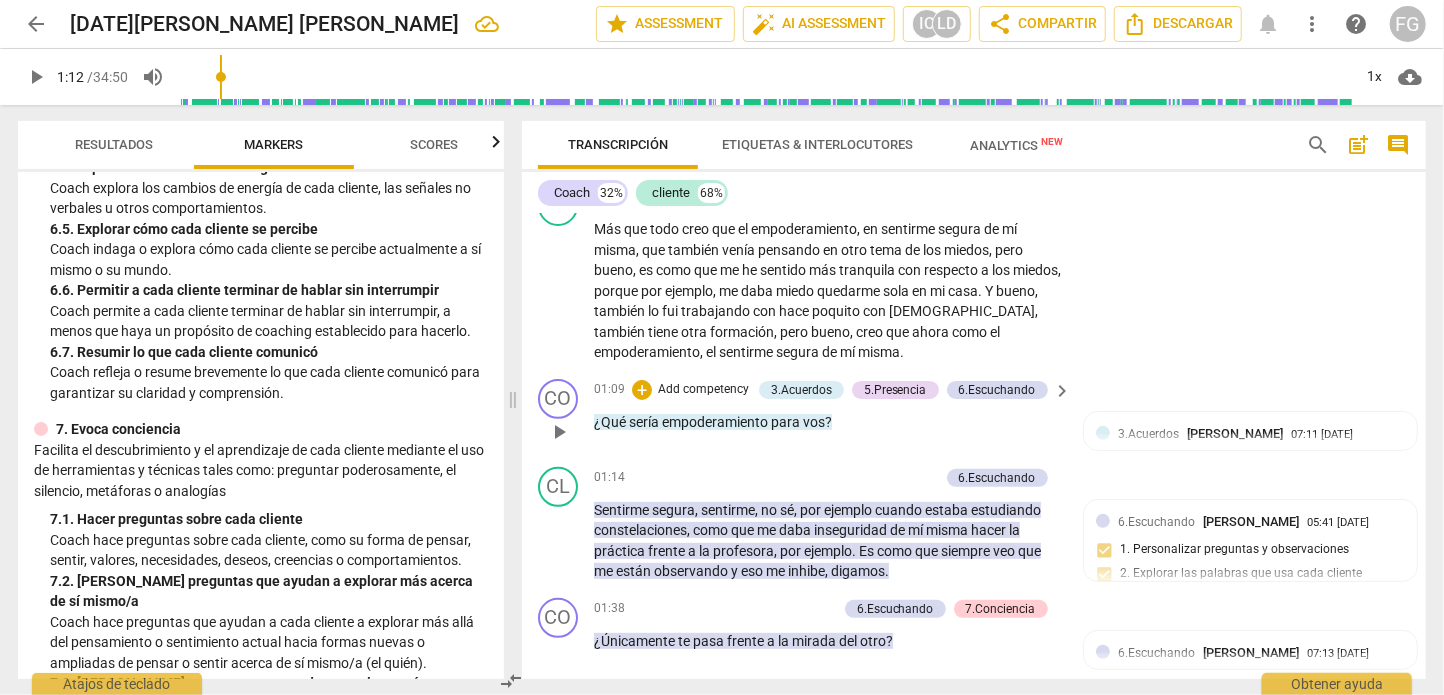 click on "Add competency" at bounding box center [703, 390] 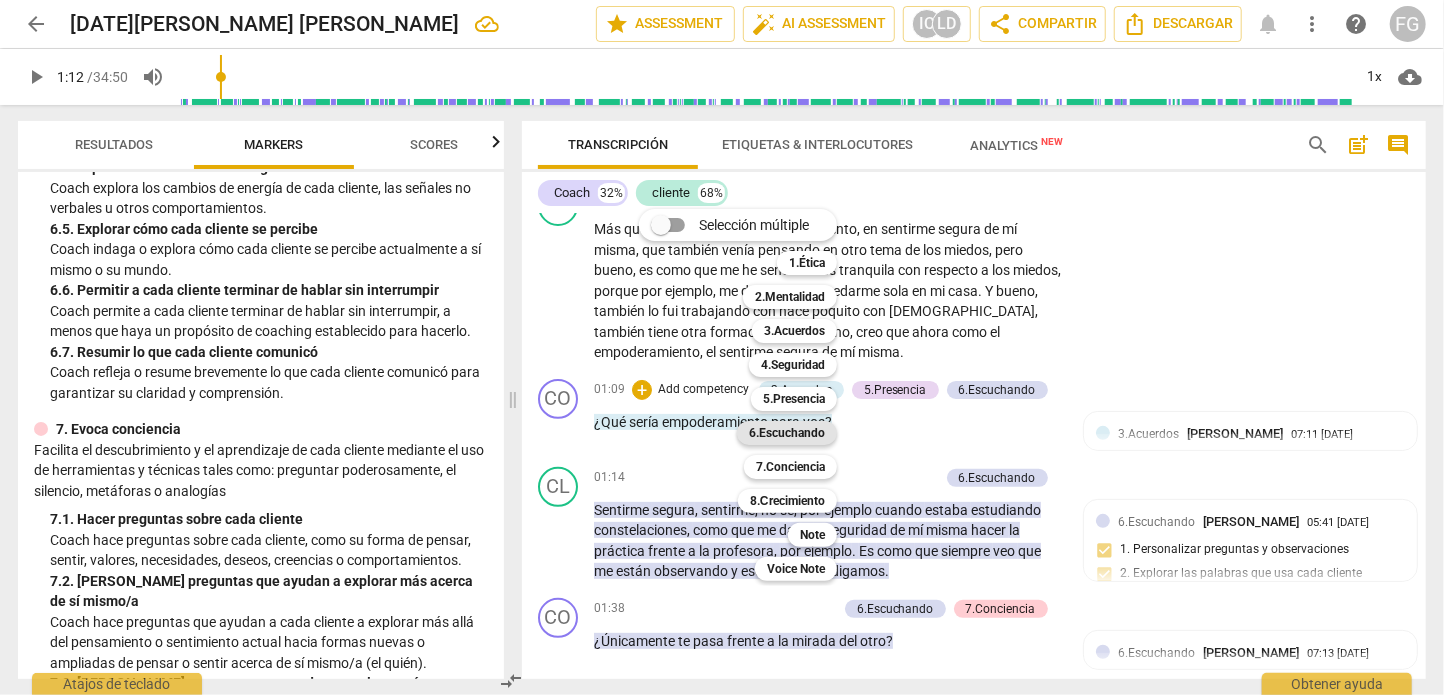 click on "6.Escuchando" at bounding box center (787, 433) 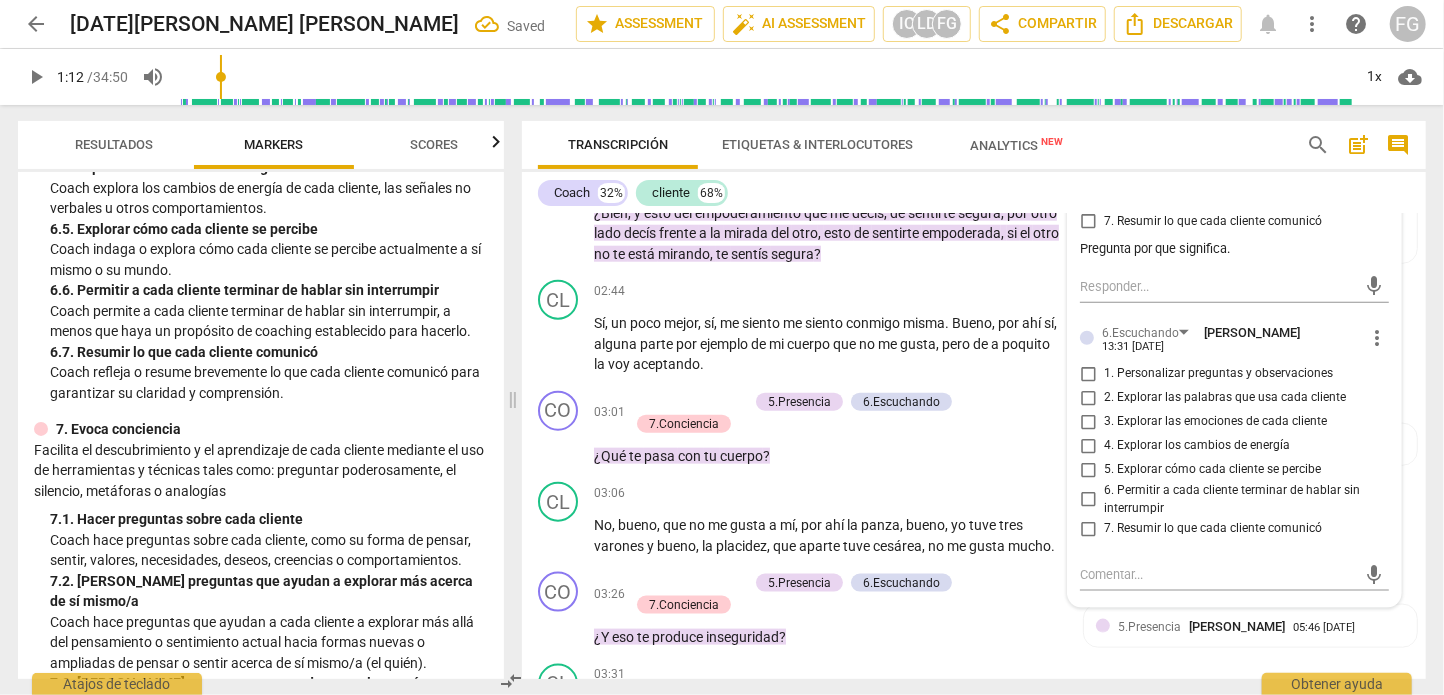scroll, scrollTop: 1200, scrollLeft: 0, axis: vertical 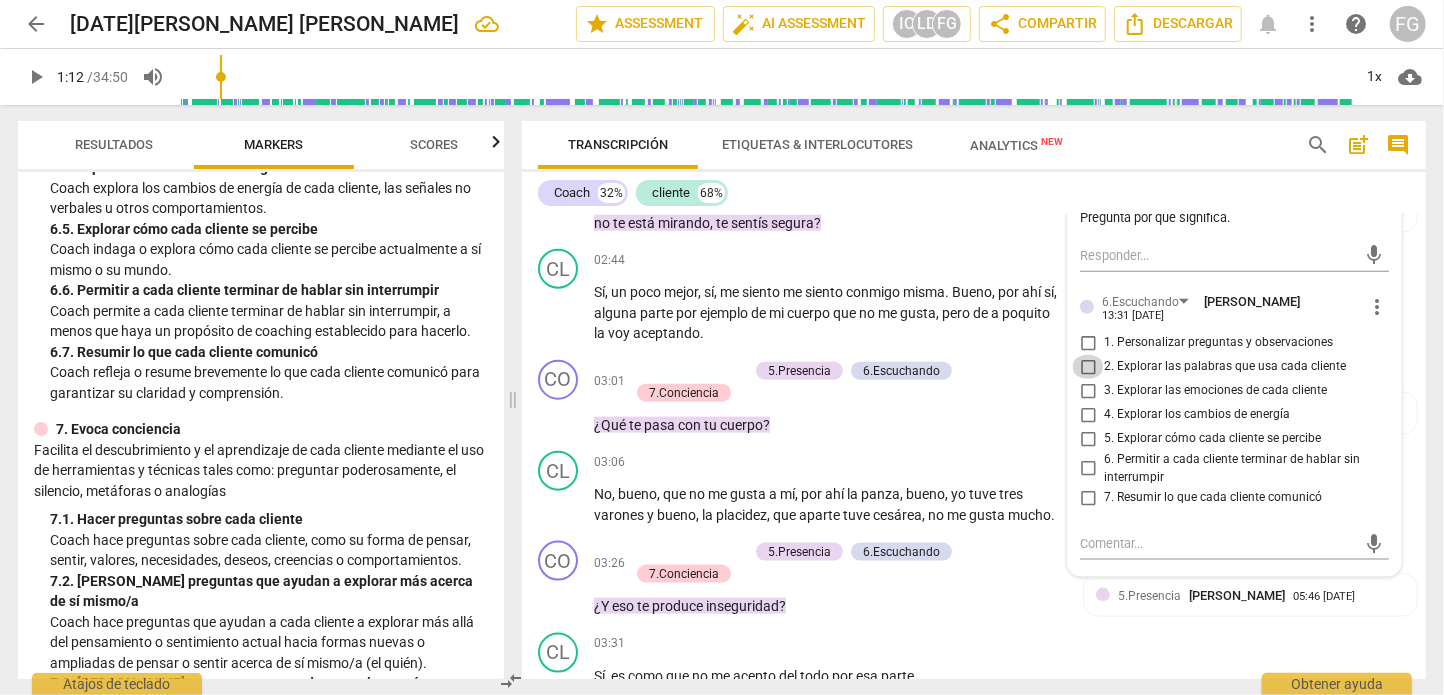 click on "2. Explorar las palabras que usa cada cliente" at bounding box center [1088, 367] 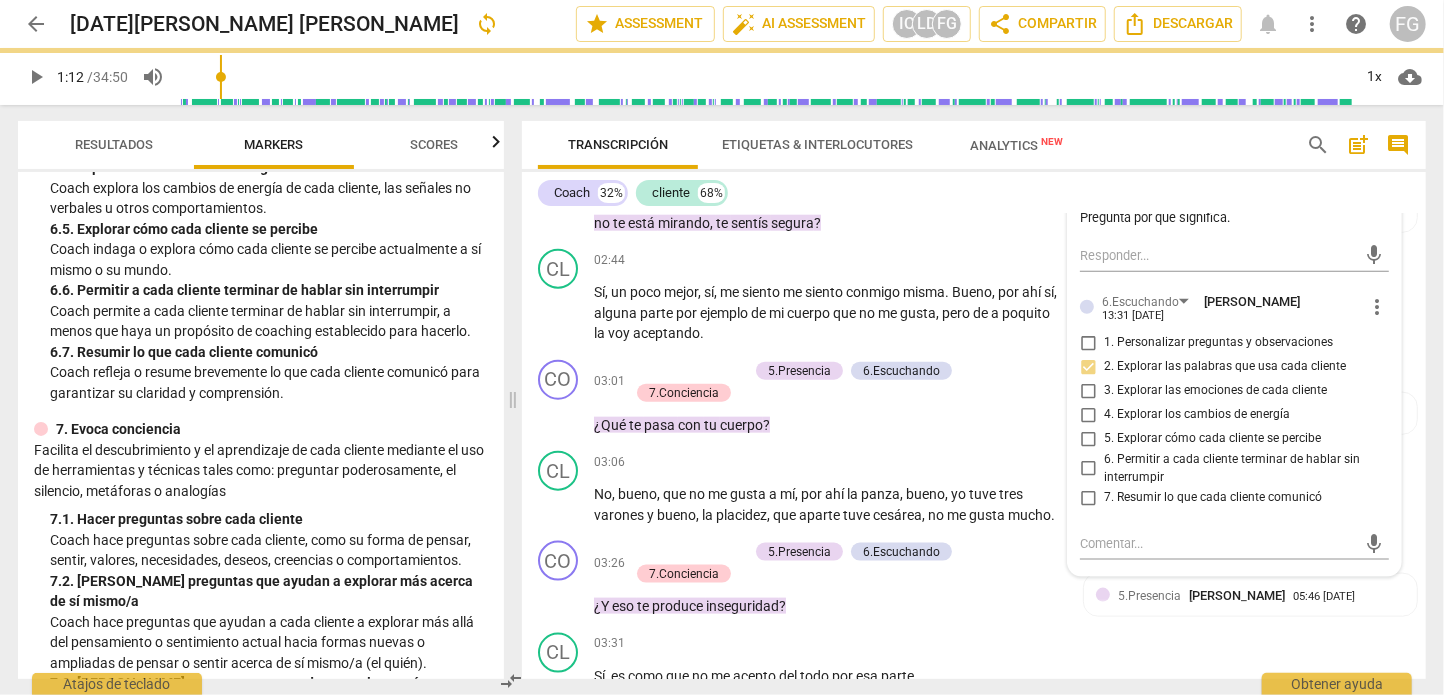 click on "1. Personalizar preguntas y observaciones" at bounding box center [1088, 343] 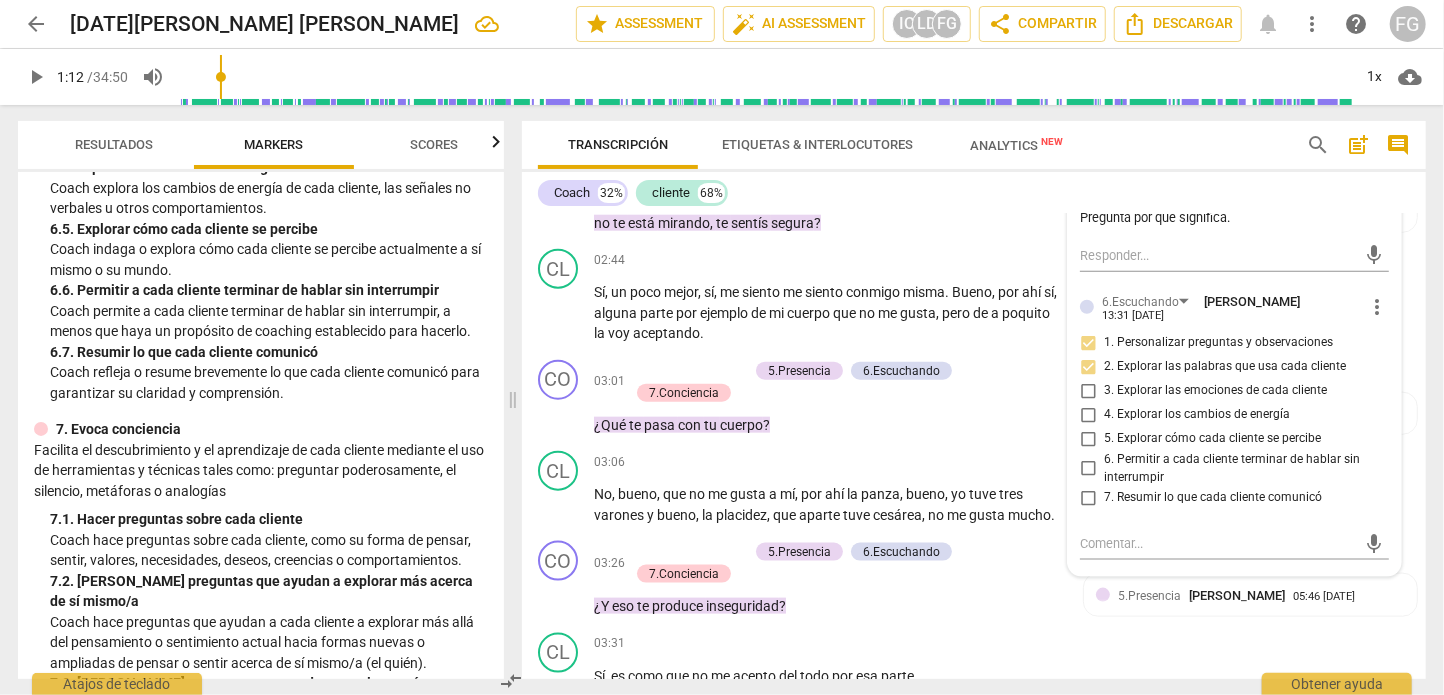 click on "more_vert" at bounding box center (1377, 307) 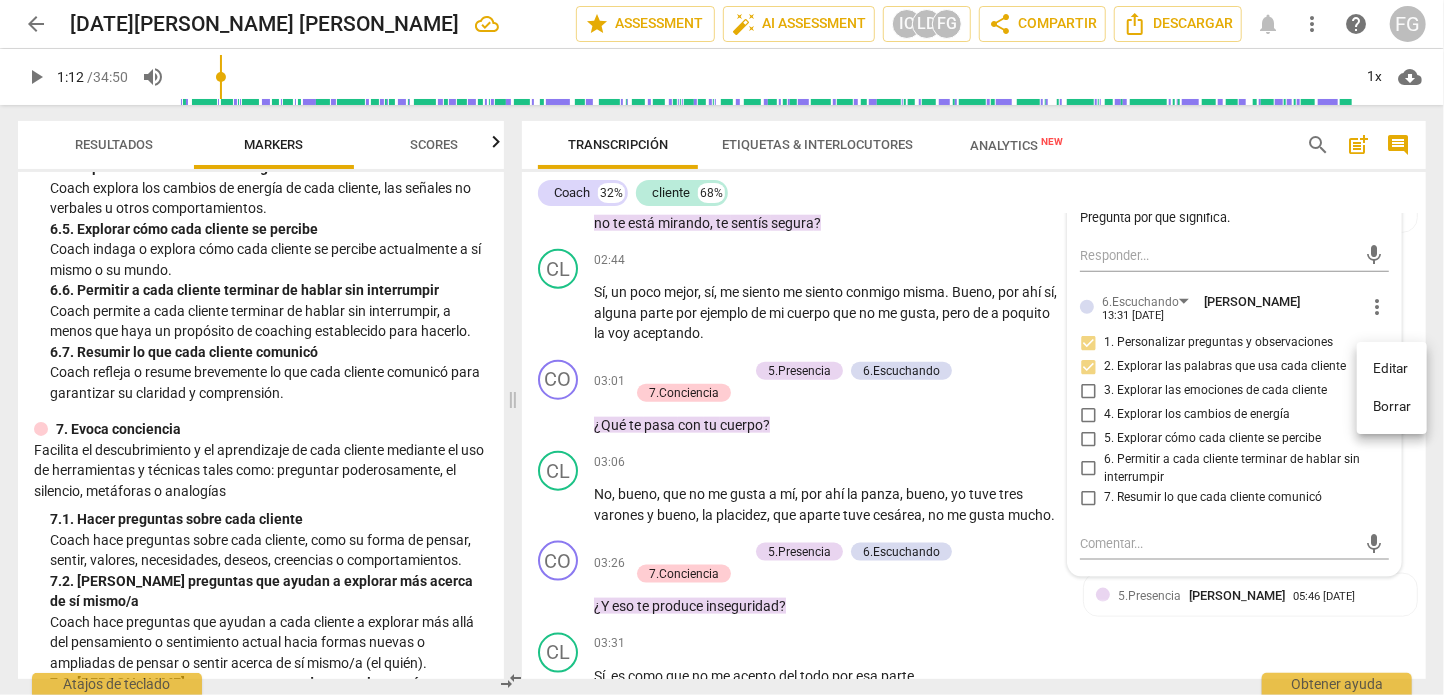 click on "Borrar" at bounding box center [1392, 407] 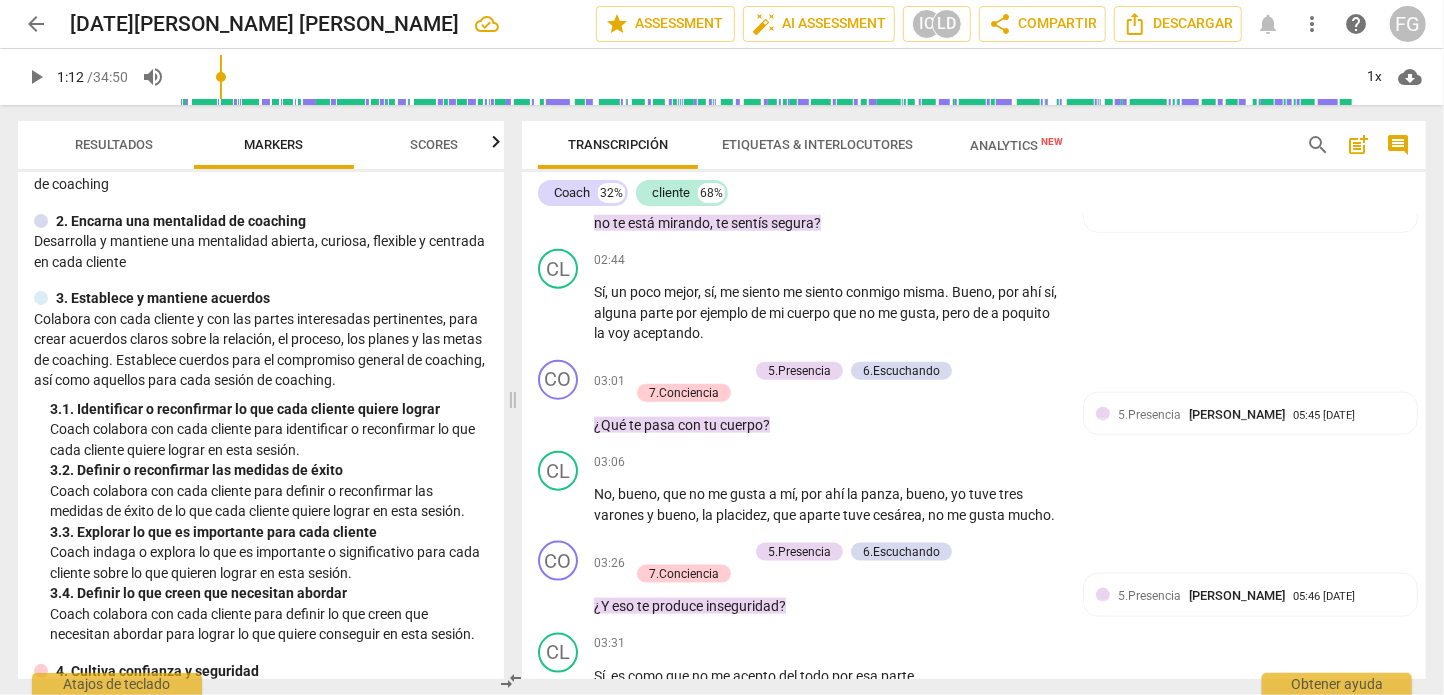scroll, scrollTop: 0, scrollLeft: 0, axis: both 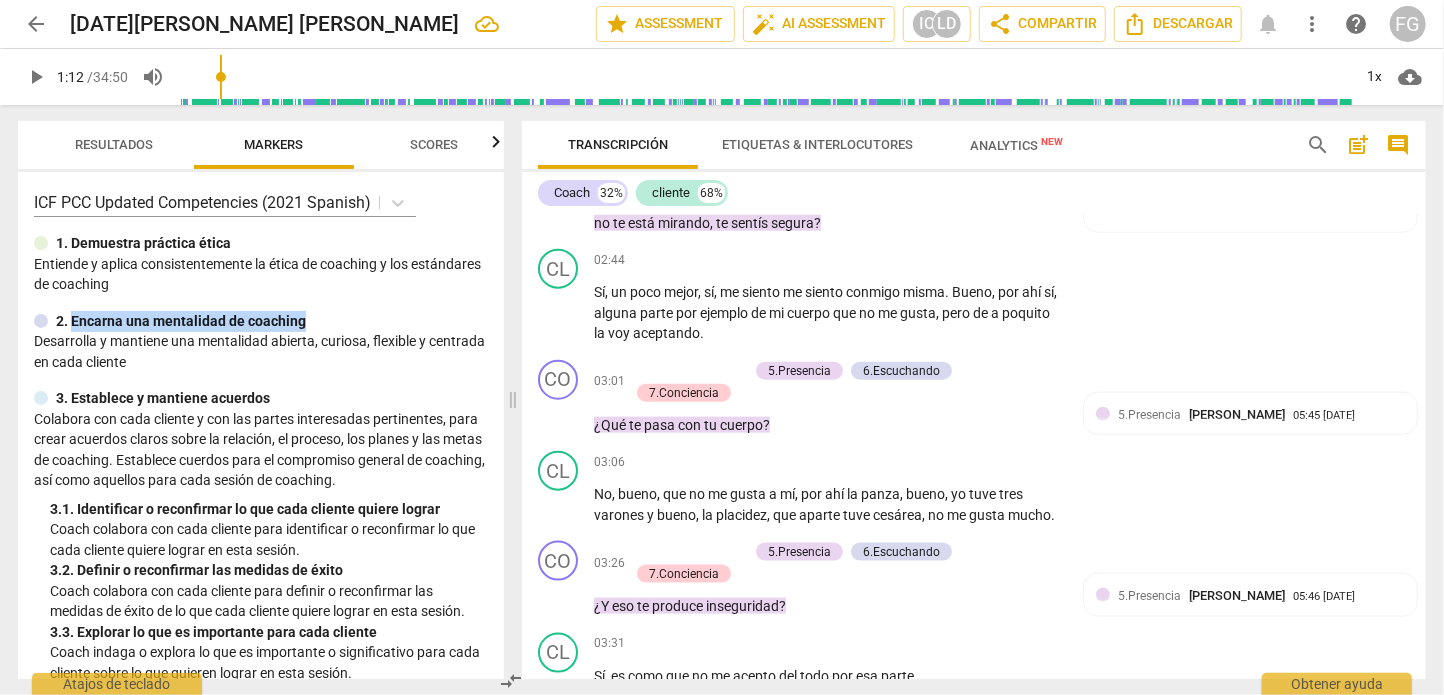 drag, startPoint x: 72, startPoint y: 329, endPoint x: 497, endPoint y: 331, distance: 425.0047 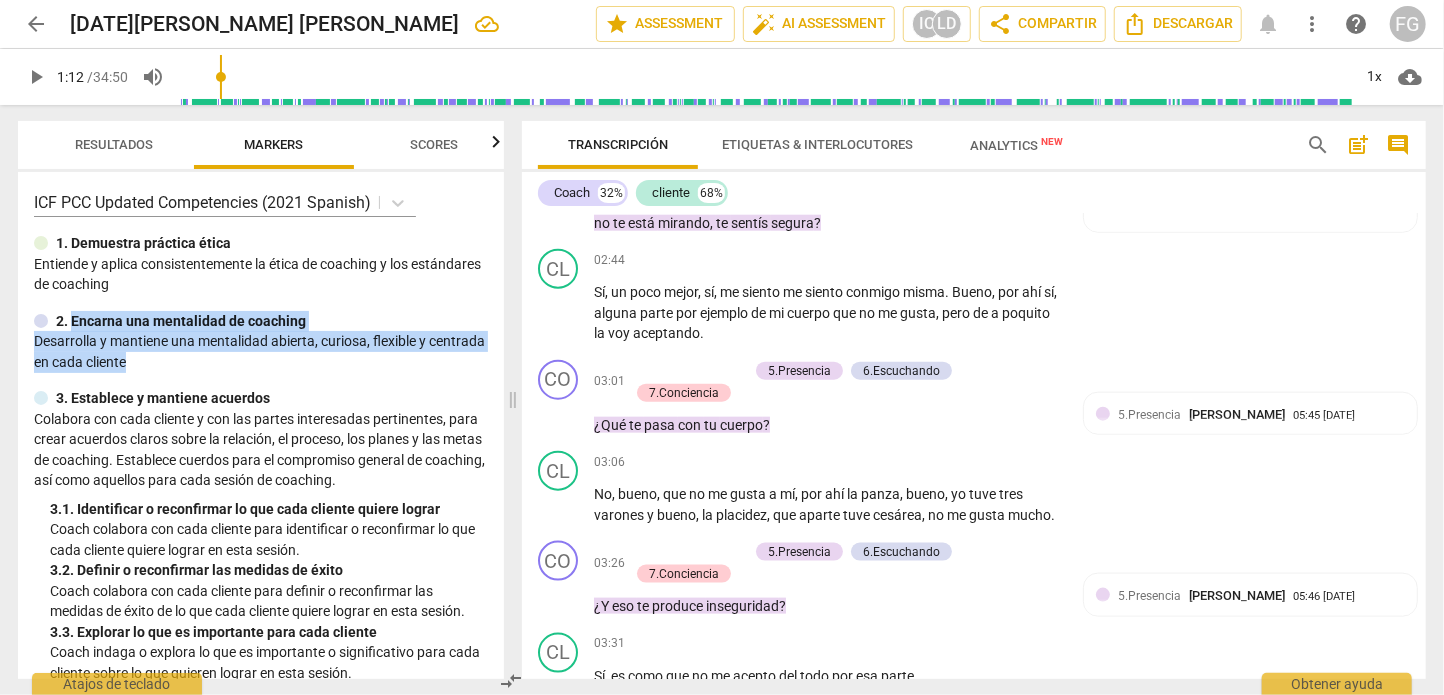 drag, startPoint x: 211, startPoint y: 369, endPoint x: 76, endPoint y: 330, distance: 140.52046 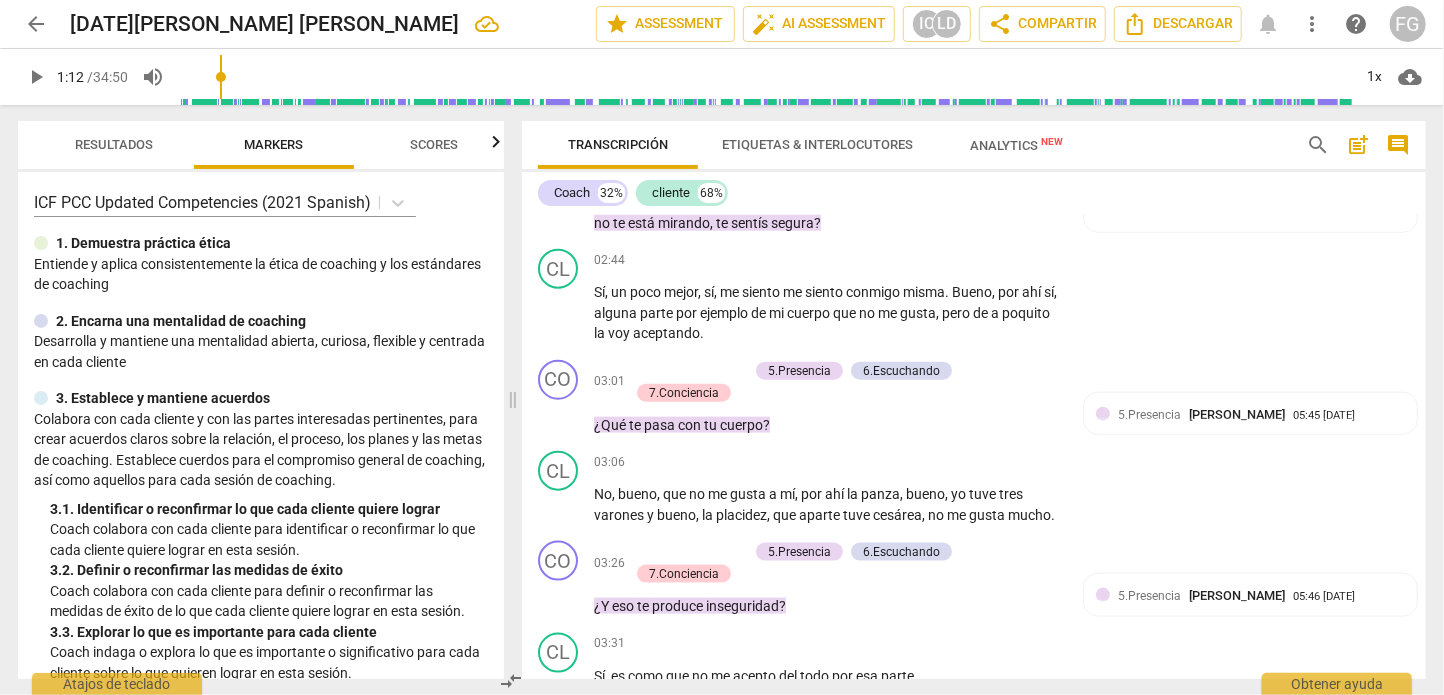 click on "ICF PCC Updated Competencies (2021 Spanish) 1. Demuestra práctica ética Entiende y aplica consistentemente la ética de coaching y los estándares de coaching 2. Encarna una mentalidad de coaching Desarrolla y mantiene una mentalidad abierta, curiosa, flexible y centrada en cada cliente 3. Establece y mantiene acuerdos Colabora con cada cliente y con las partes interesadas pertinentes, para crear acuerdos claros sobre la relación, el proceso, los planes y las metas de coaching. Establece  cuerdos para el compromiso general de coaching, así como aquellos para cada sesión de coaching. 3. 1. Identificar o reconfirmar lo que cada cliente quiere lograr  Coach colabora con cada cliente para identificar o reconfirmar lo que cada cliente quiere lograr en esta sesión. 3. 2. Definir o reconfirmar las medidas de éxito  Coach colabora con cada cliente para definir o reconfirmar las medidas de éxito de lo que cada cliente quiere lograr en esta sesión. 3. 3. Explorar lo que es importante para cada cliente" at bounding box center (261, 425) 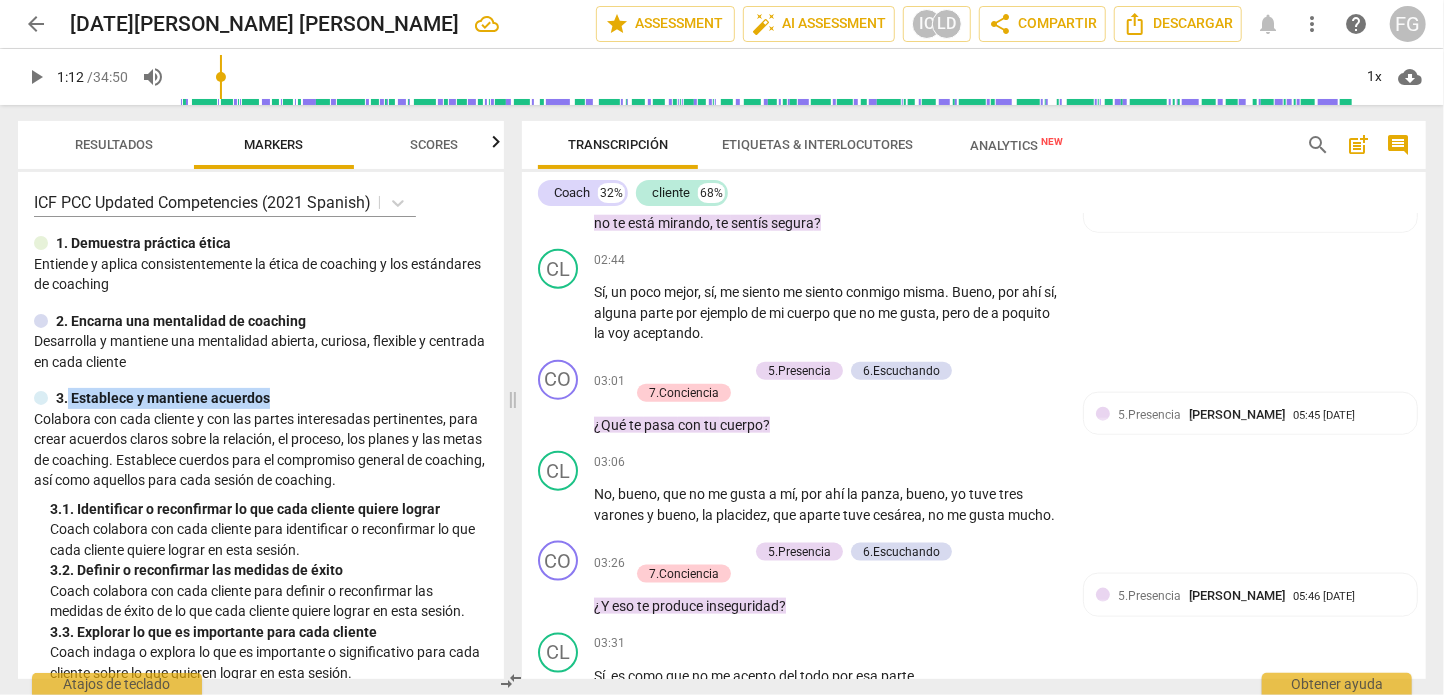 drag, startPoint x: 68, startPoint y: 402, endPoint x: 284, endPoint y: 400, distance: 216.00926 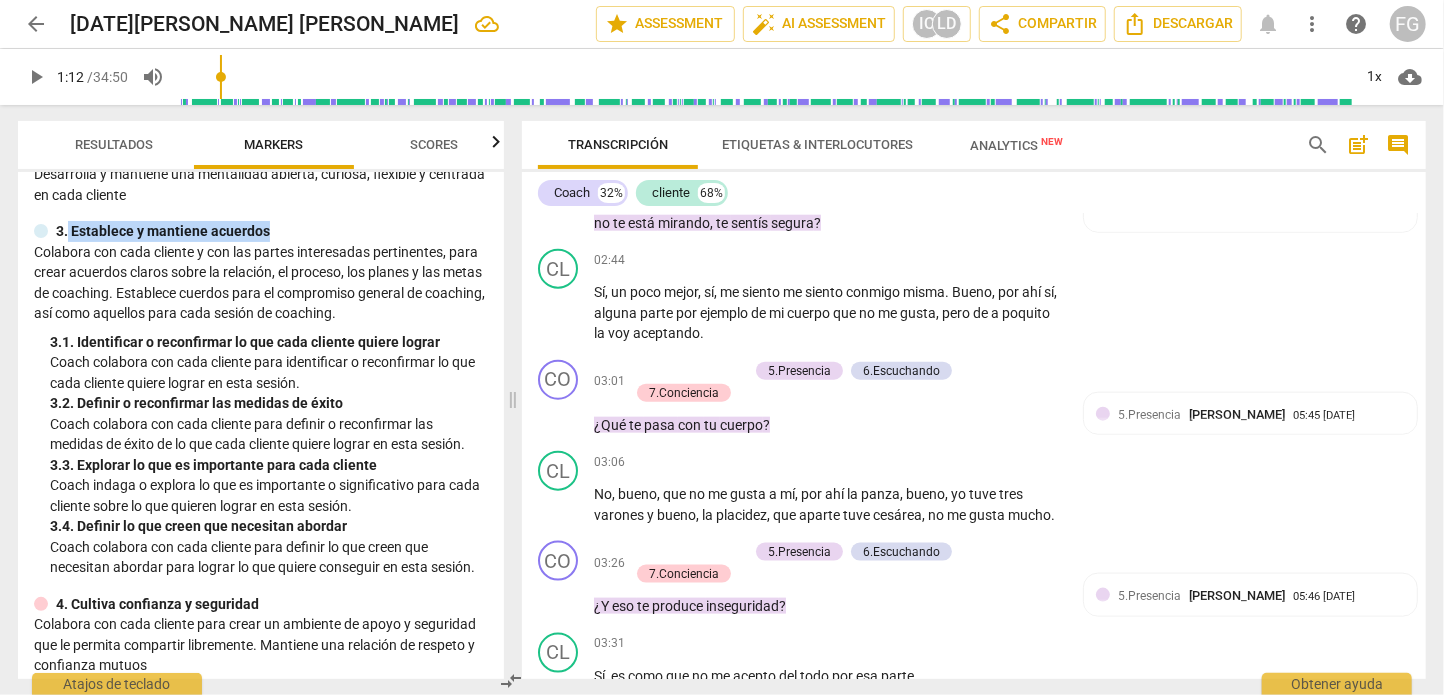 scroll, scrollTop: 200, scrollLeft: 0, axis: vertical 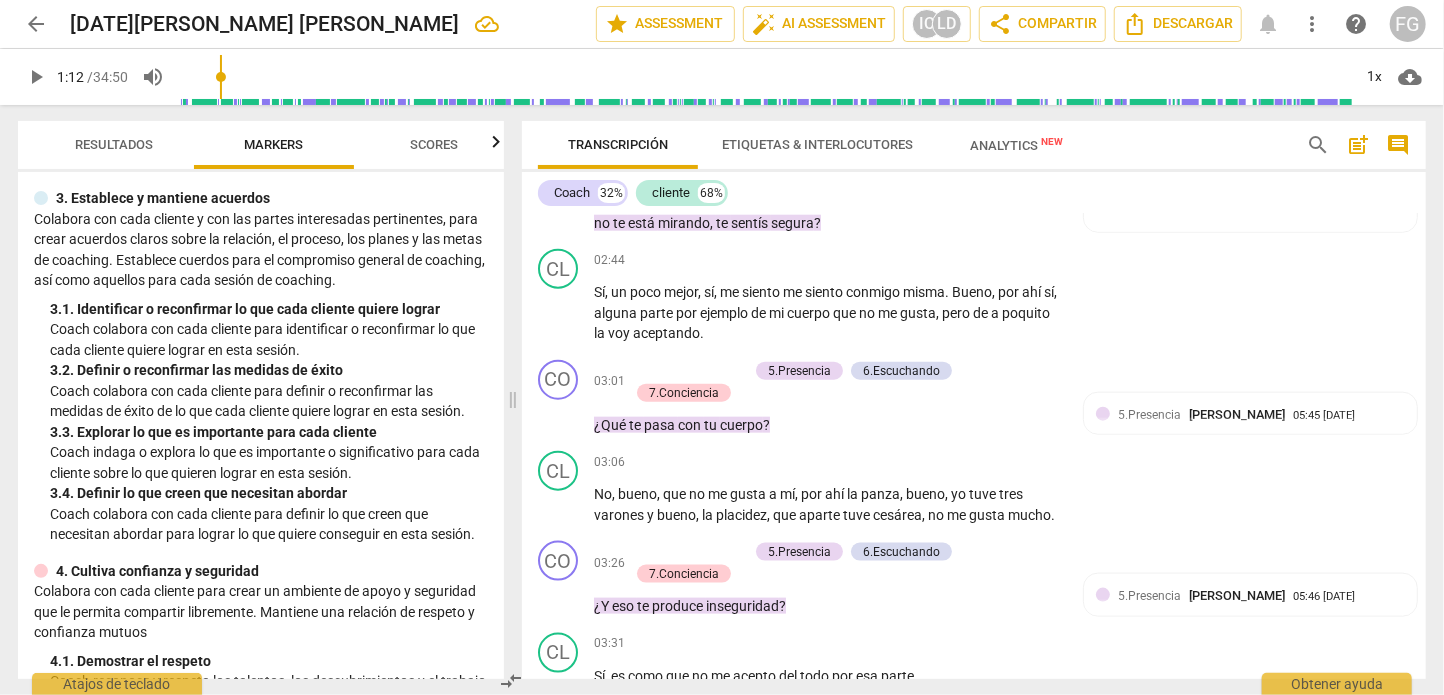 click on "Transcripción Etiquetas & Interlocutores Analytics   New" at bounding box center [906, 145] 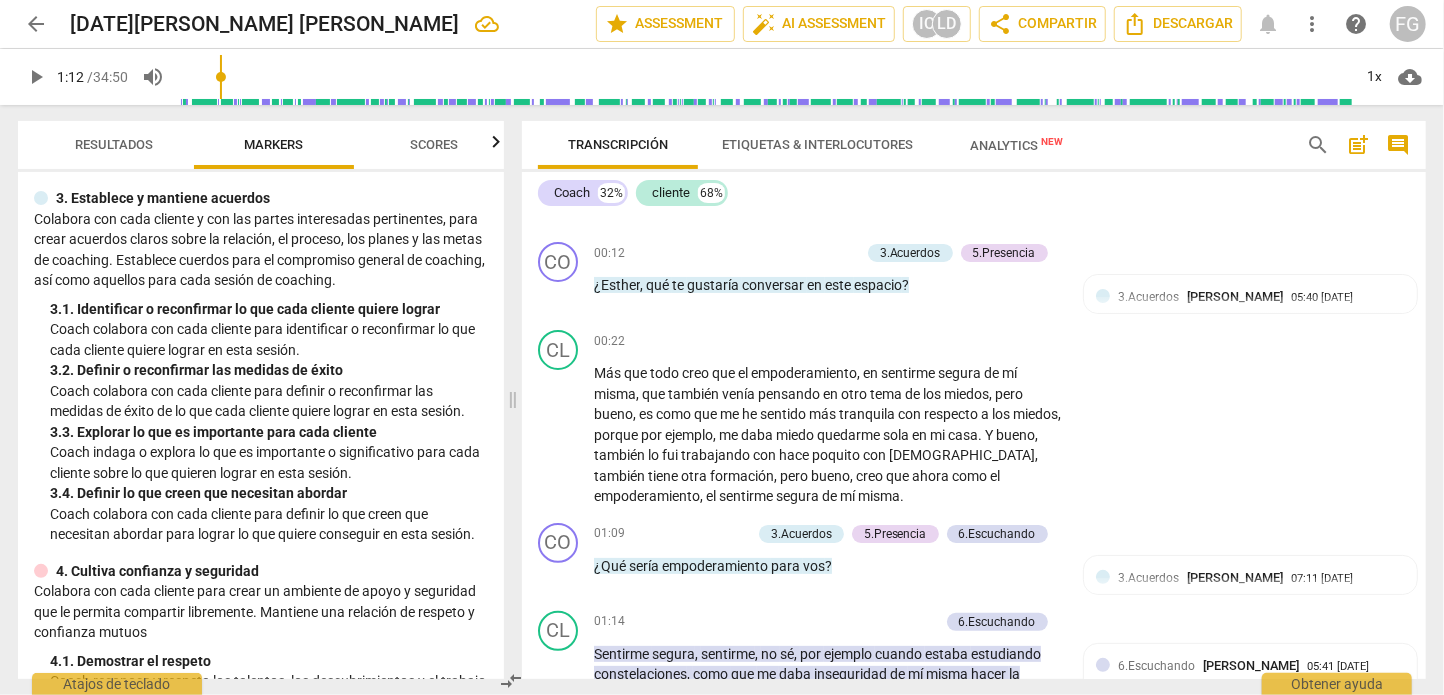 scroll, scrollTop: 0, scrollLeft: 0, axis: both 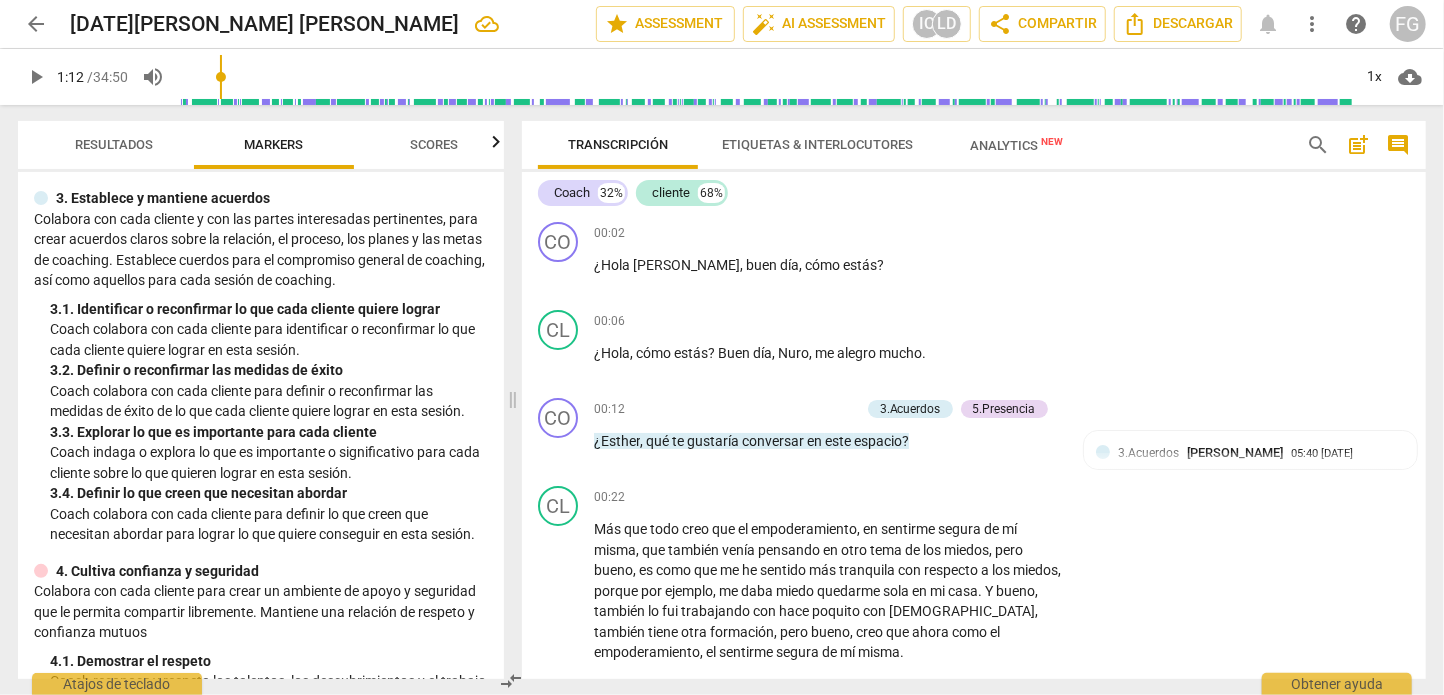 click on "Analytics   New" at bounding box center [1017, 145] 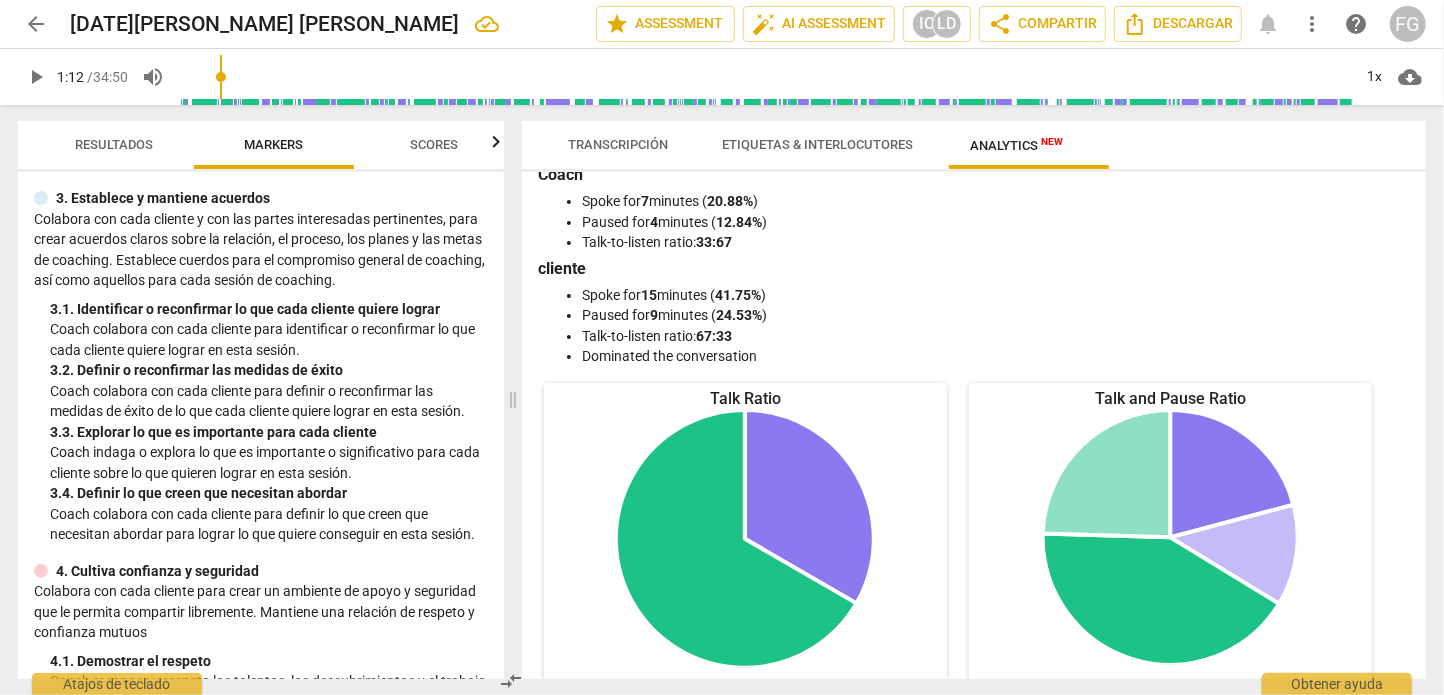 scroll, scrollTop: 0, scrollLeft: 0, axis: both 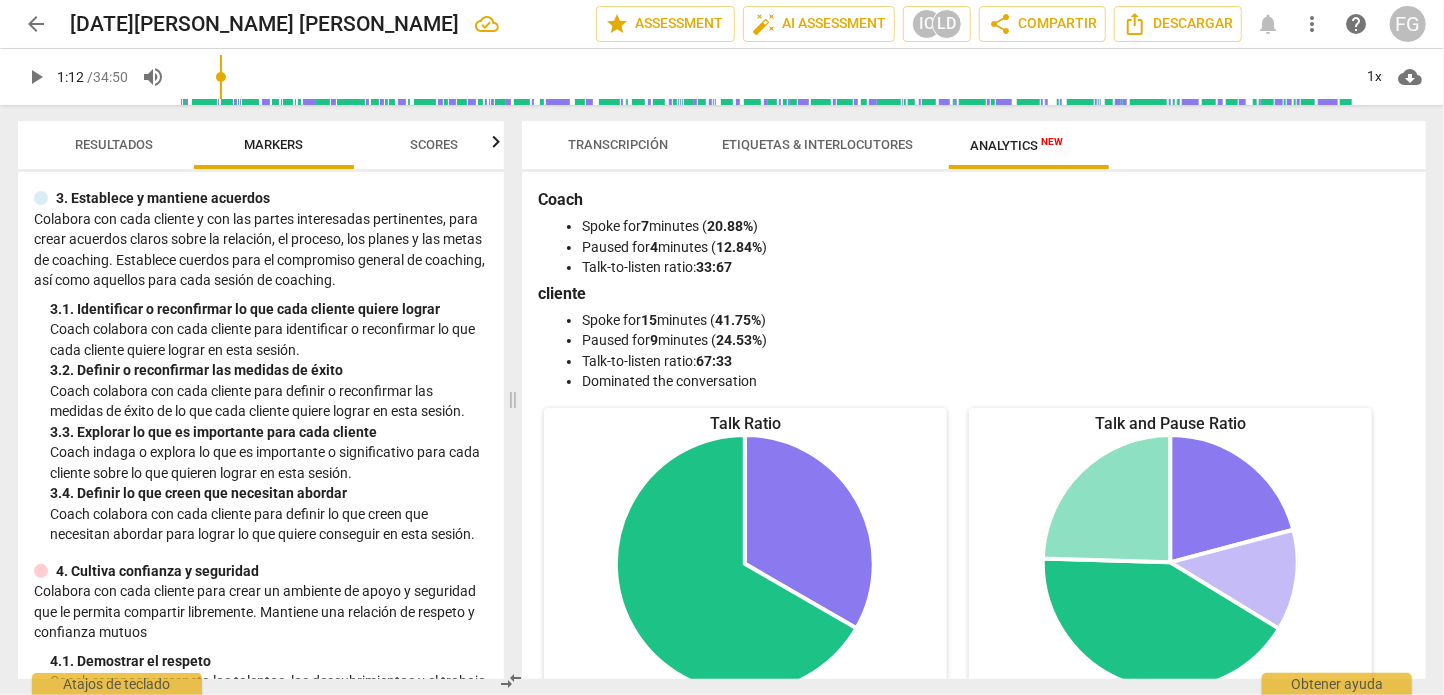 click on "Etiquetas & Interlocutores" at bounding box center [817, 145] 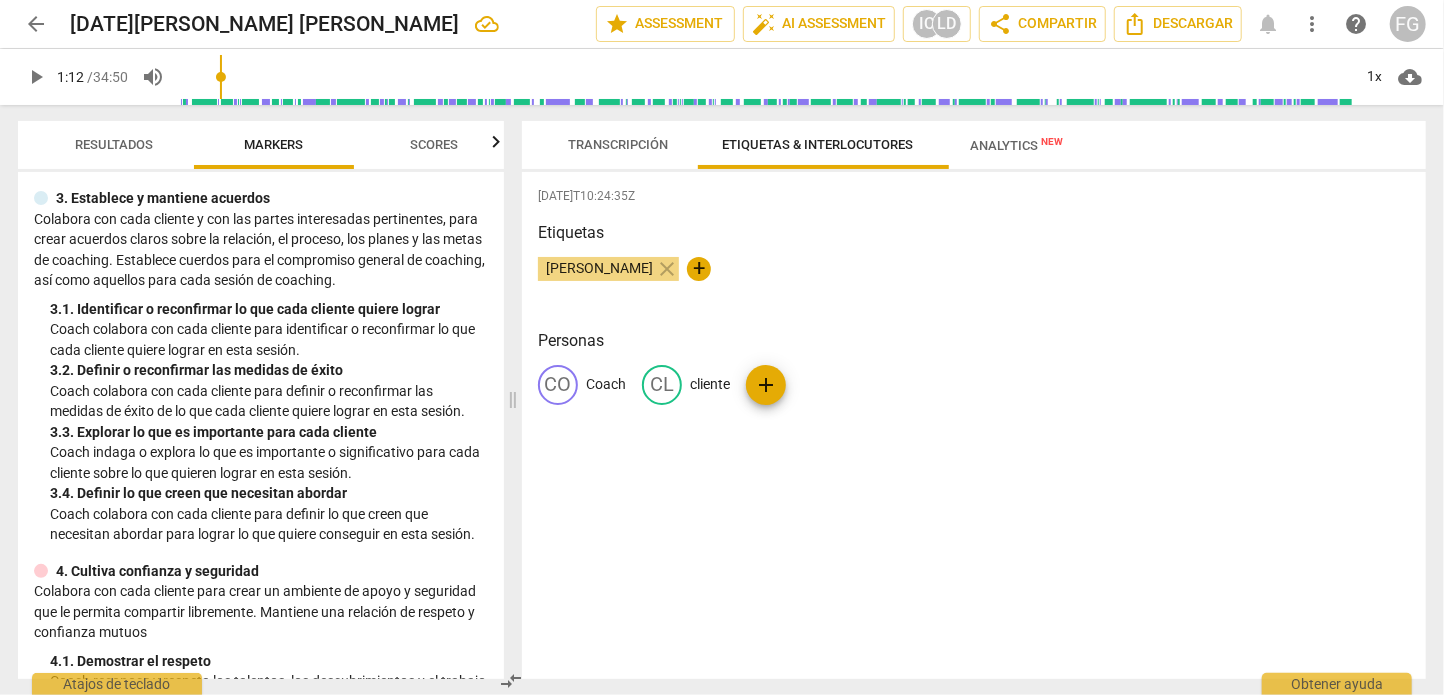 click on "Coach" at bounding box center [606, 384] 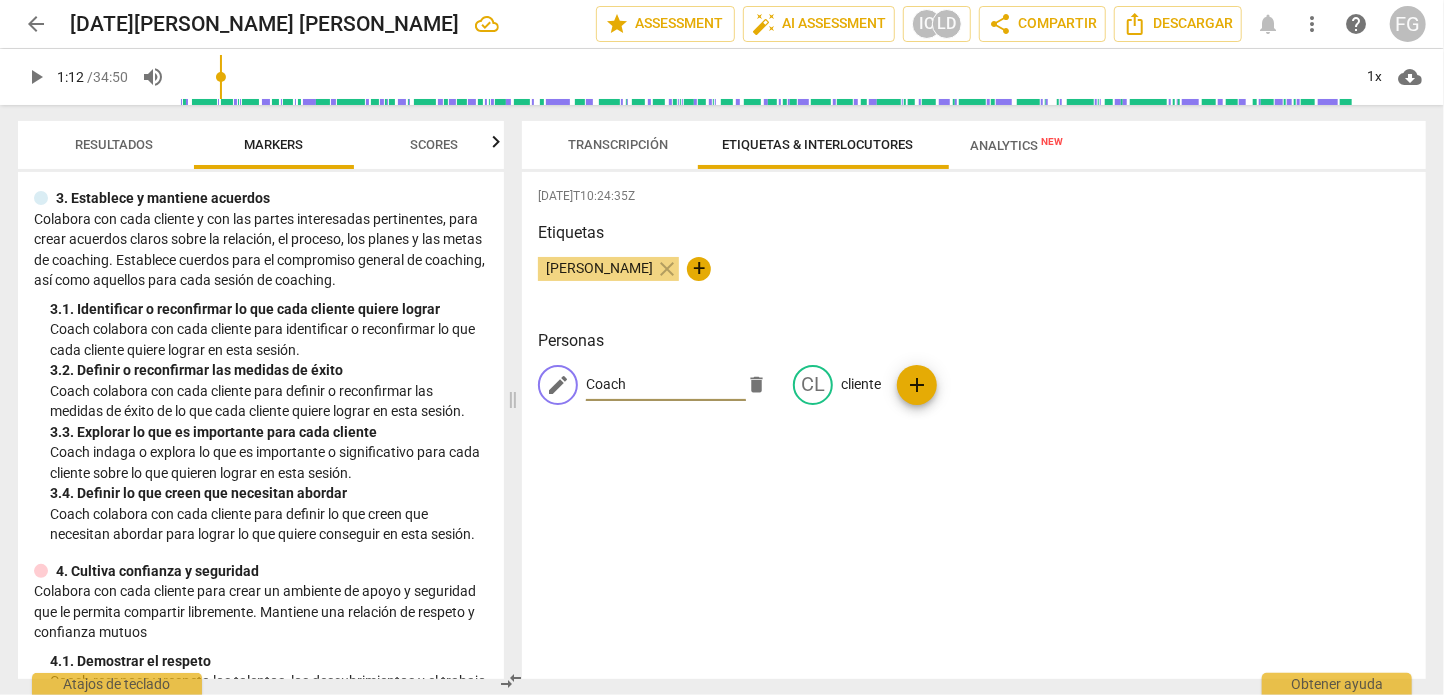 click on "edit Coach delete CL cliente add" at bounding box center (974, 393) 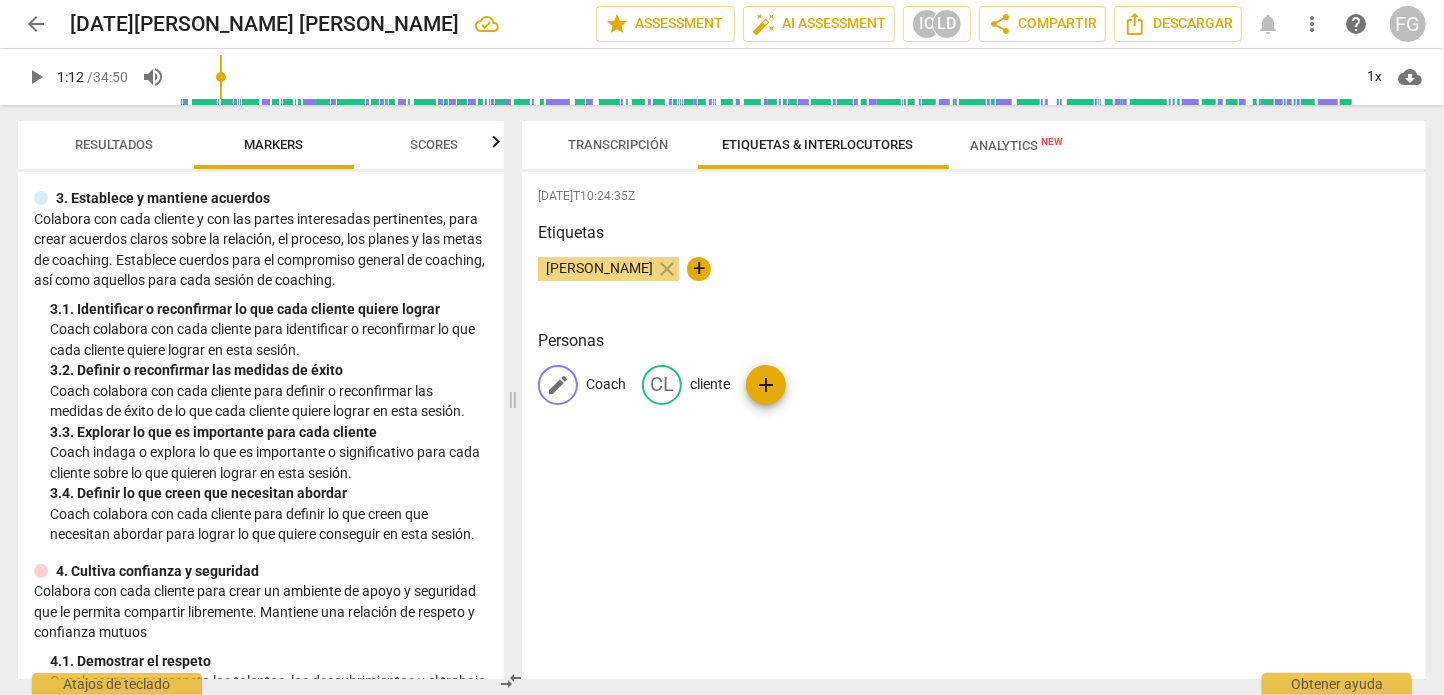 click on "Coach" at bounding box center (606, 384) 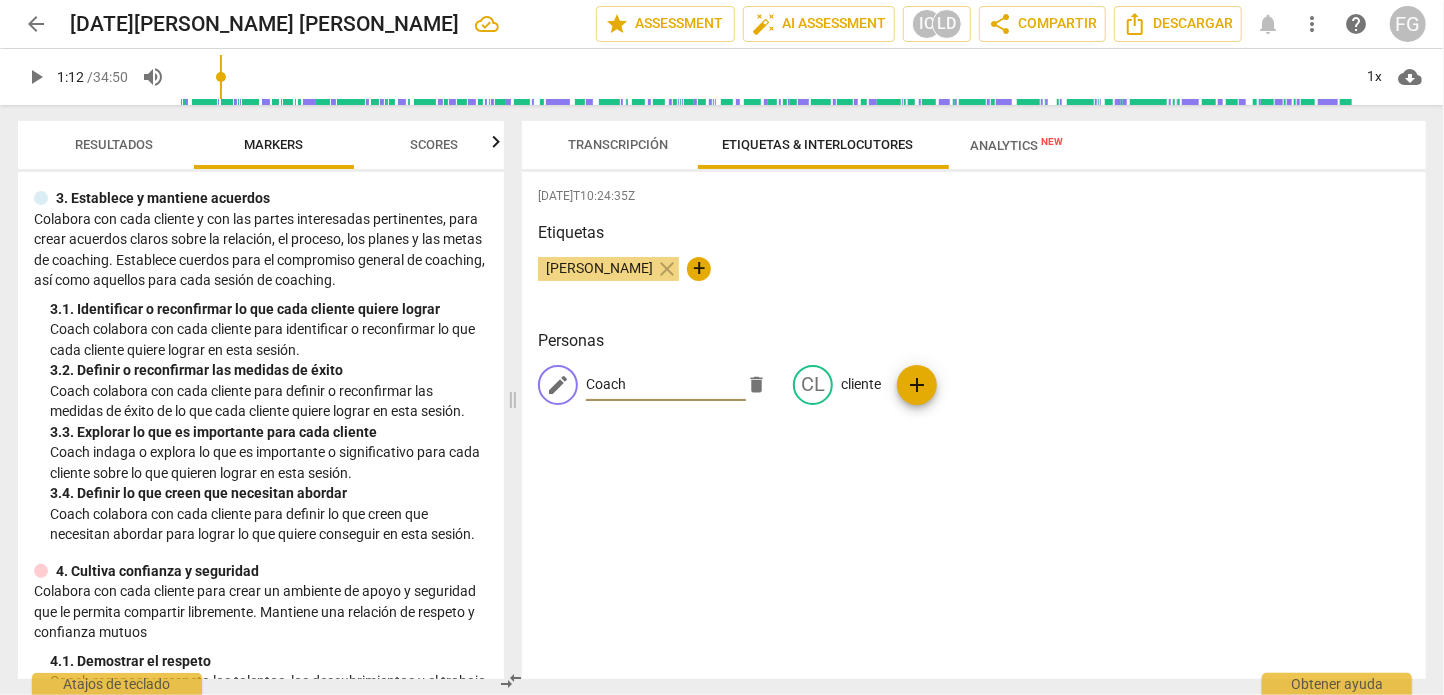 click on "Coach" at bounding box center (666, 385) 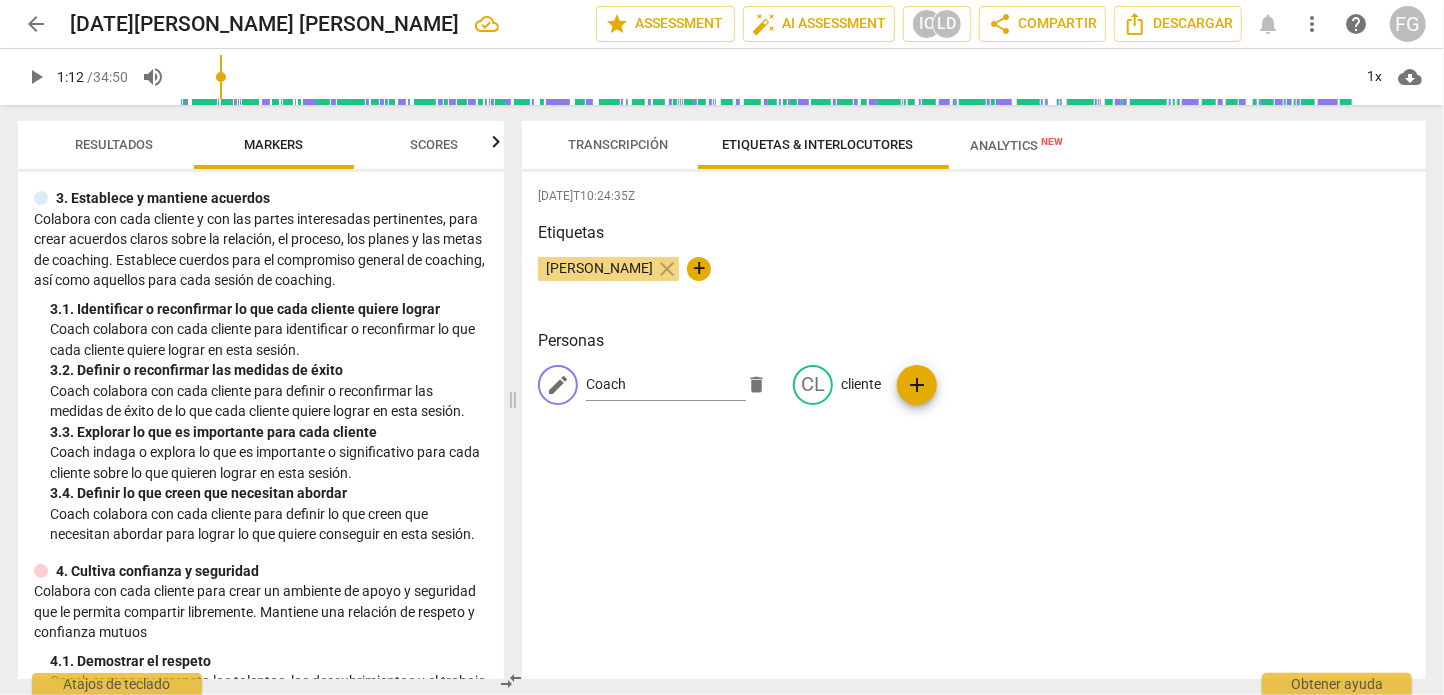 click on "edit Coach delete CL cliente add" at bounding box center [974, 393] 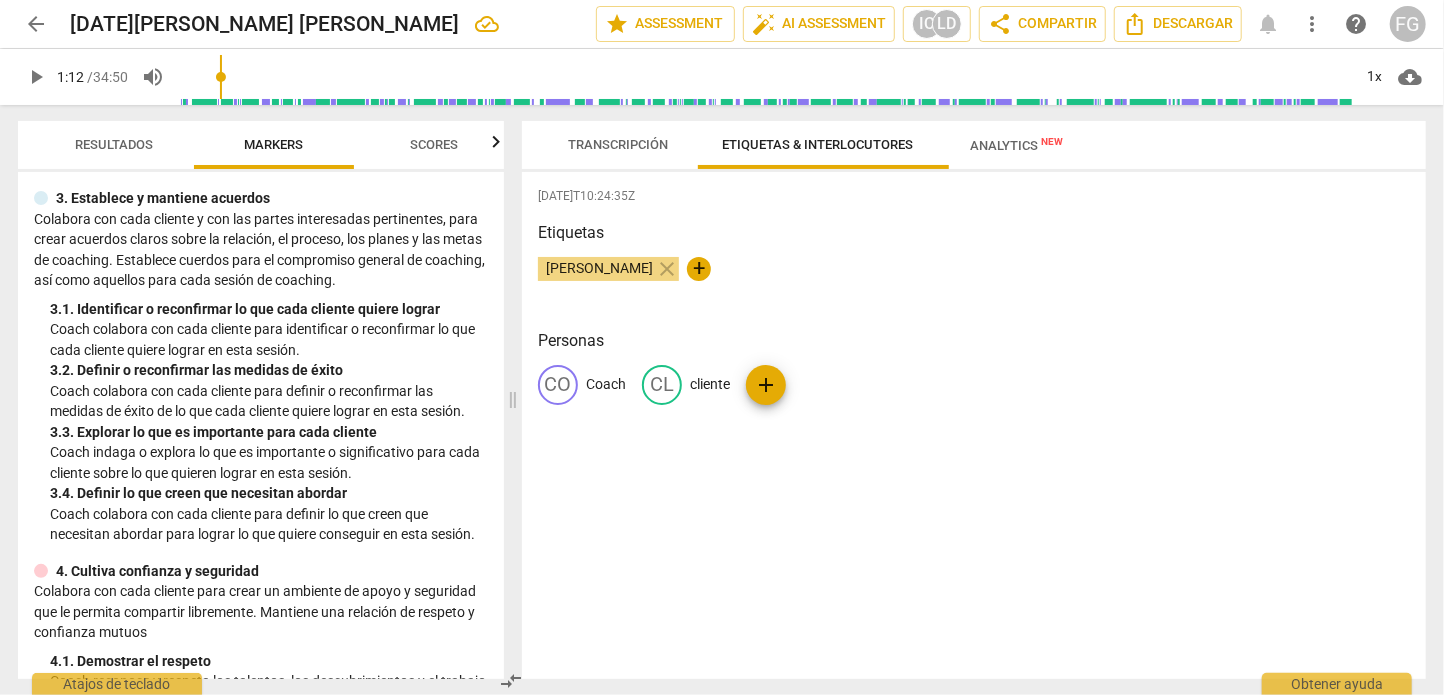 click on "CO Coach CL cliente add" at bounding box center [974, 393] 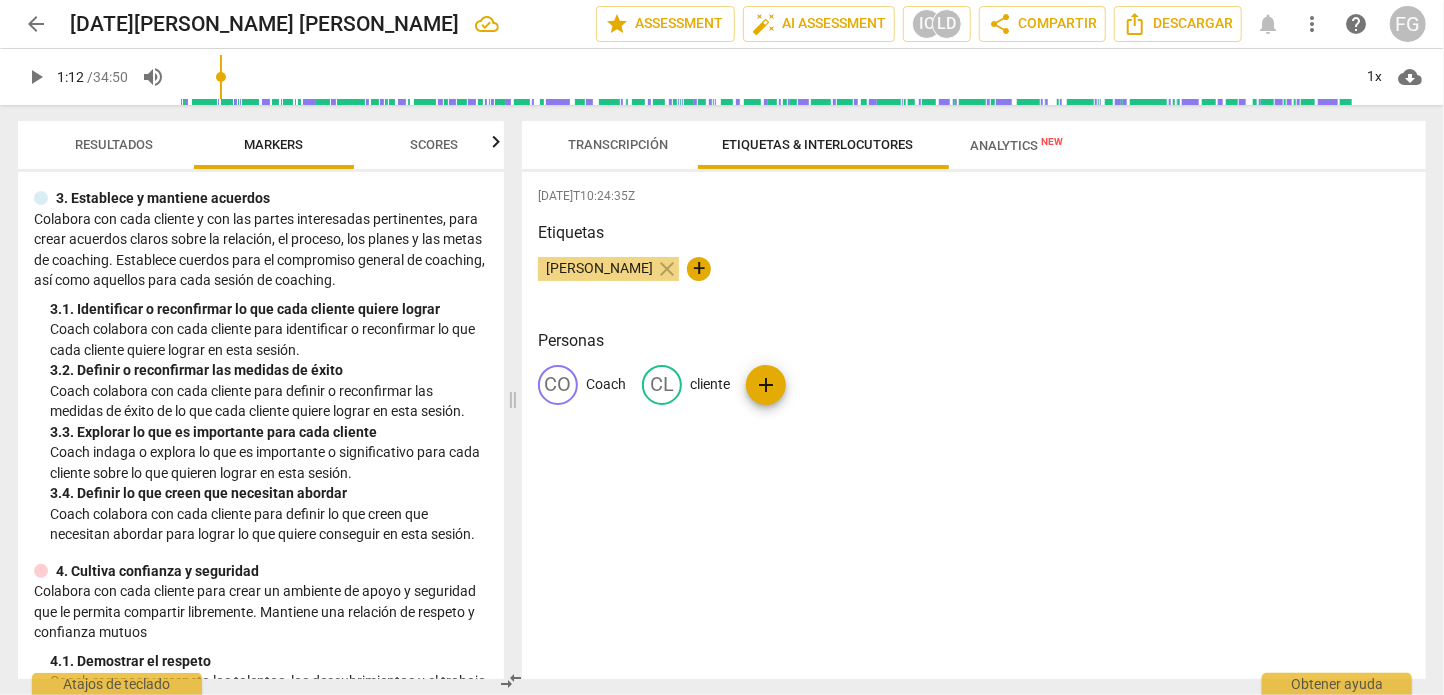 click on "Transcripción" at bounding box center [618, 144] 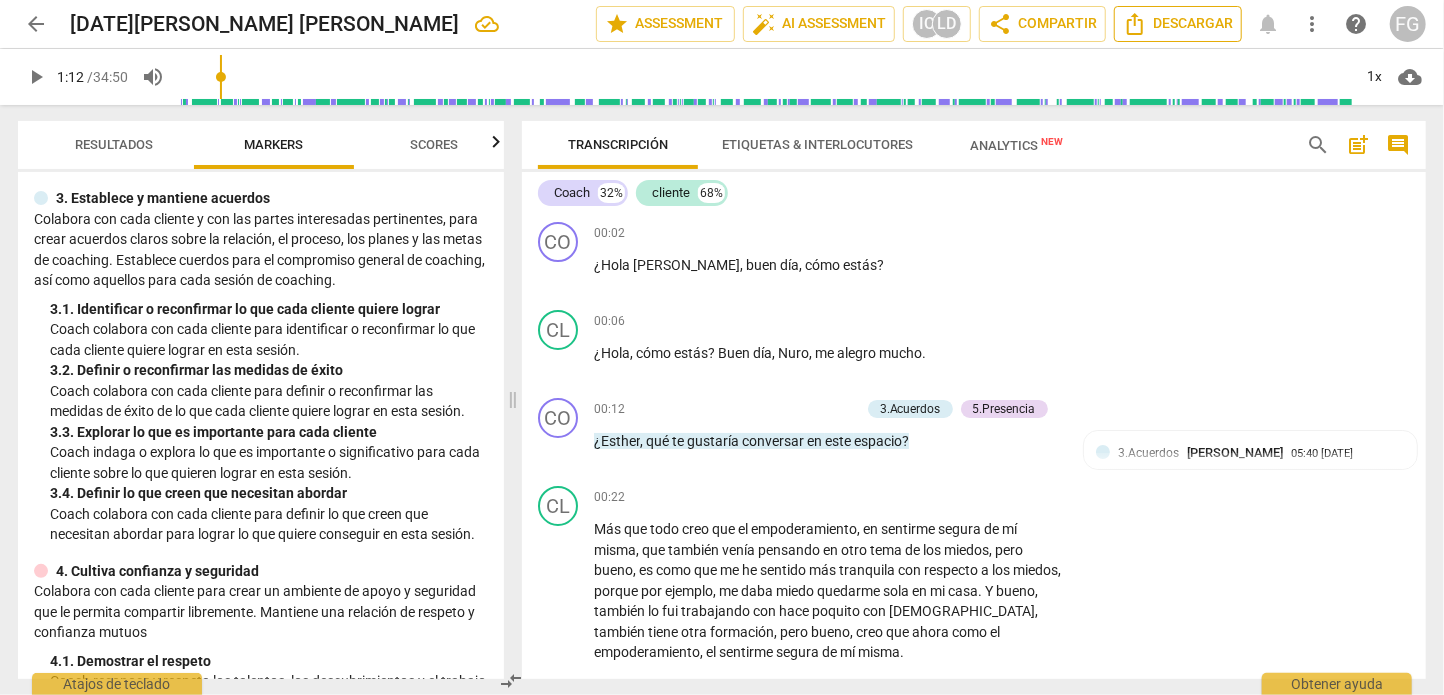 click on "Descargar" at bounding box center (1178, 24) 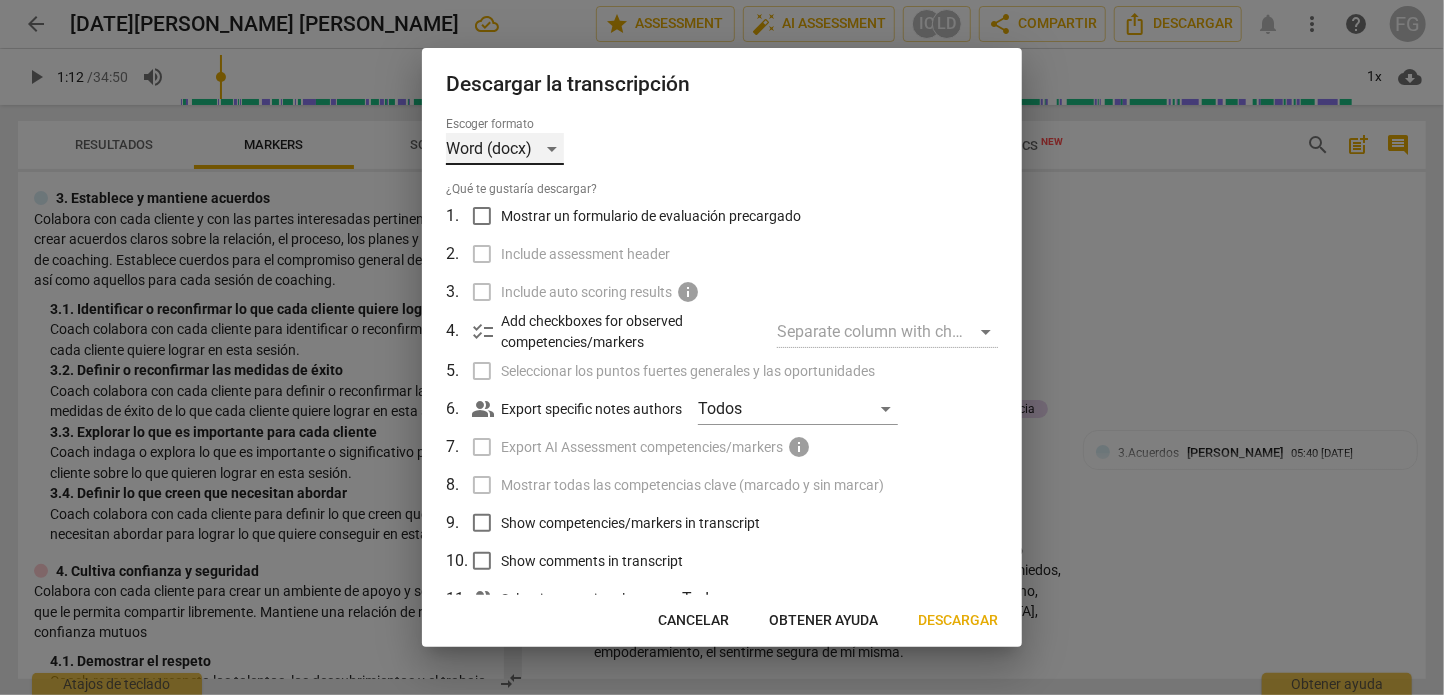 click on "Word (docx)" at bounding box center [505, 149] 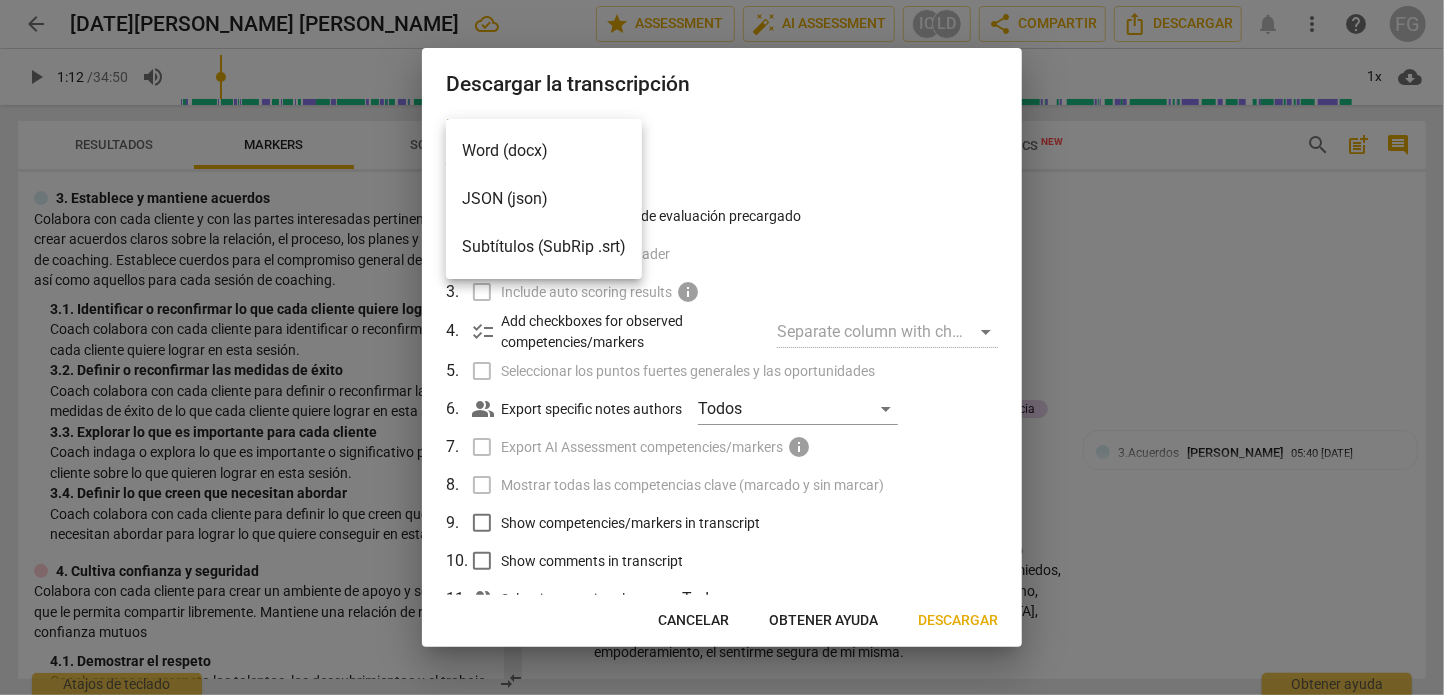 click on "Word (docx)" at bounding box center [544, 151] 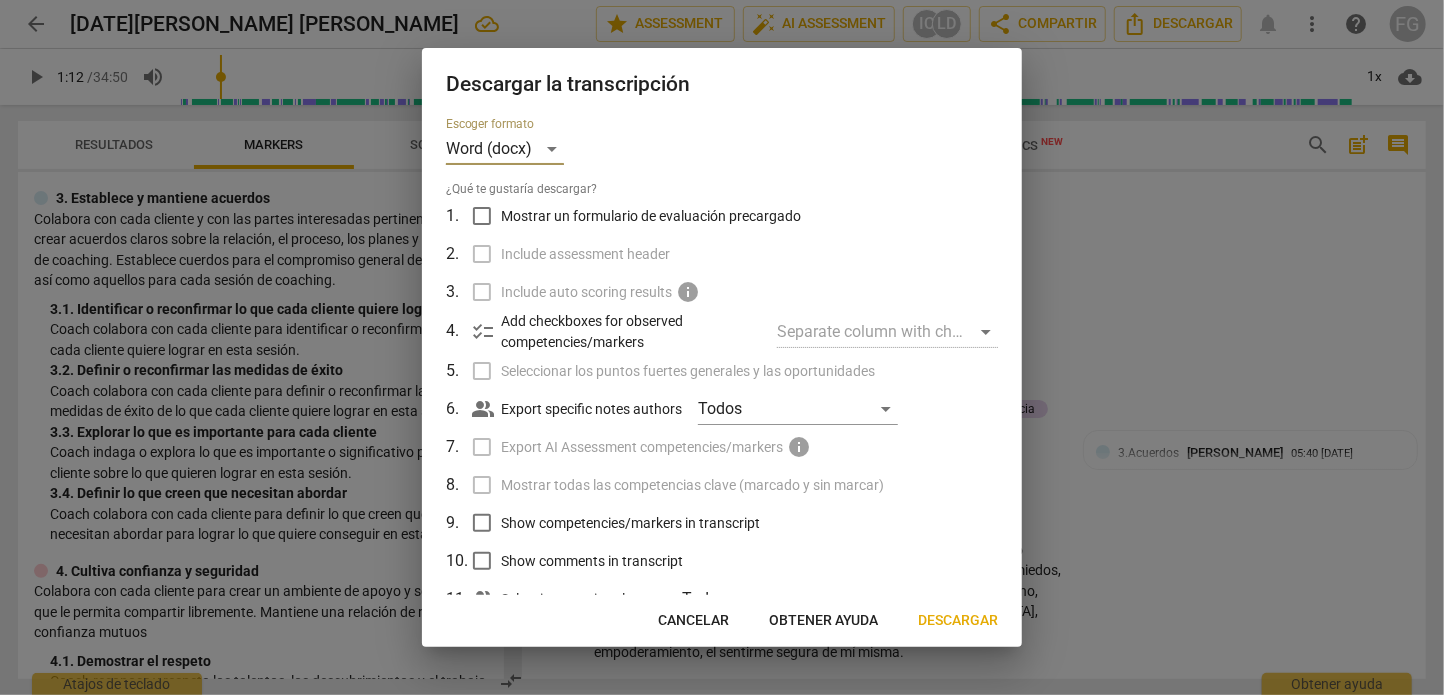 click on "Mostrar un formulario de evaluación precargado" at bounding box center [482, 216] 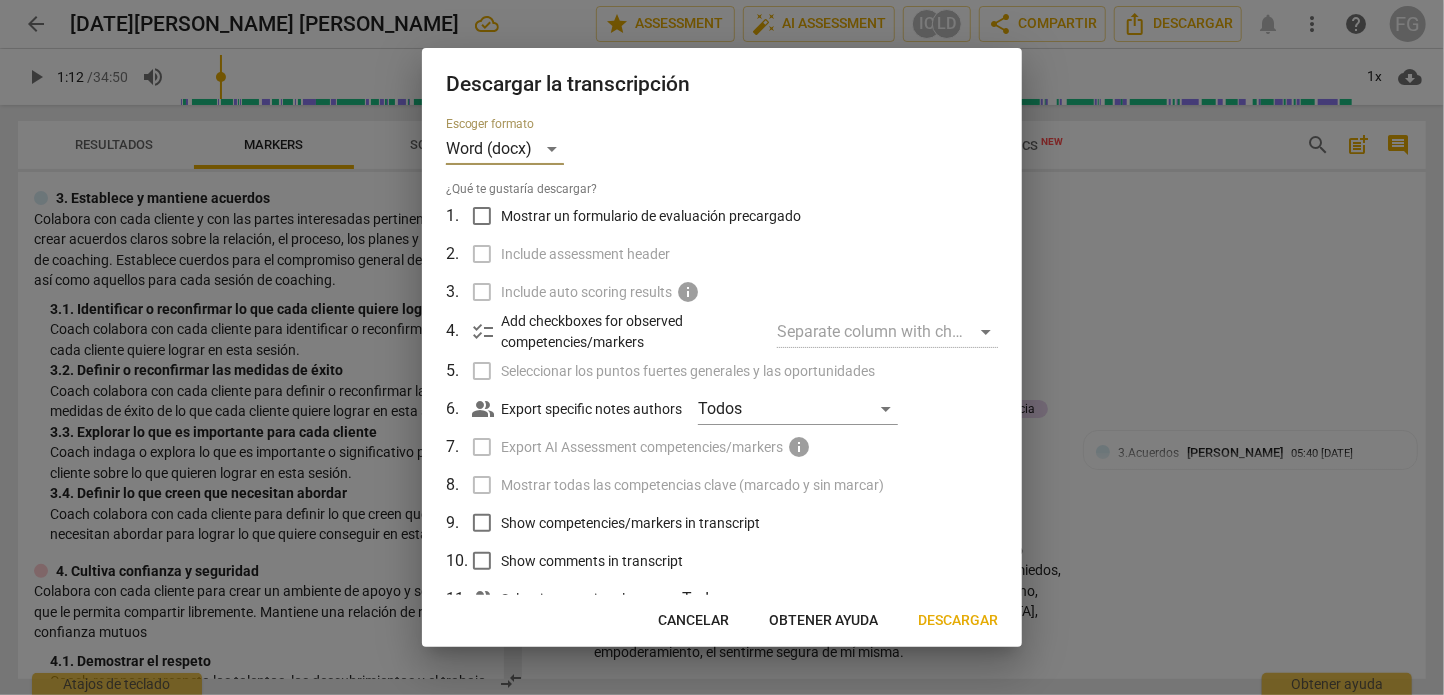 checkbox on "true" 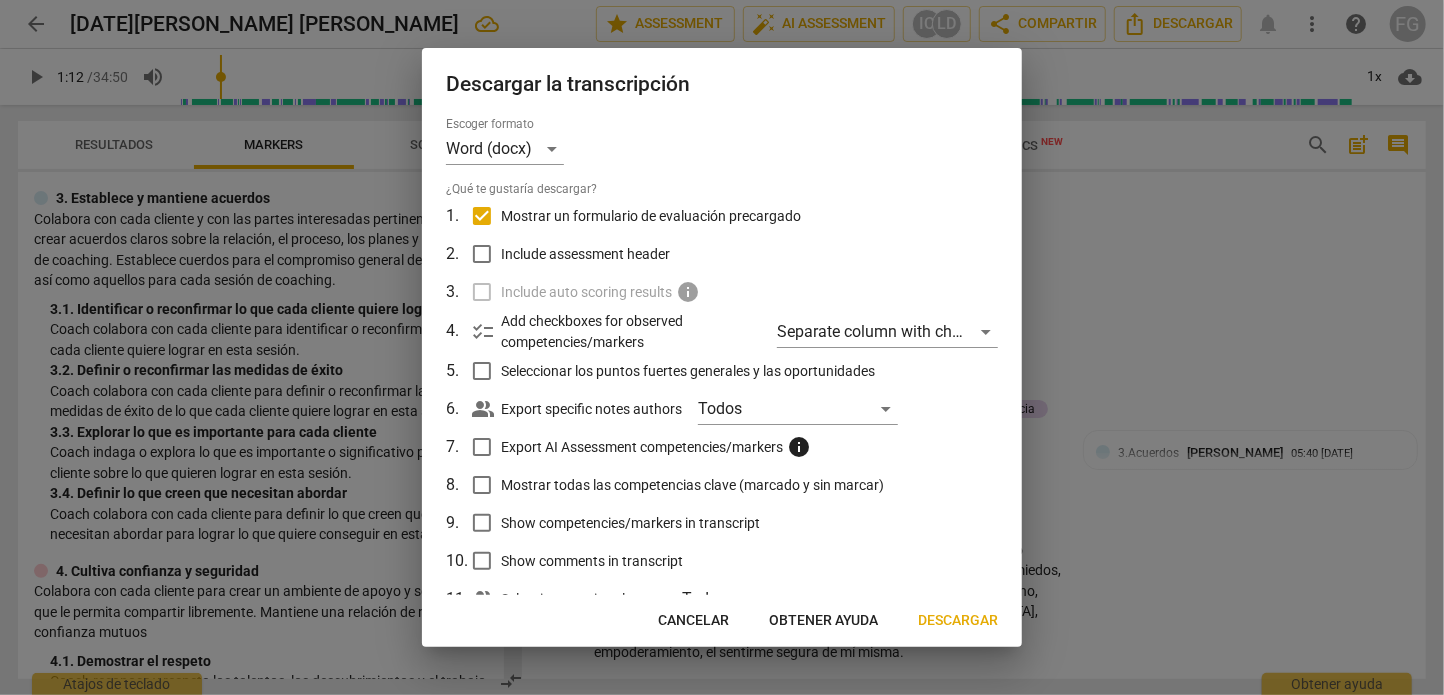 click on "Include assessment header" at bounding box center (482, 254) 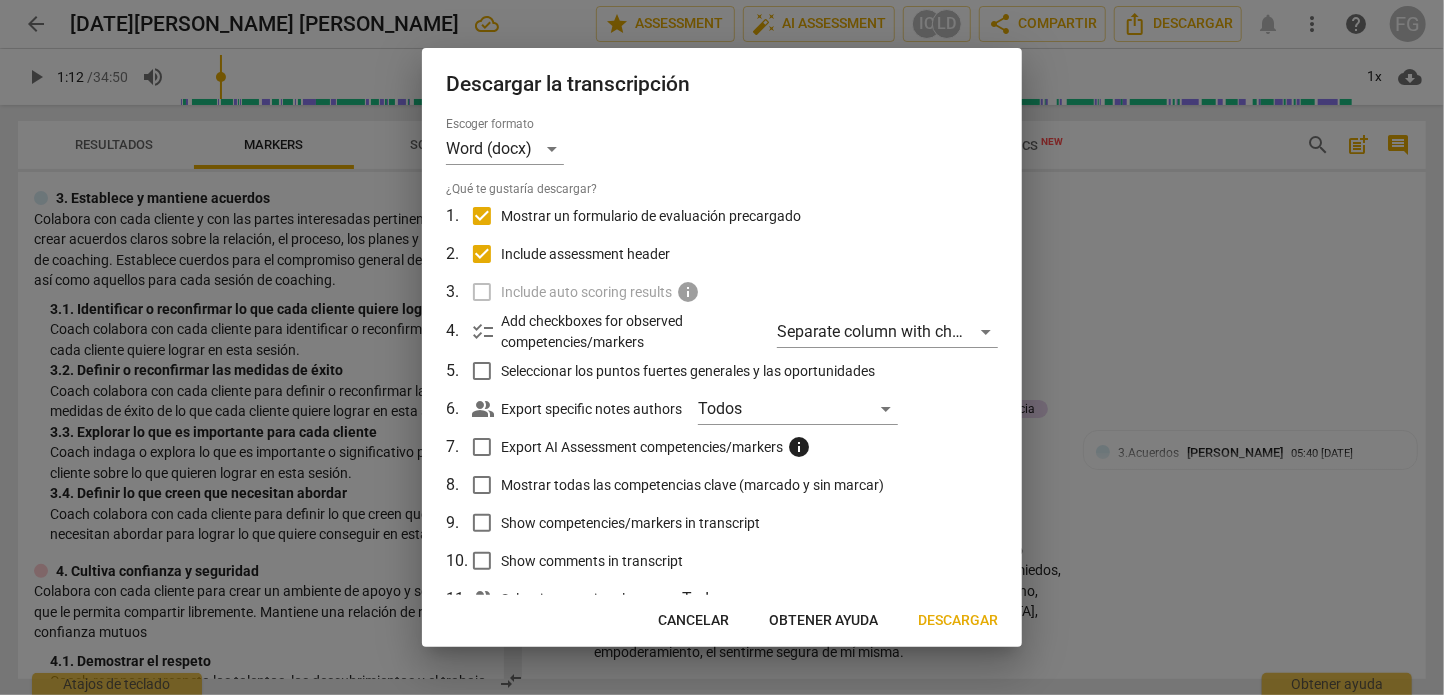 click on "Seleccionar los puntos fuertes generales y las oportunidades" at bounding box center (482, 371) 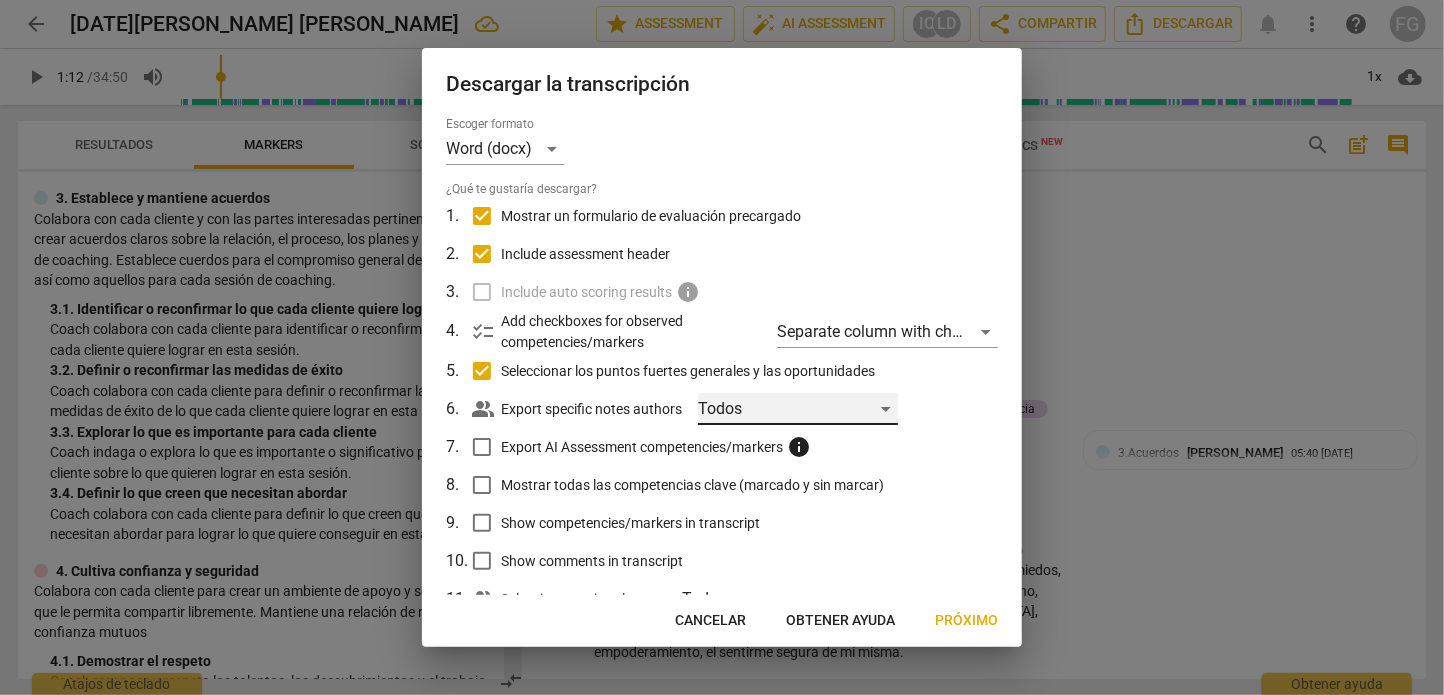 click on "Todos" at bounding box center (798, 409) 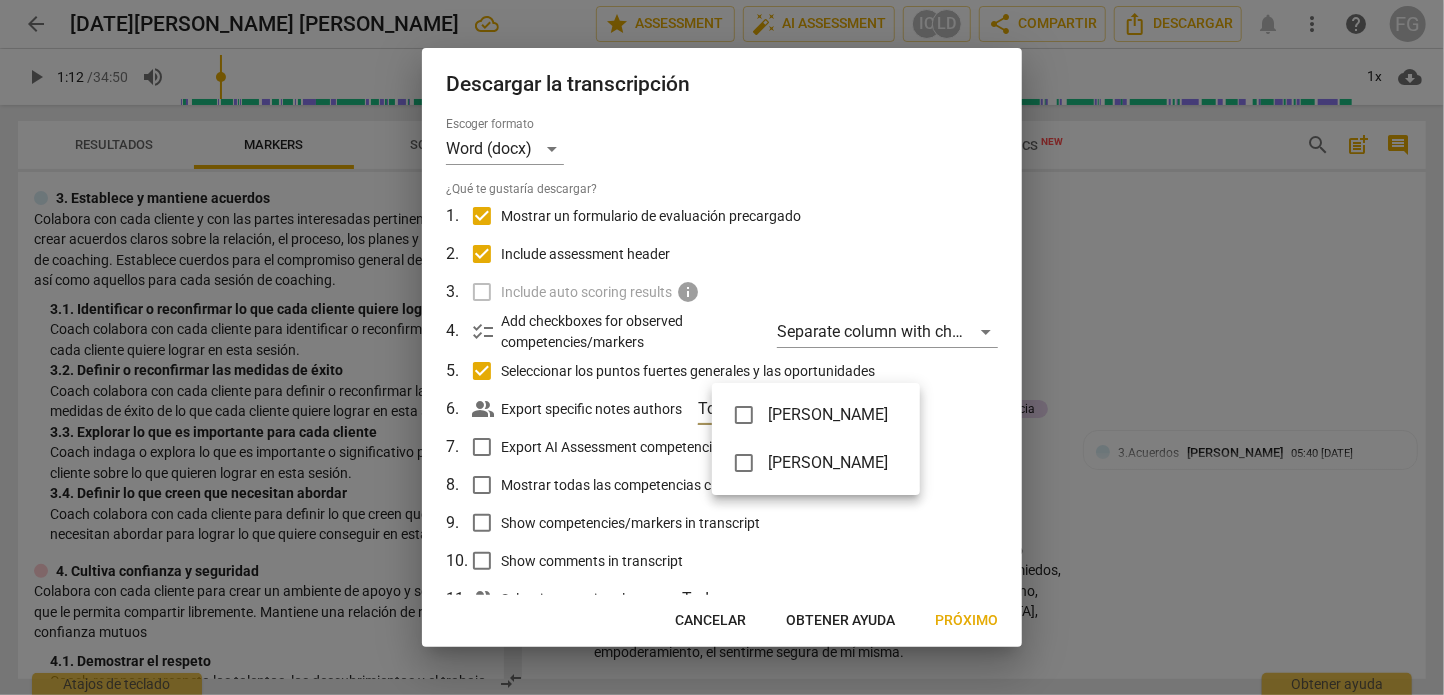 click at bounding box center [722, 347] 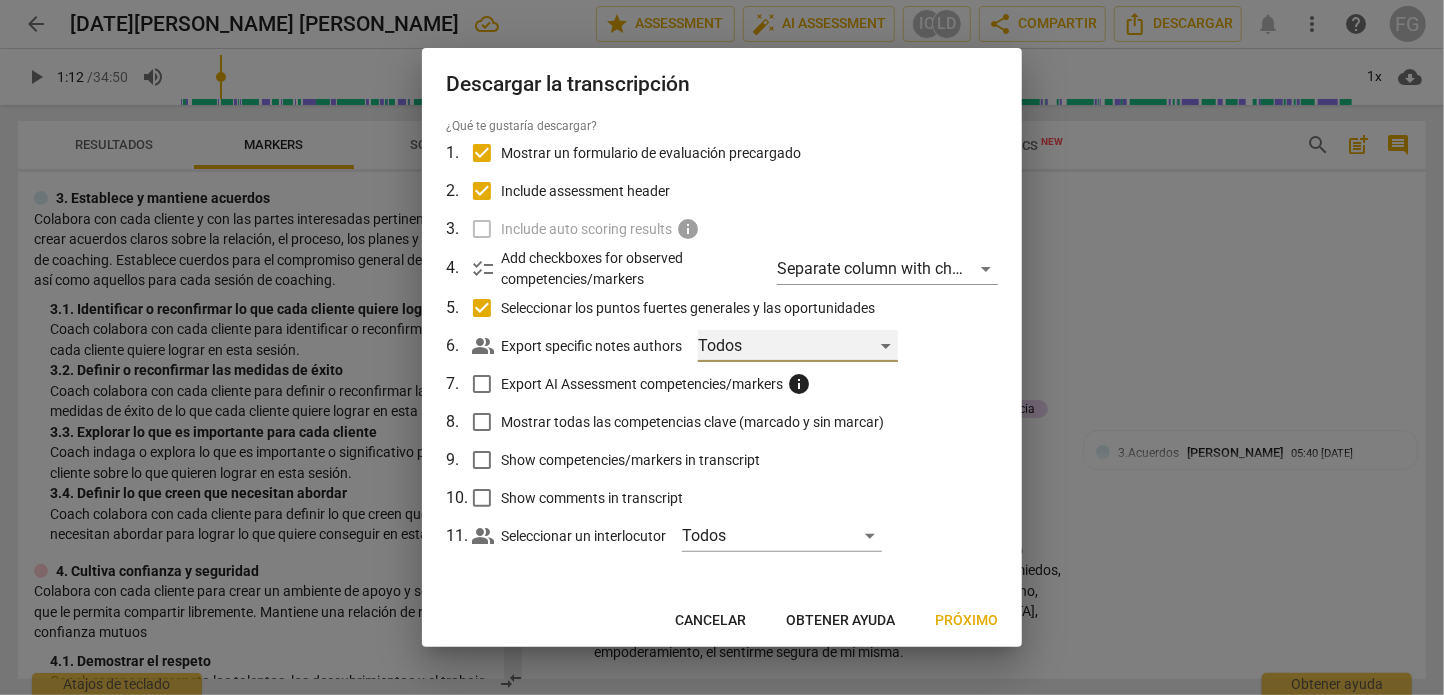 scroll, scrollTop: 69, scrollLeft: 0, axis: vertical 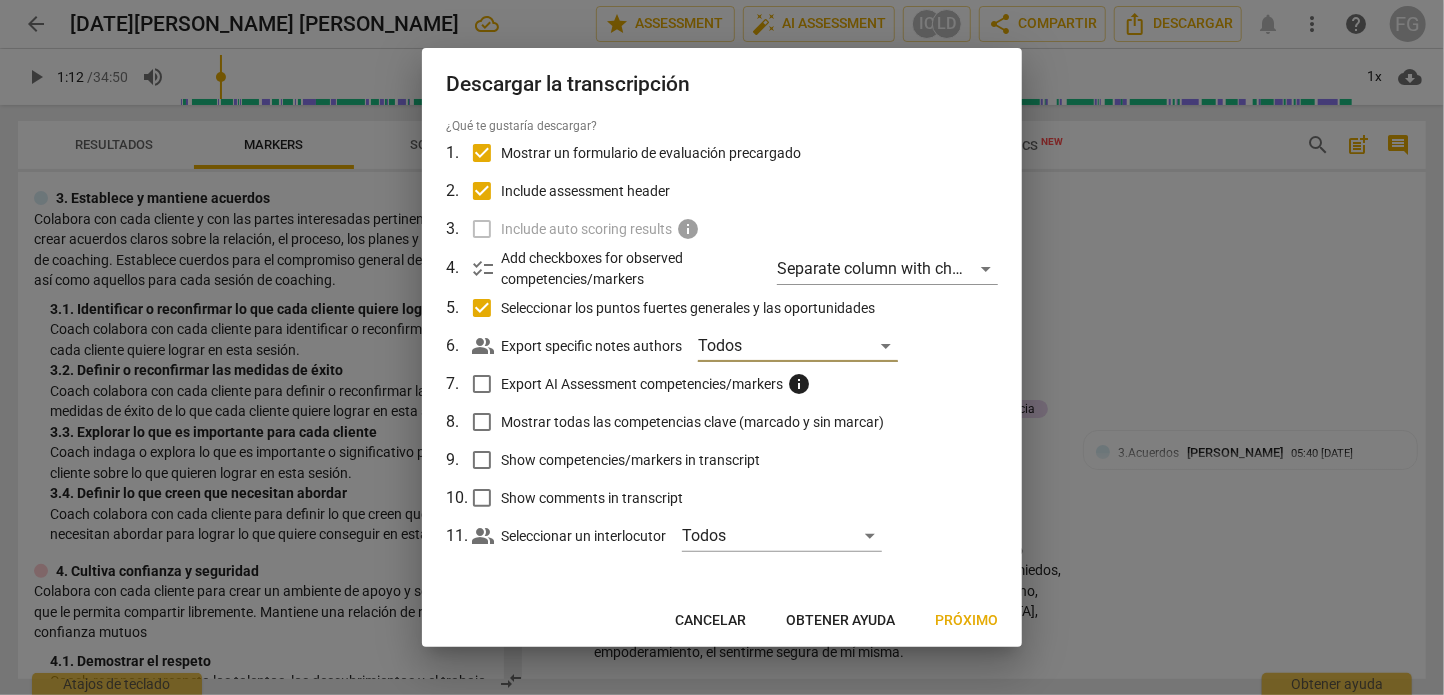 click on "Export AI Assessment competencies/markers info" at bounding box center (482, 384) 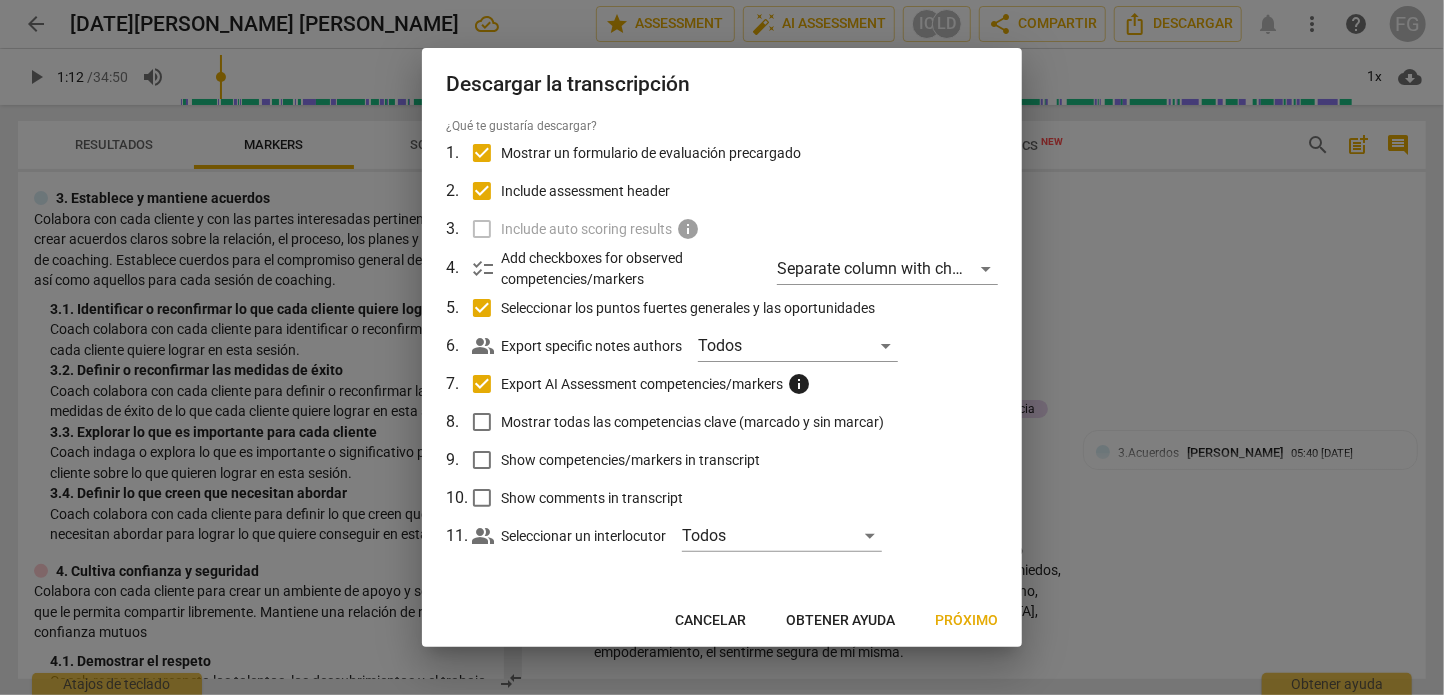 click on "Mostrar todas las competencias clave (marcado y sin marcar)" at bounding box center (482, 422) 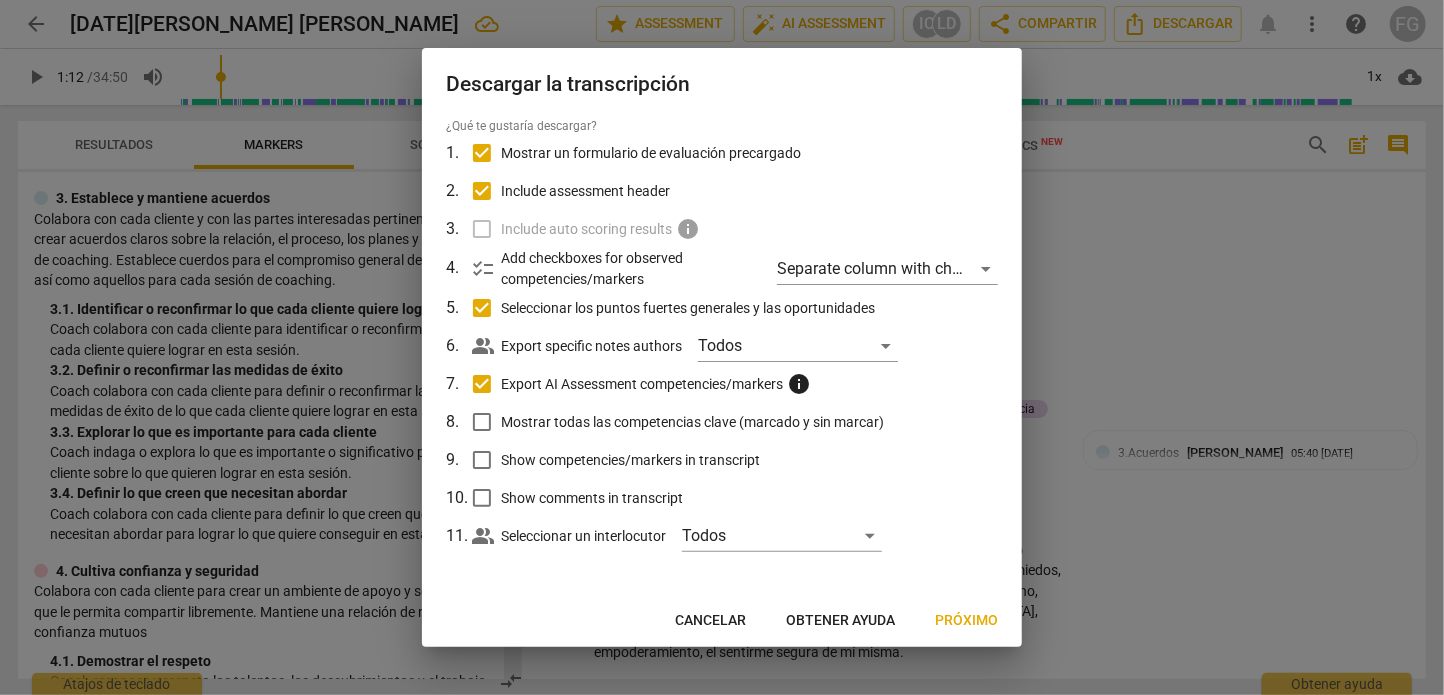 checkbox on "true" 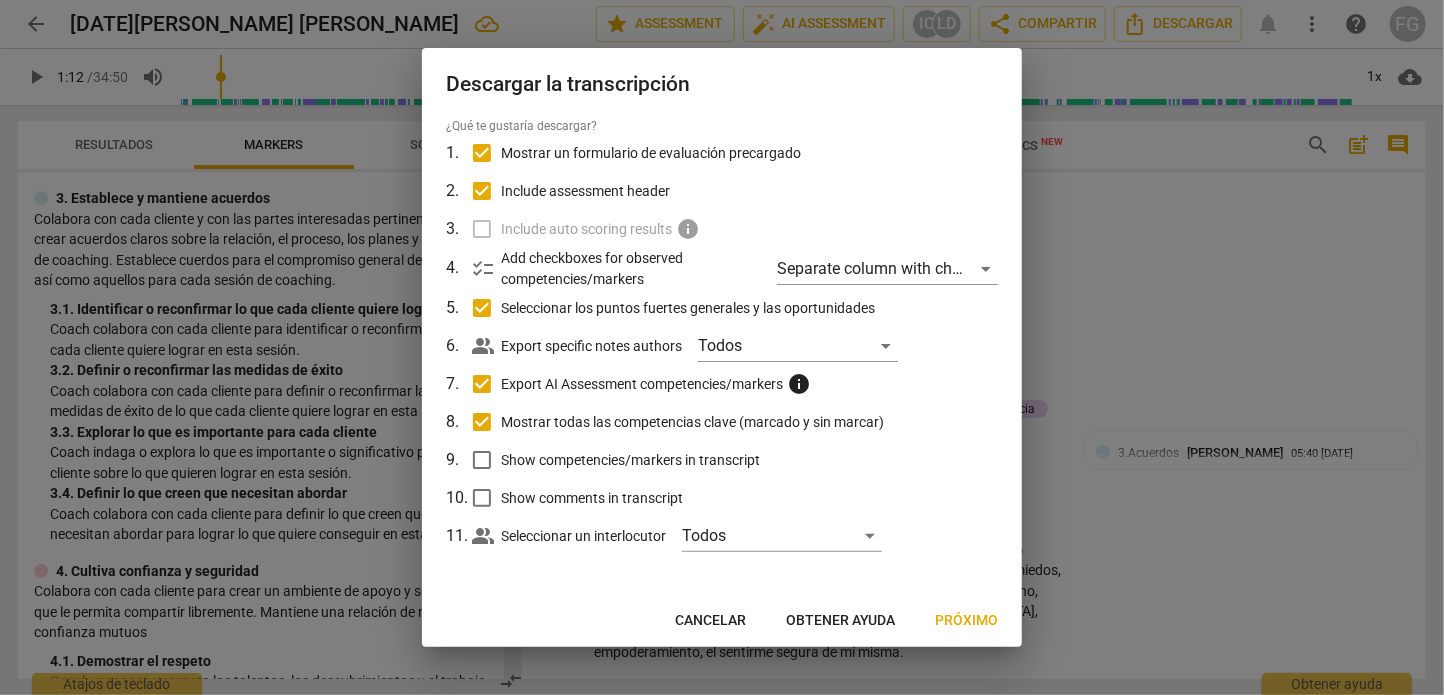 click on "Show competencies/markers in transcript" at bounding box center (482, 460) 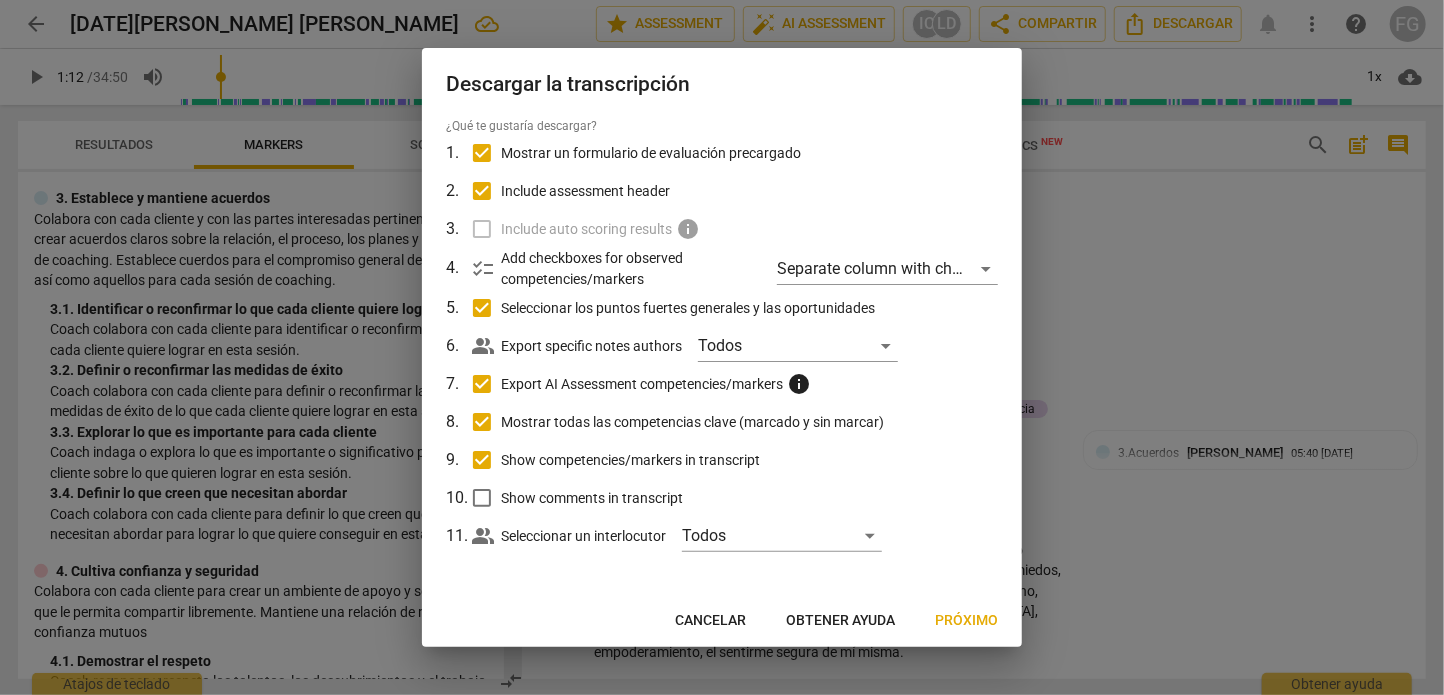click on "Show comments in transcript" at bounding box center (482, 498) 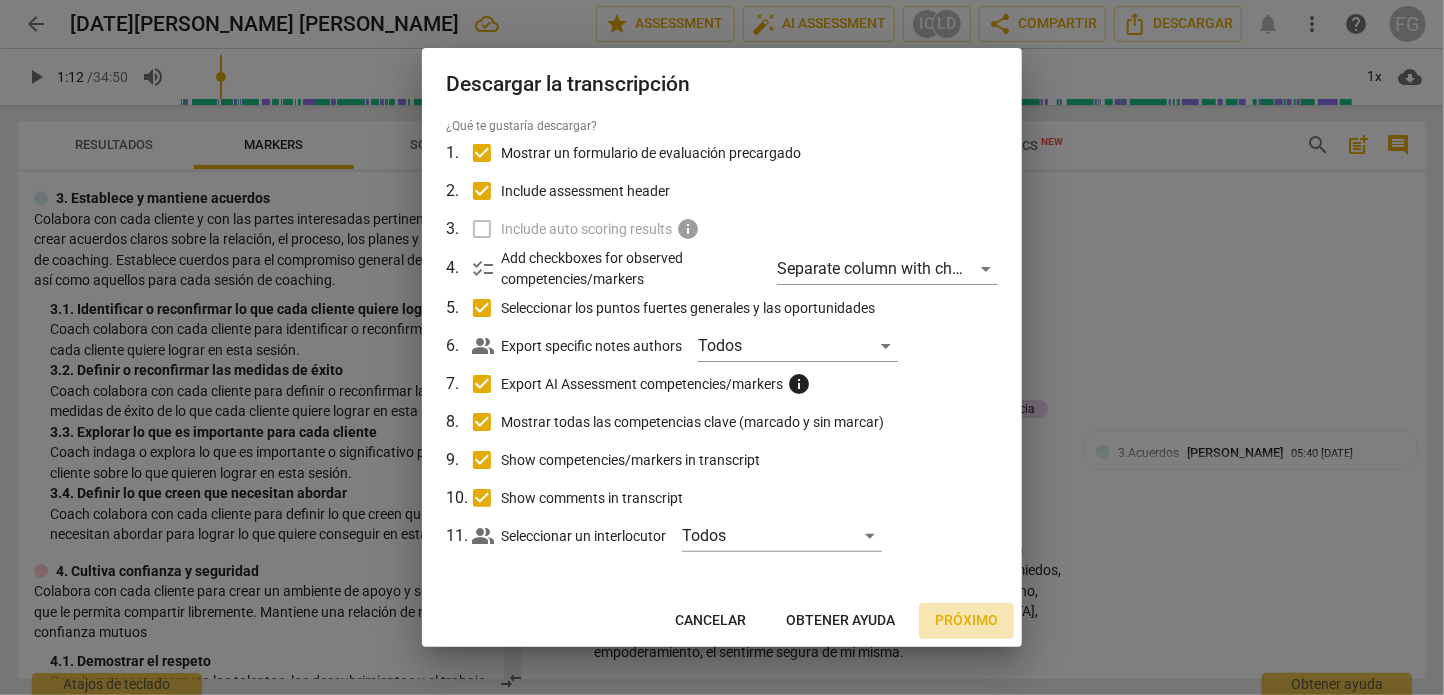 click on "Próximo" at bounding box center [966, 621] 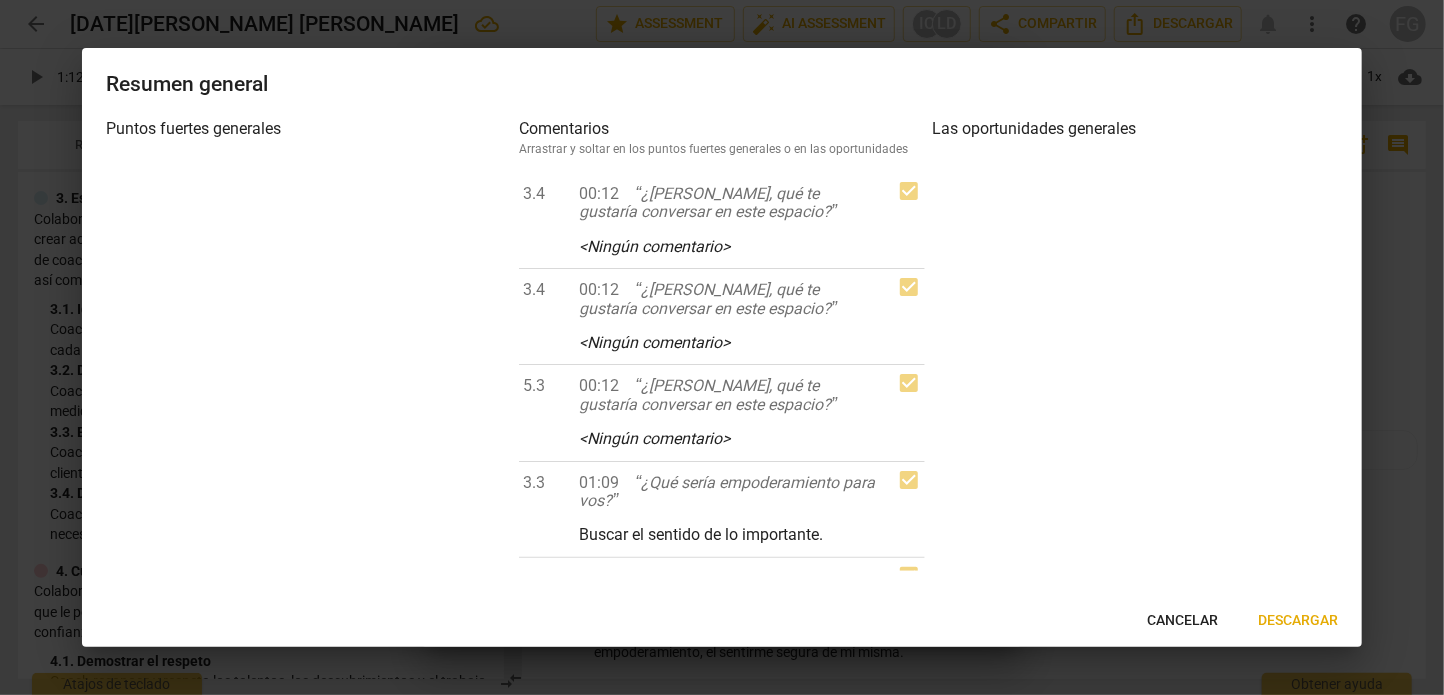 click on "Descargar" at bounding box center [1298, 621] 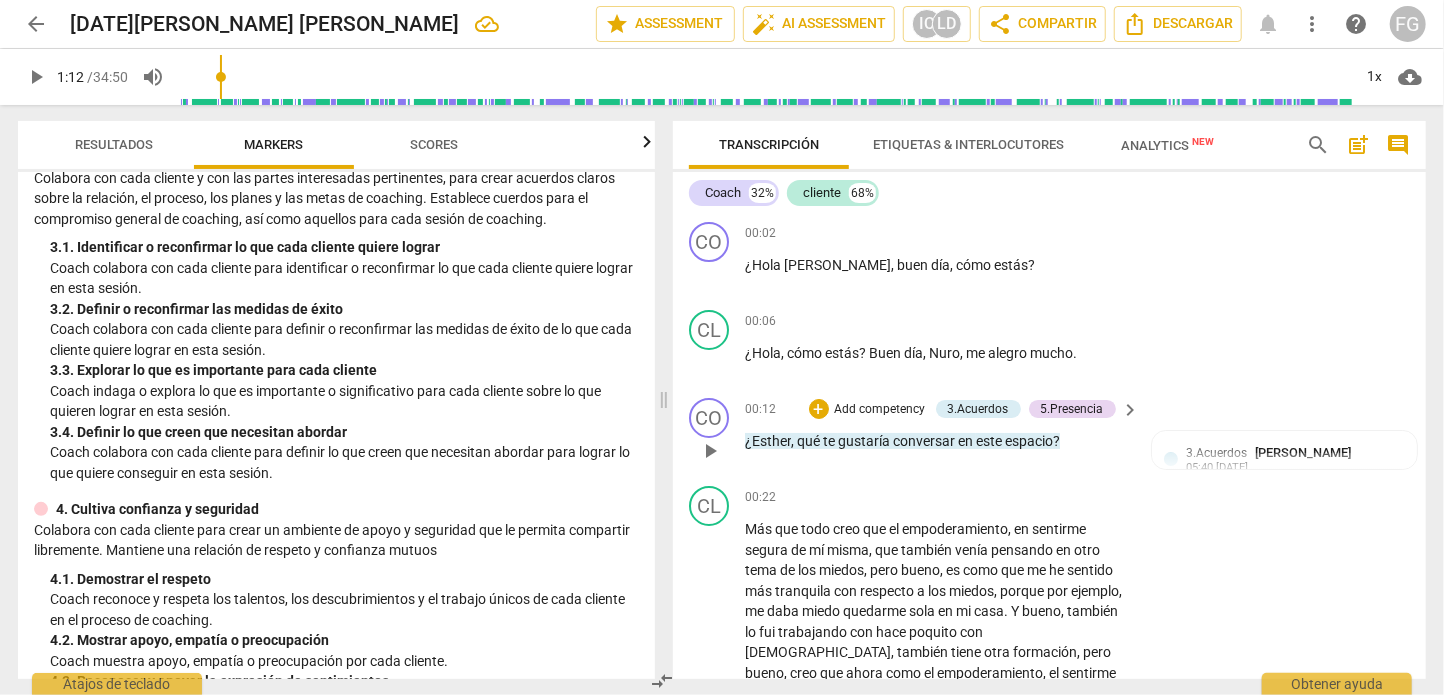 scroll, scrollTop: 178, scrollLeft: 0, axis: vertical 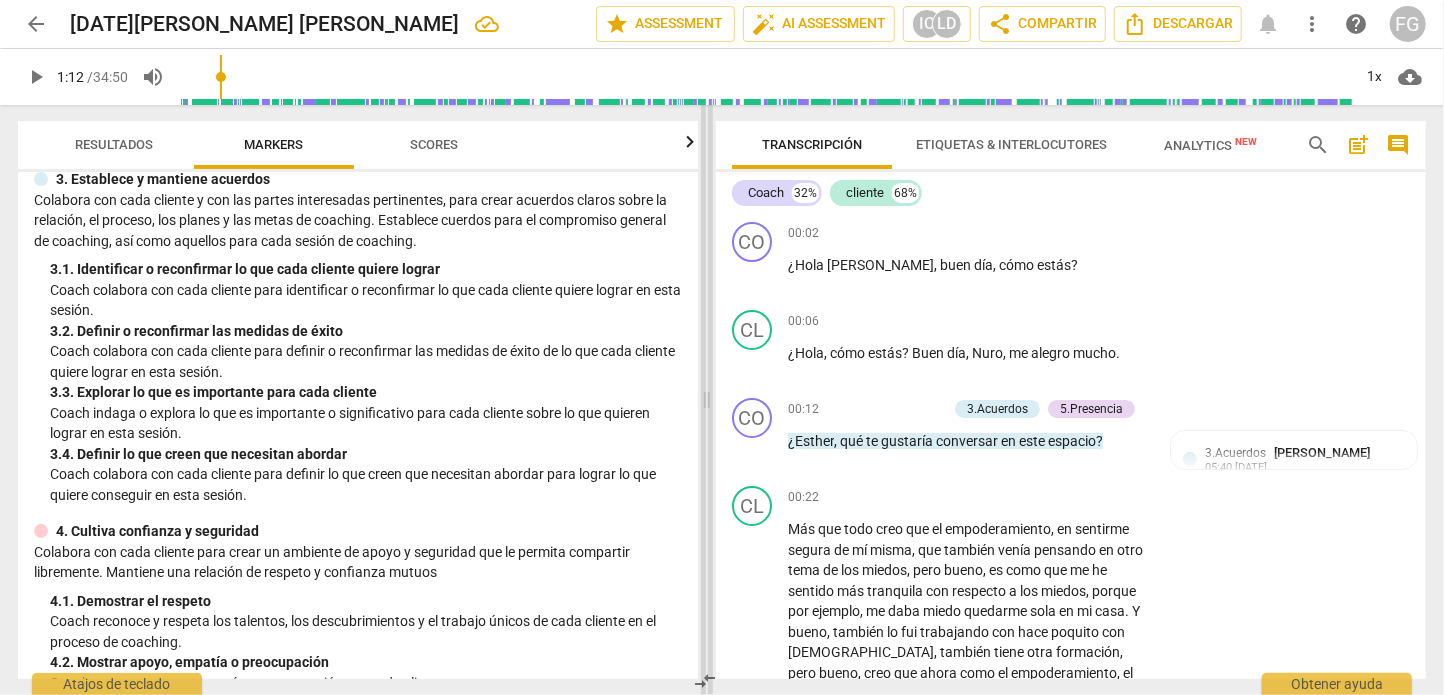 drag, startPoint x: 513, startPoint y: 385, endPoint x: 707, endPoint y: 416, distance: 196.4612 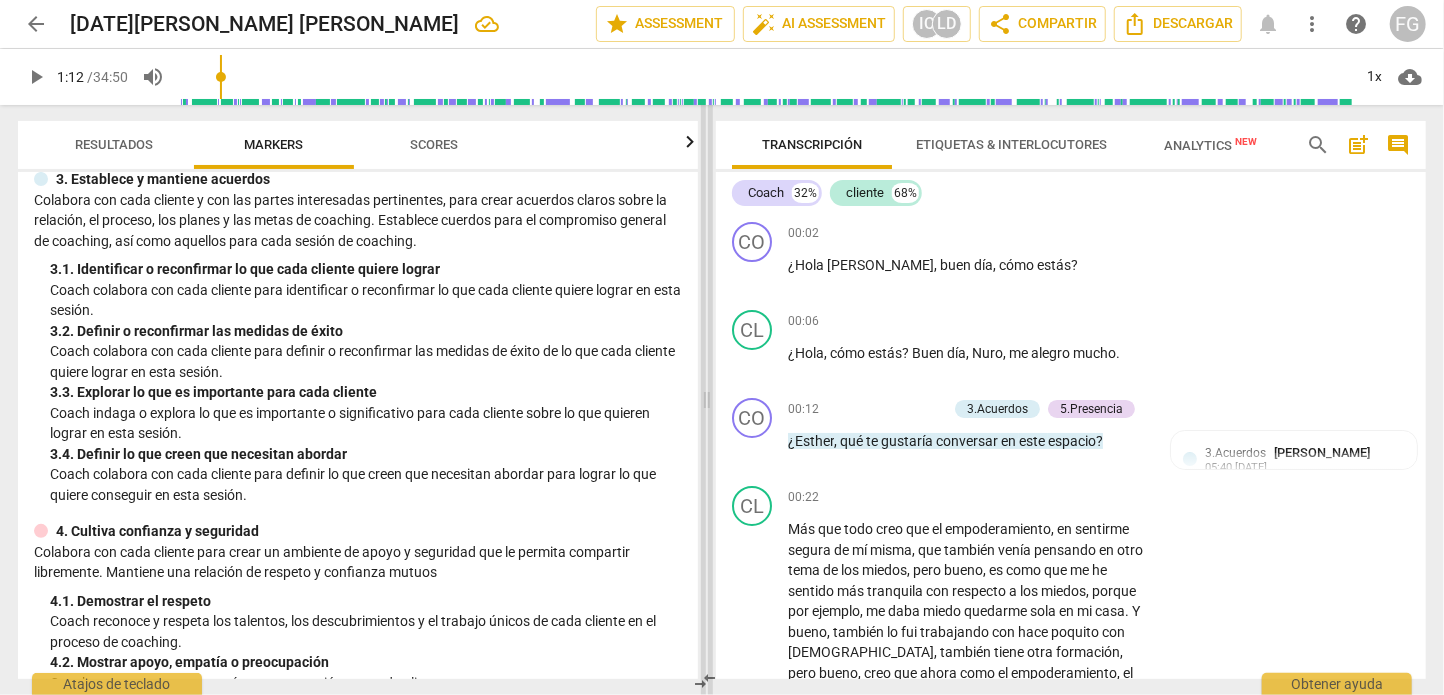 click at bounding box center (707, 400) 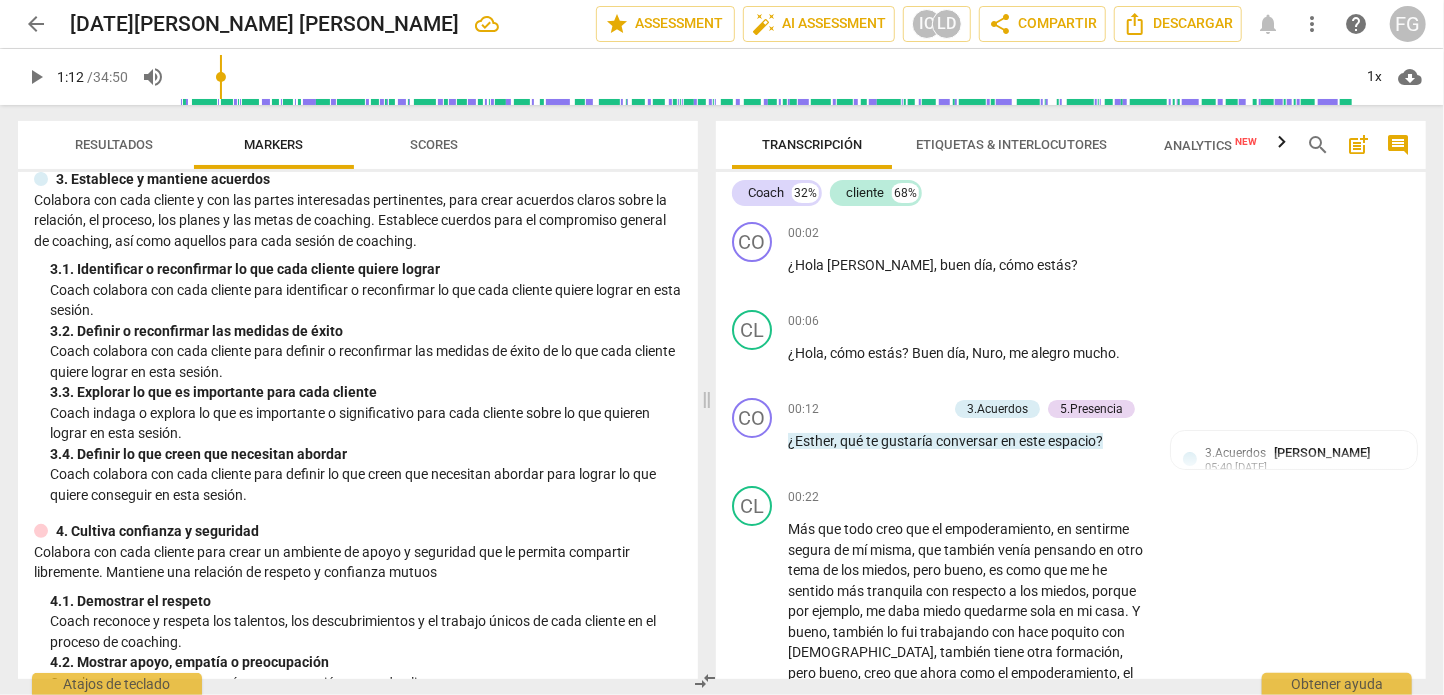 click on "Resultados" at bounding box center [114, 144] 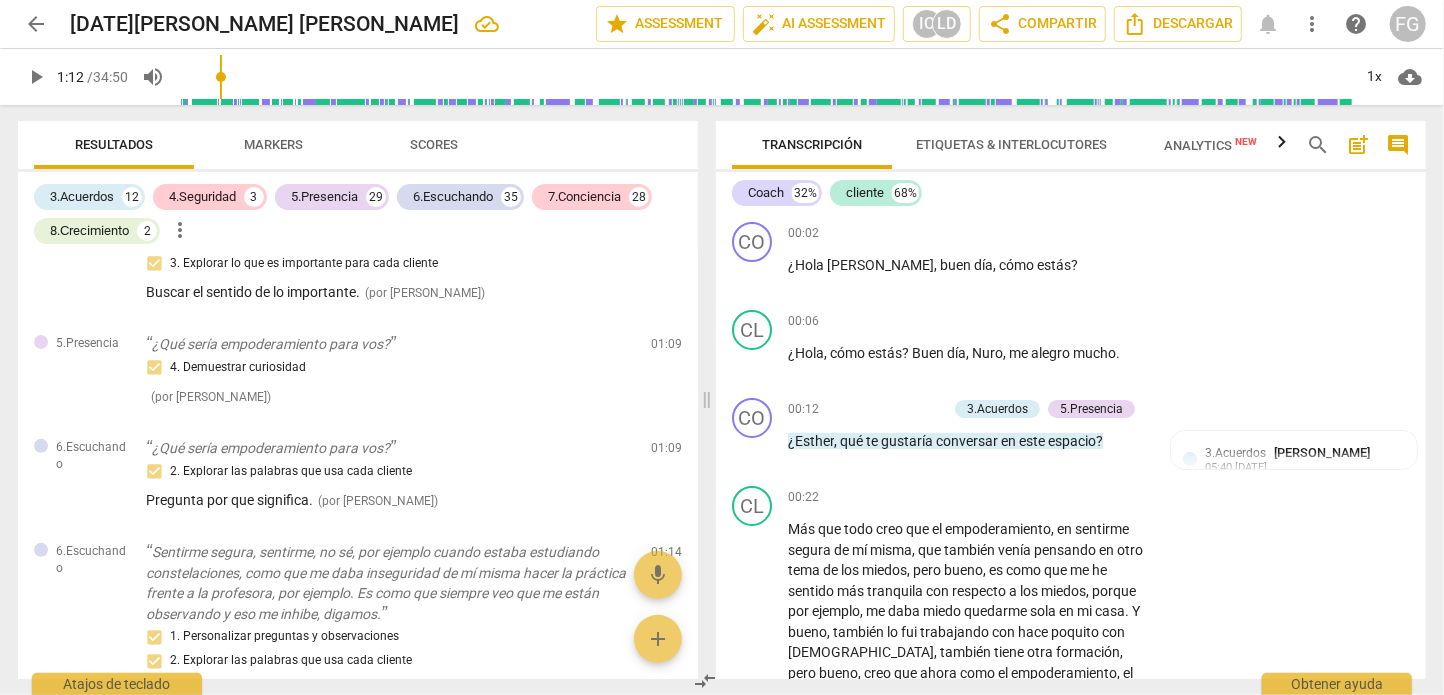 scroll, scrollTop: 100, scrollLeft: 0, axis: vertical 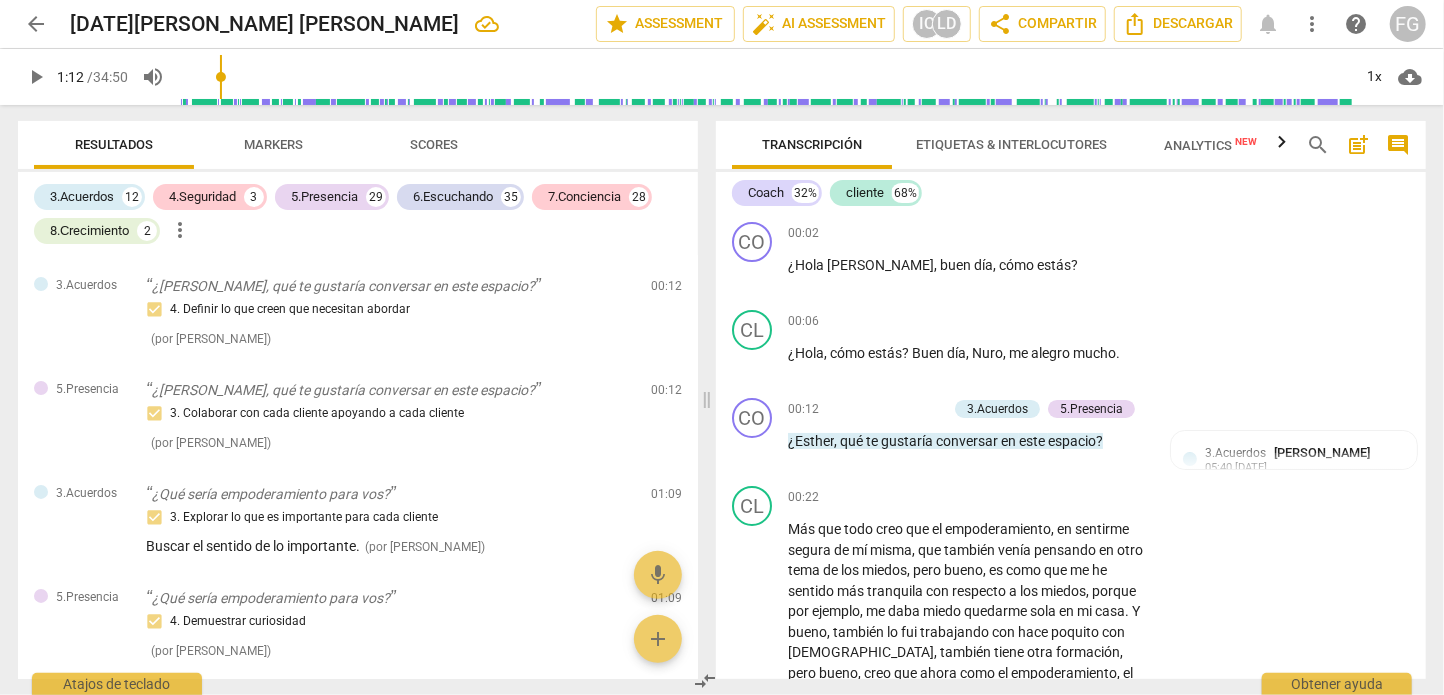 click on "Scores" at bounding box center (434, 144) 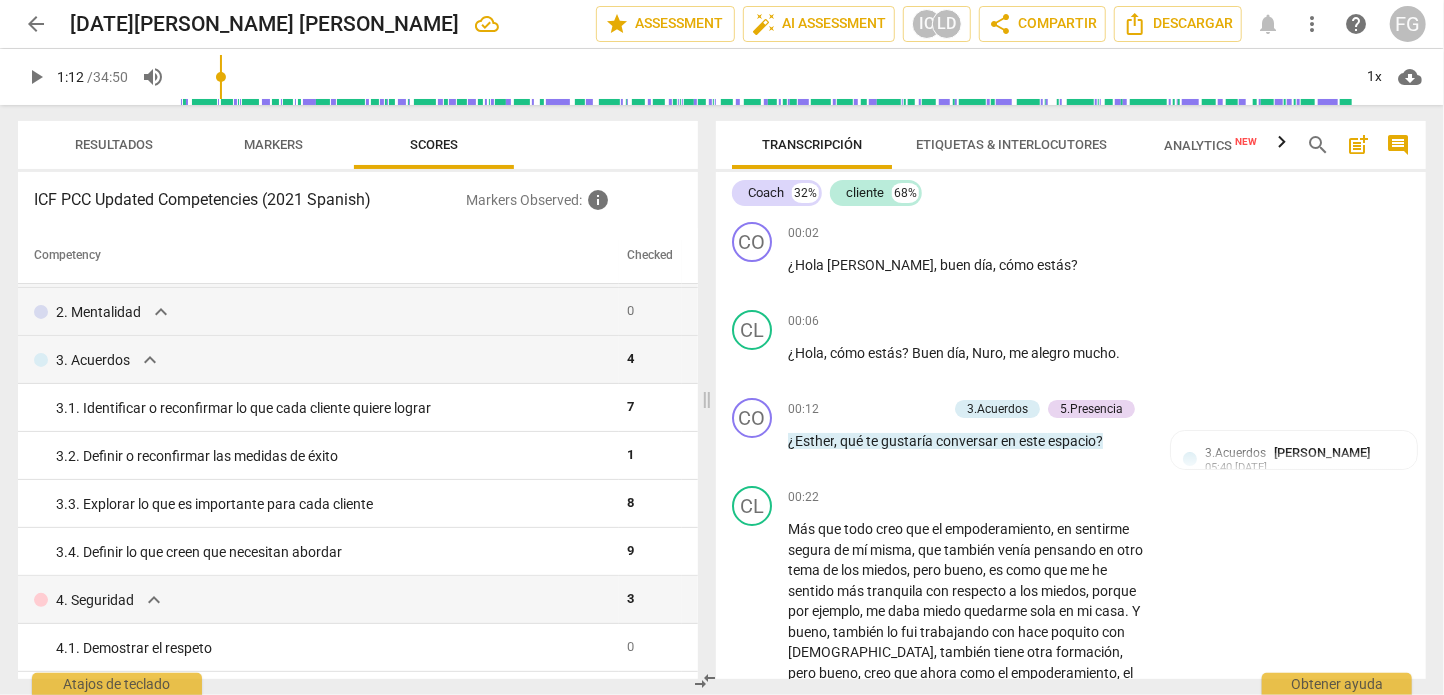 scroll, scrollTop: 55, scrollLeft: 0, axis: vertical 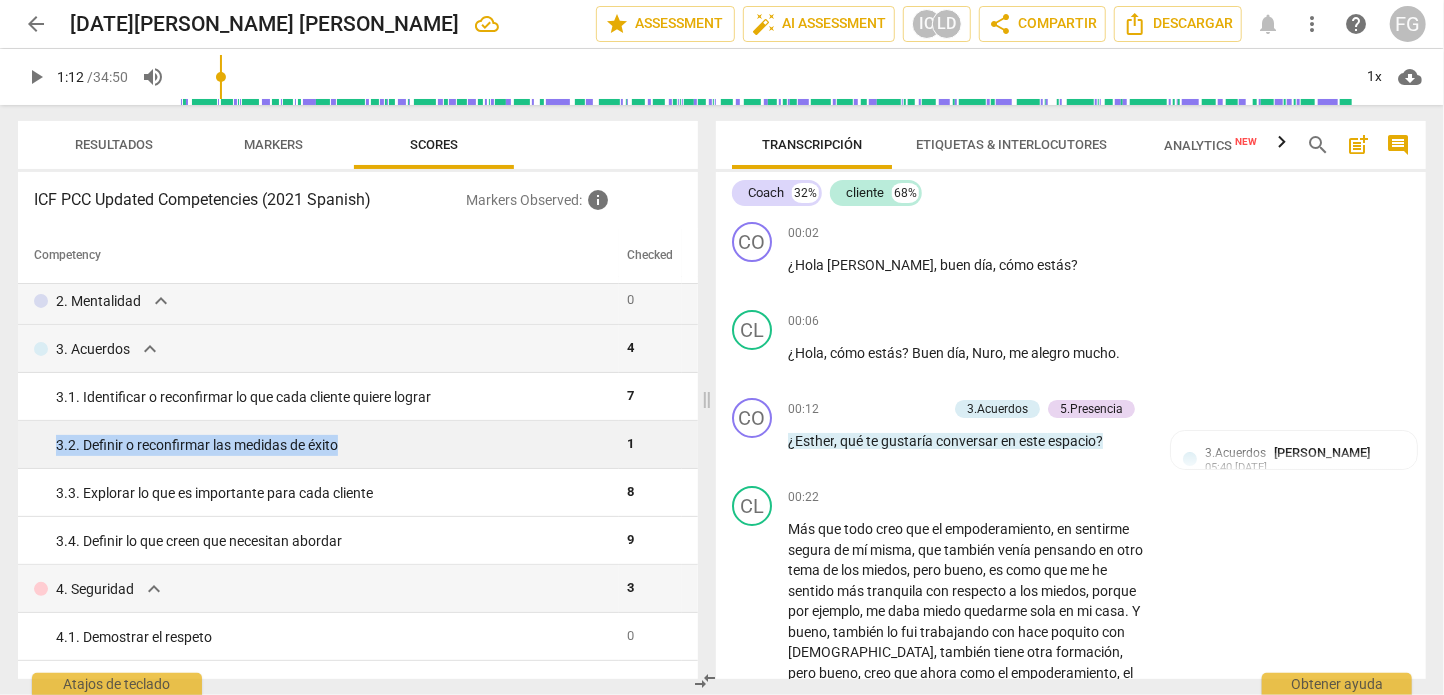 drag, startPoint x: 57, startPoint y: 452, endPoint x: 384, endPoint y: 447, distance: 327.03824 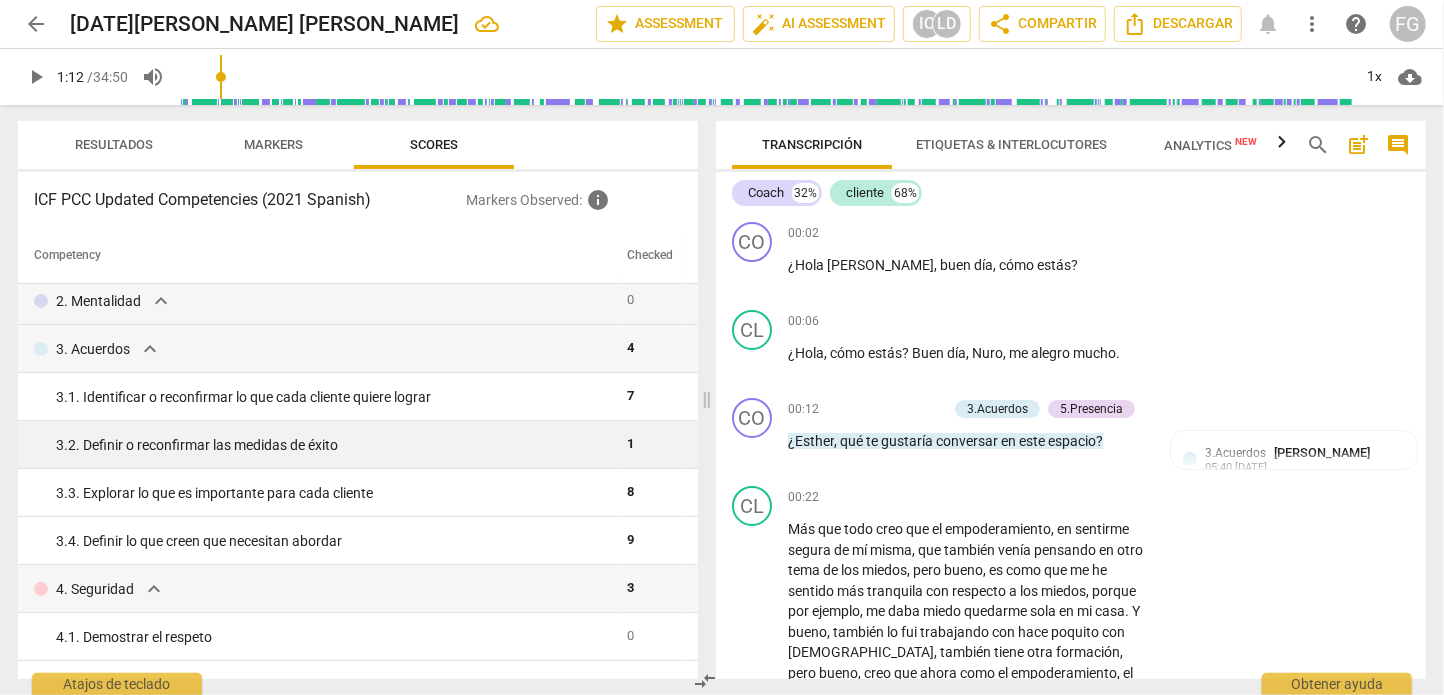 click on "1" at bounding box center [650, 445] 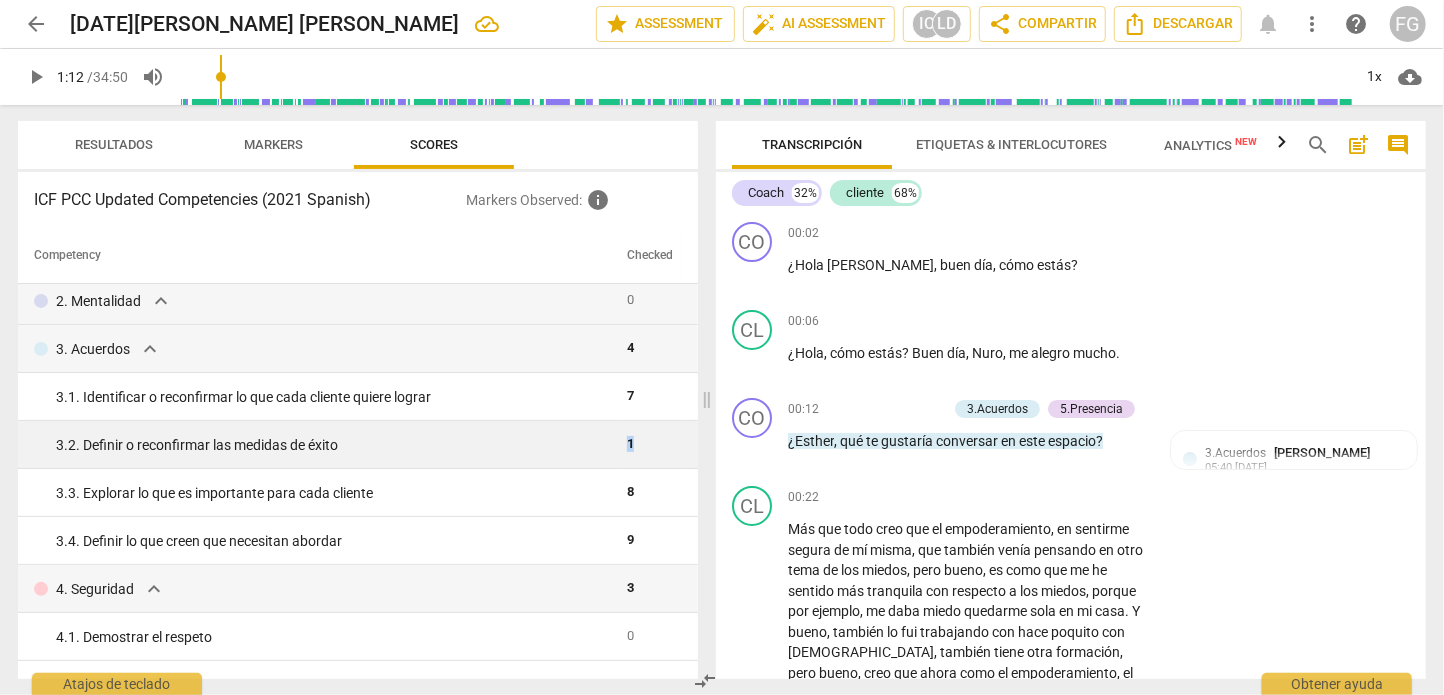drag, startPoint x: 620, startPoint y: 448, endPoint x: 609, endPoint y: 448, distance: 11 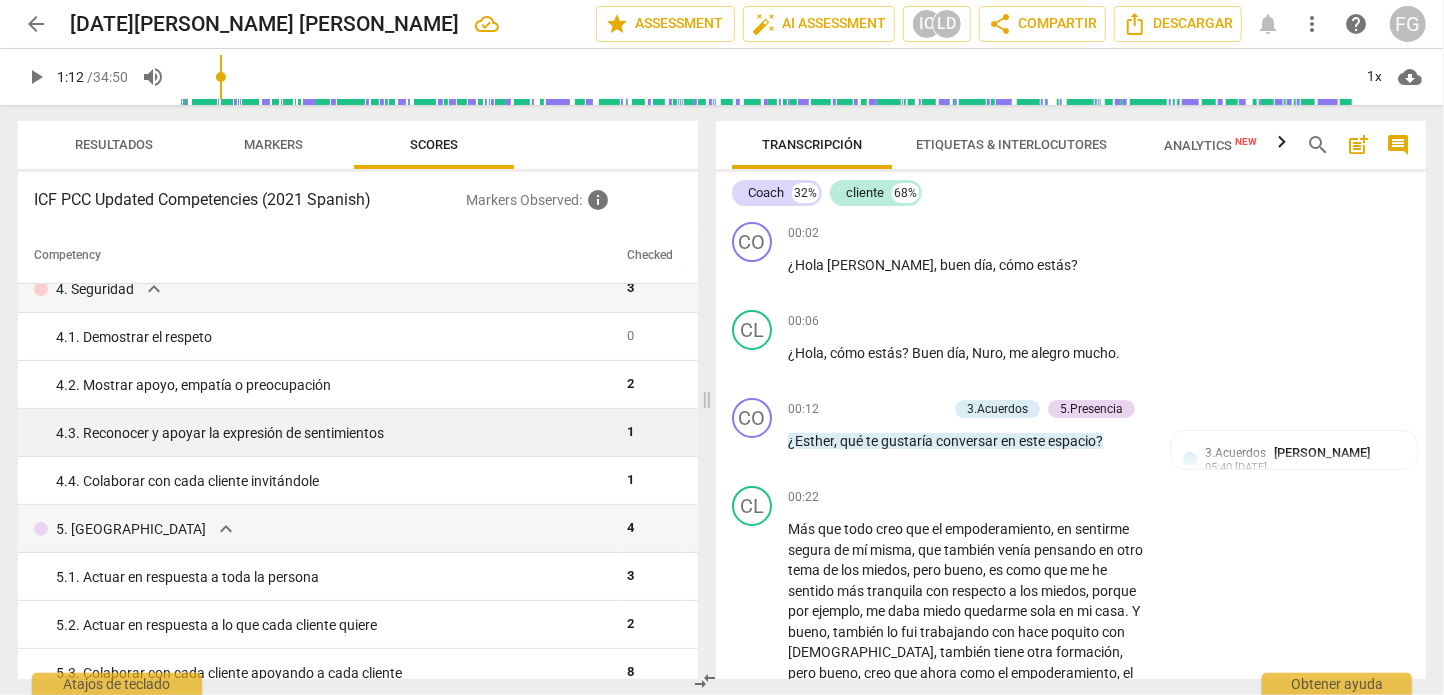 scroll, scrollTop: 255, scrollLeft: 0, axis: vertical 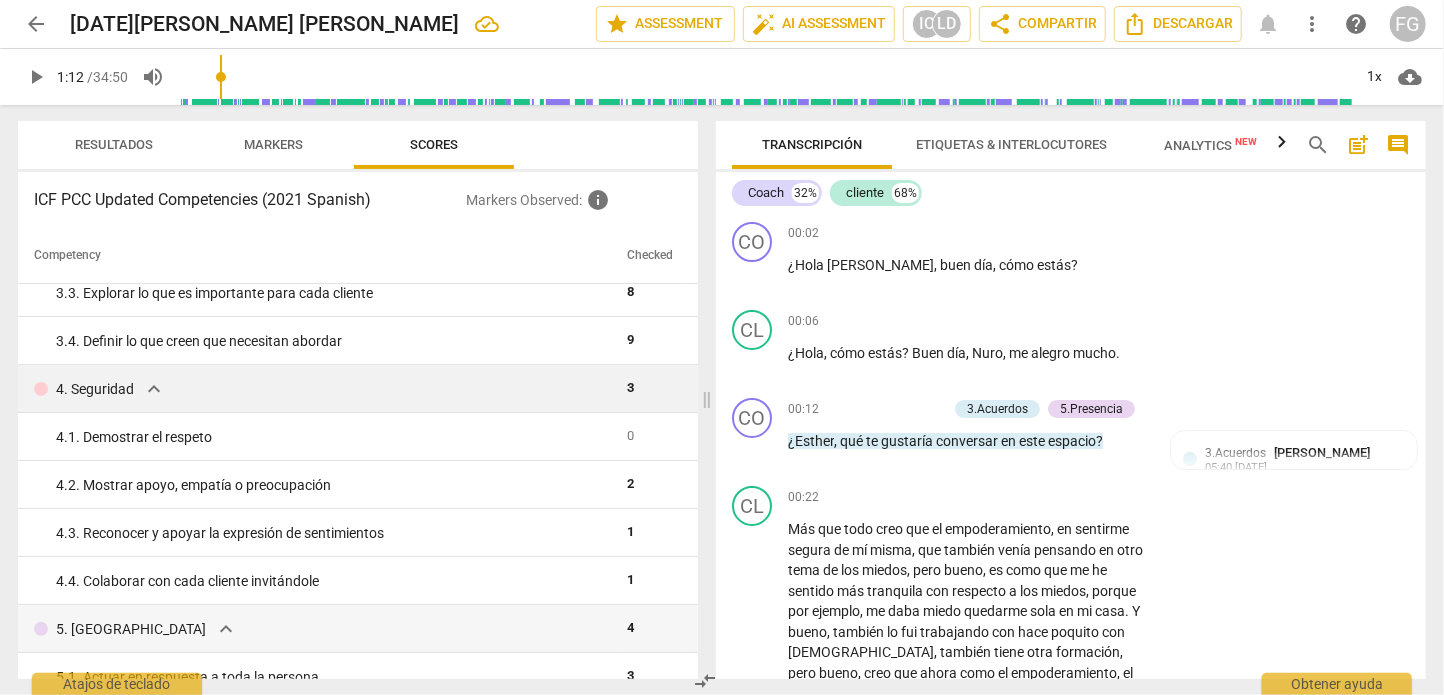 click on "4. Seguridad expand_more" at bounding box center [322, 389] 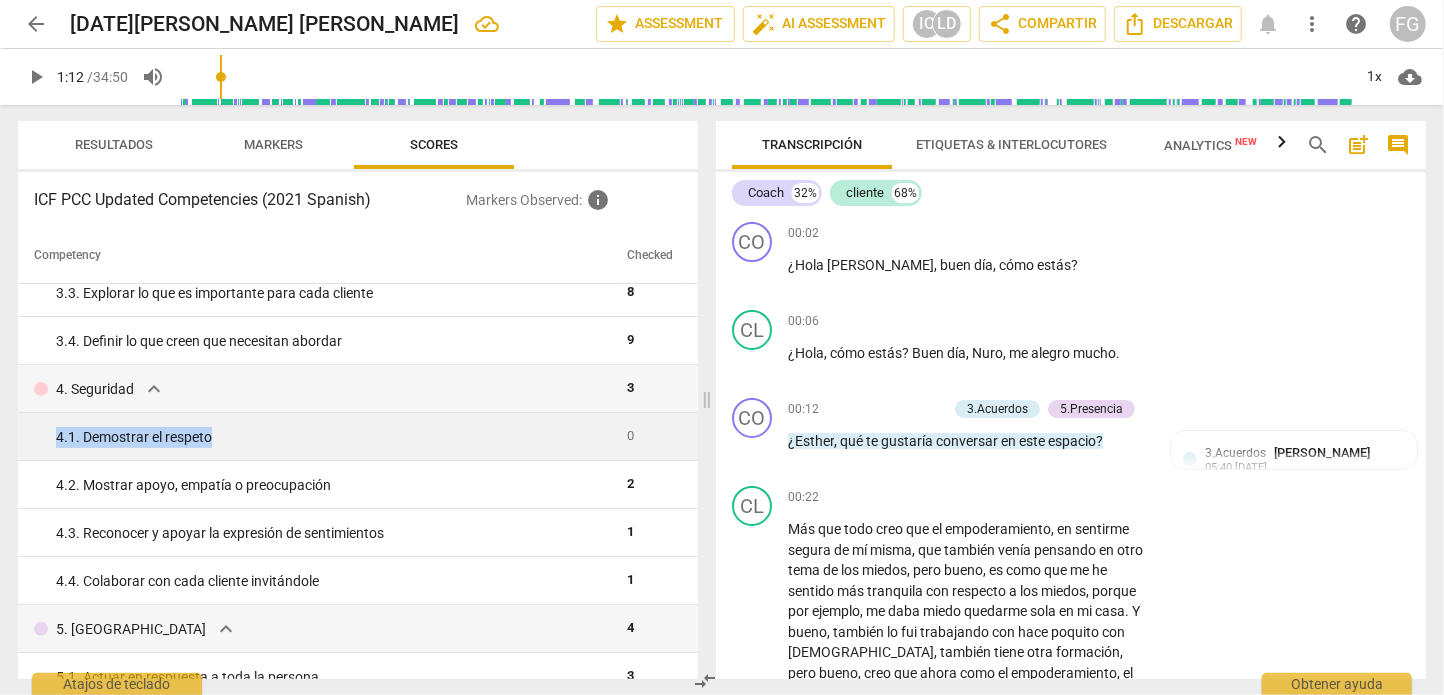 drag, startPoint x: 57, startPoint y: 442, endPoint x: 249, endPoint y: 431, distance: 192.31485 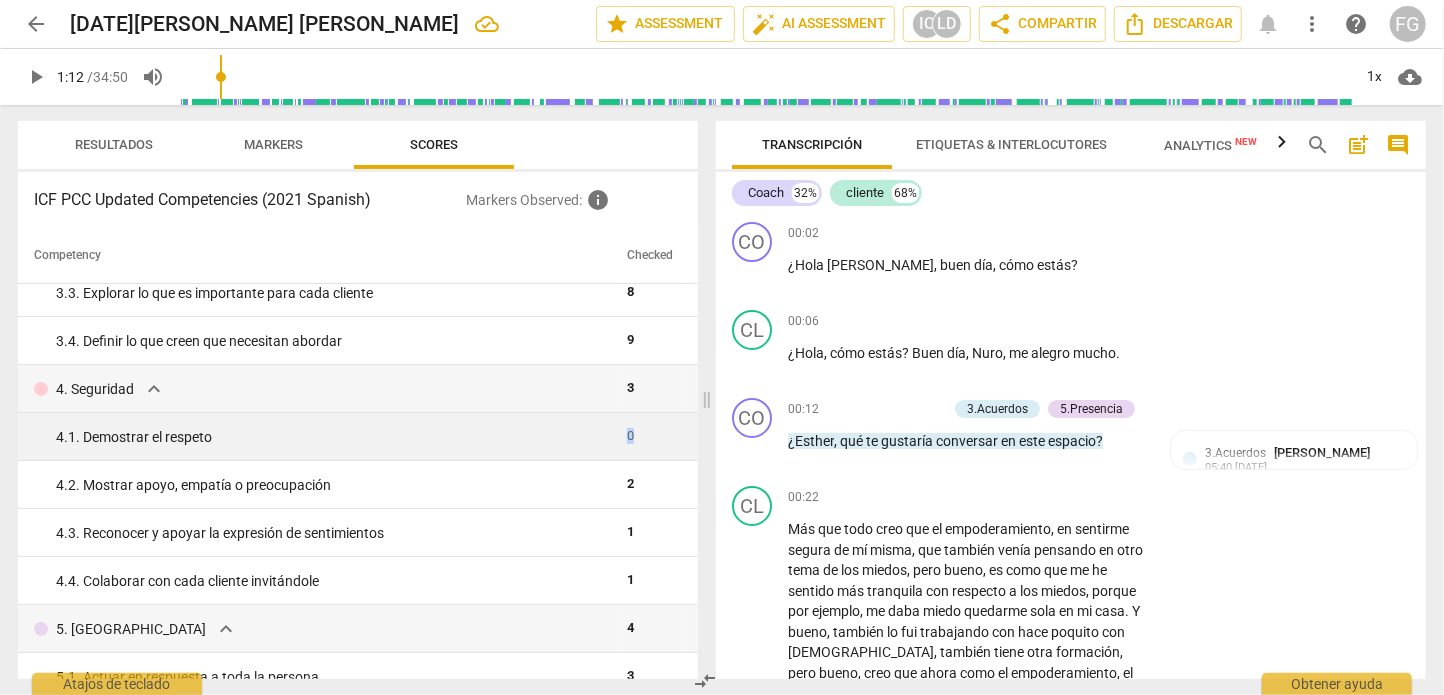 drag, startPoint x: 606, startPoint y: 444, endPoint x: 629, endPoint y: 440, distance: 23.345236 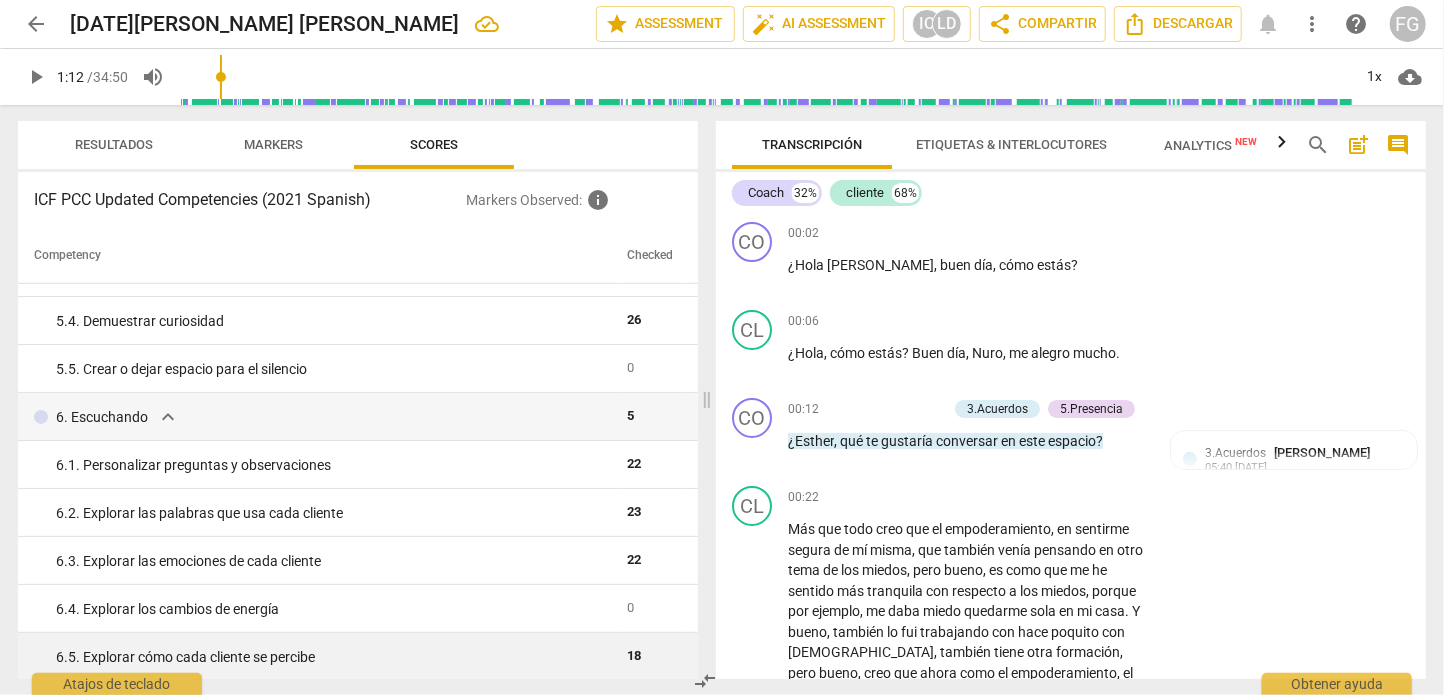 scroll, scrollTop: 855, scrollLeft: 0, axis: vertical 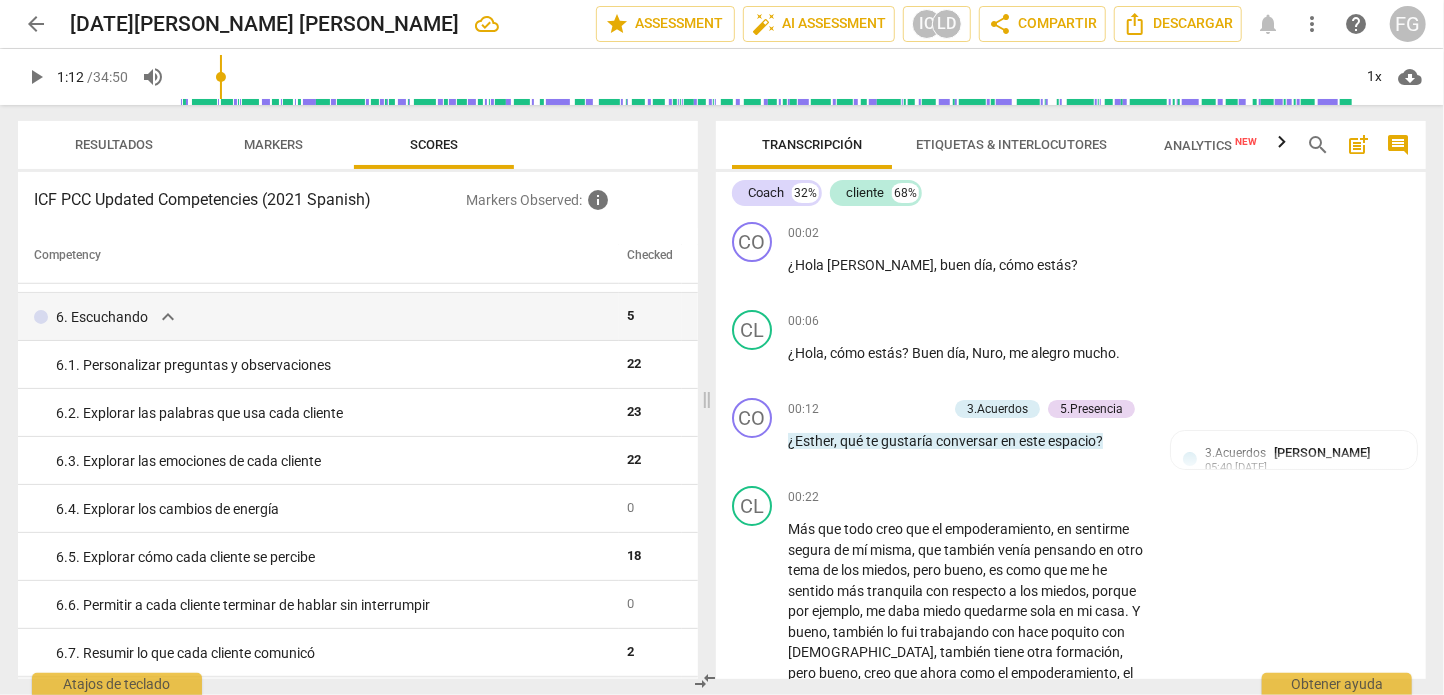 click on "arrow_back" at bounding box center (36, 24) 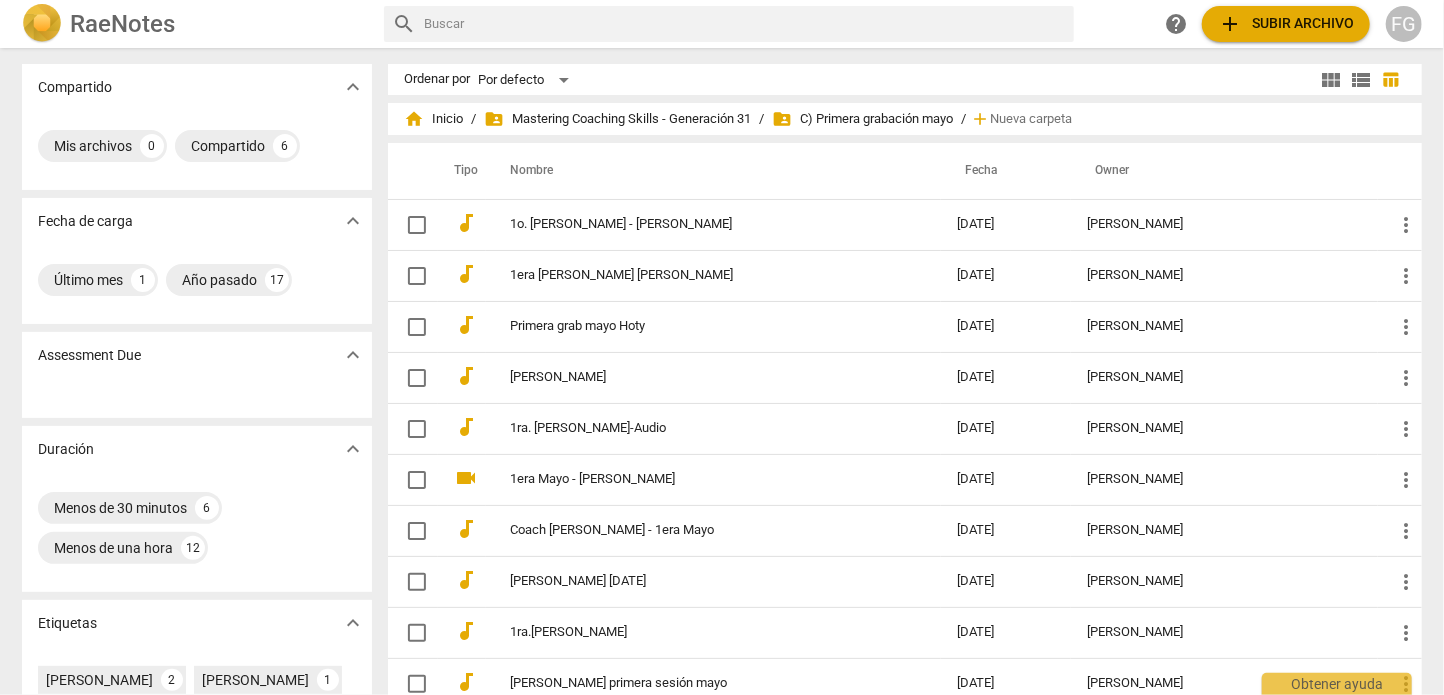 click on "home Inicio / folder_shared Mastering Coaching Skills - Generación 31 / folder_shared C) Primera grabación mayo / add Nueva carpeta" at bounding box center [905, 119] 